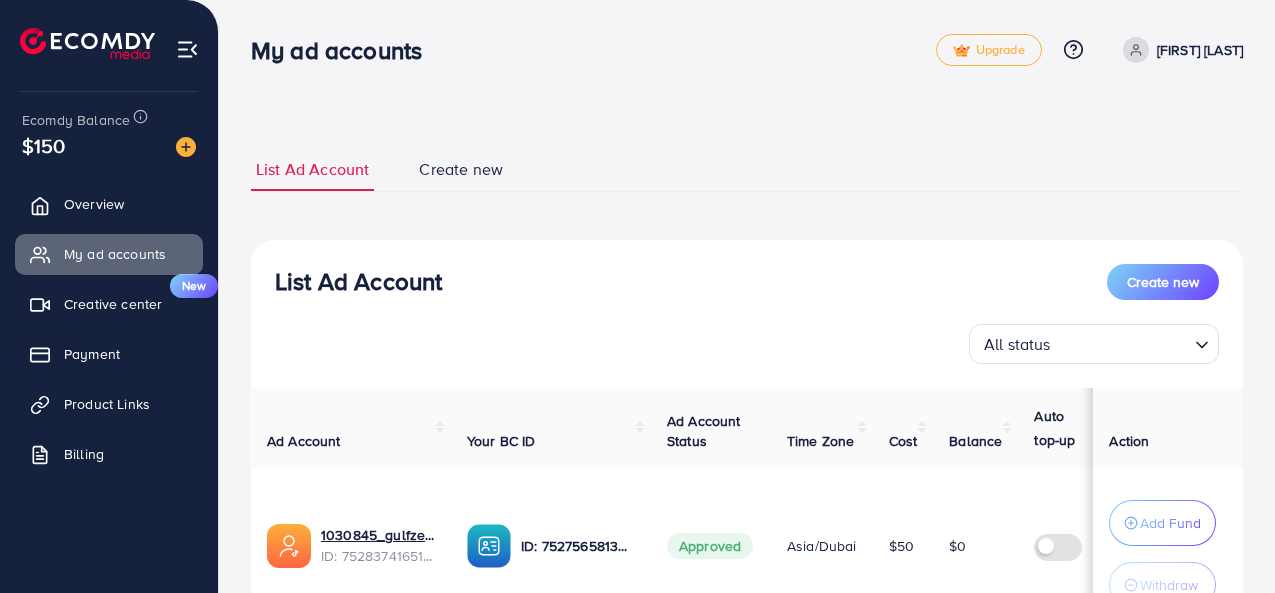 scroll, scrollTop: 178, scrollLeft: 0, axis: vertical 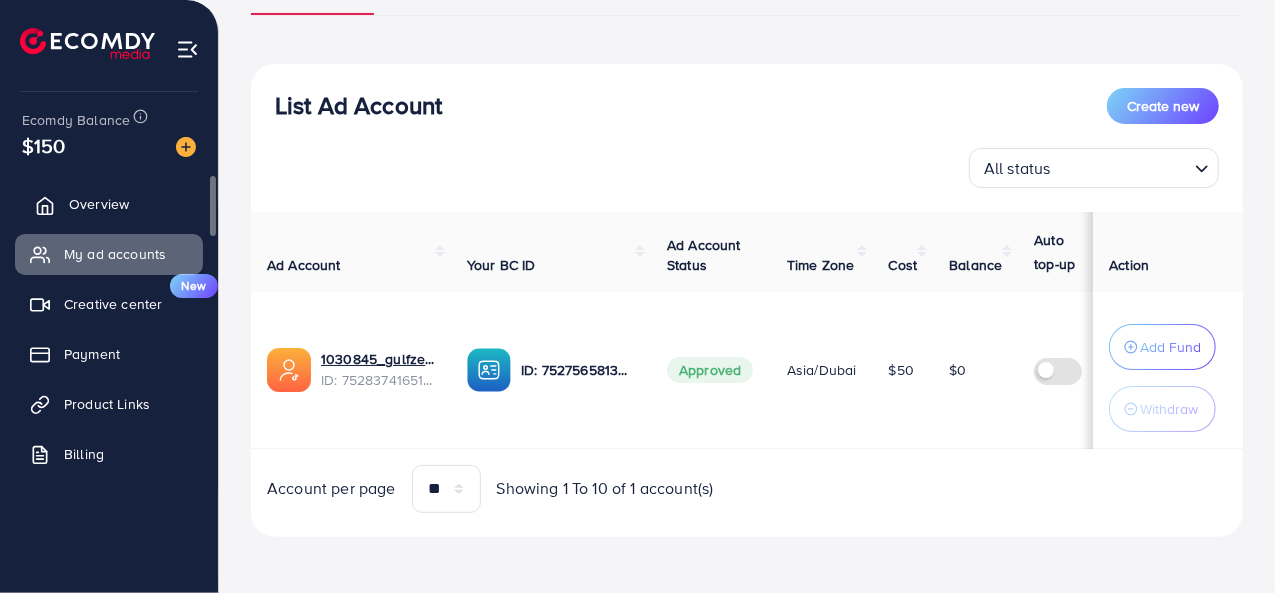 click on "Overview" at bounding box center (99, 204) 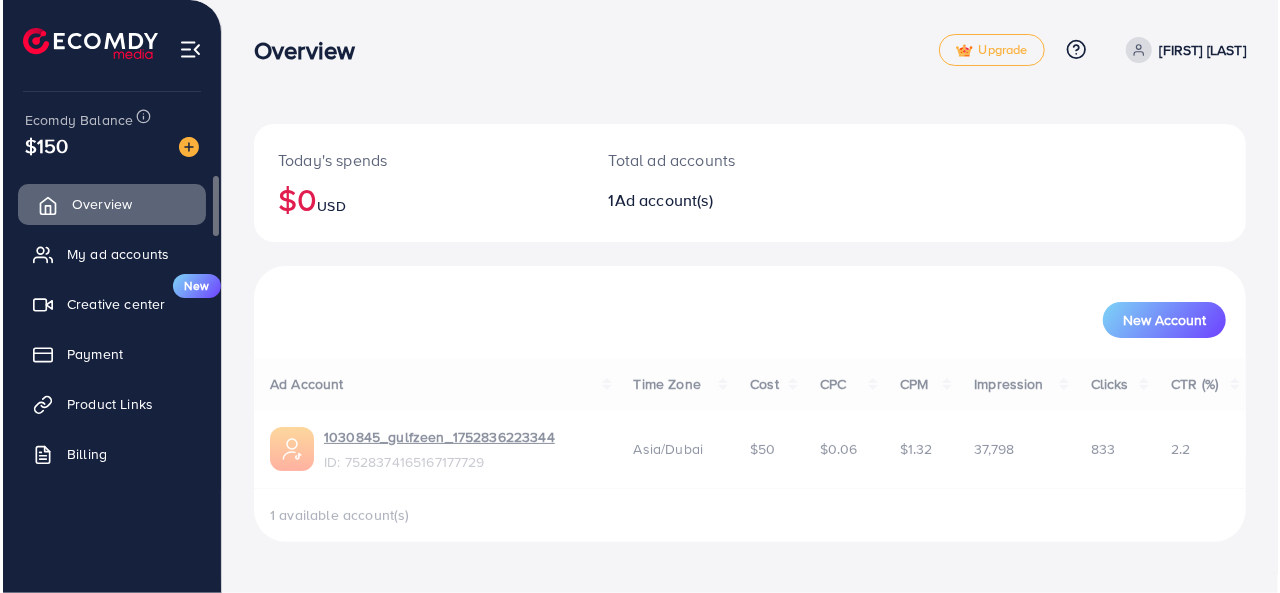 scroll, scrollTop: 0, scrollLeft: 0, axis: both 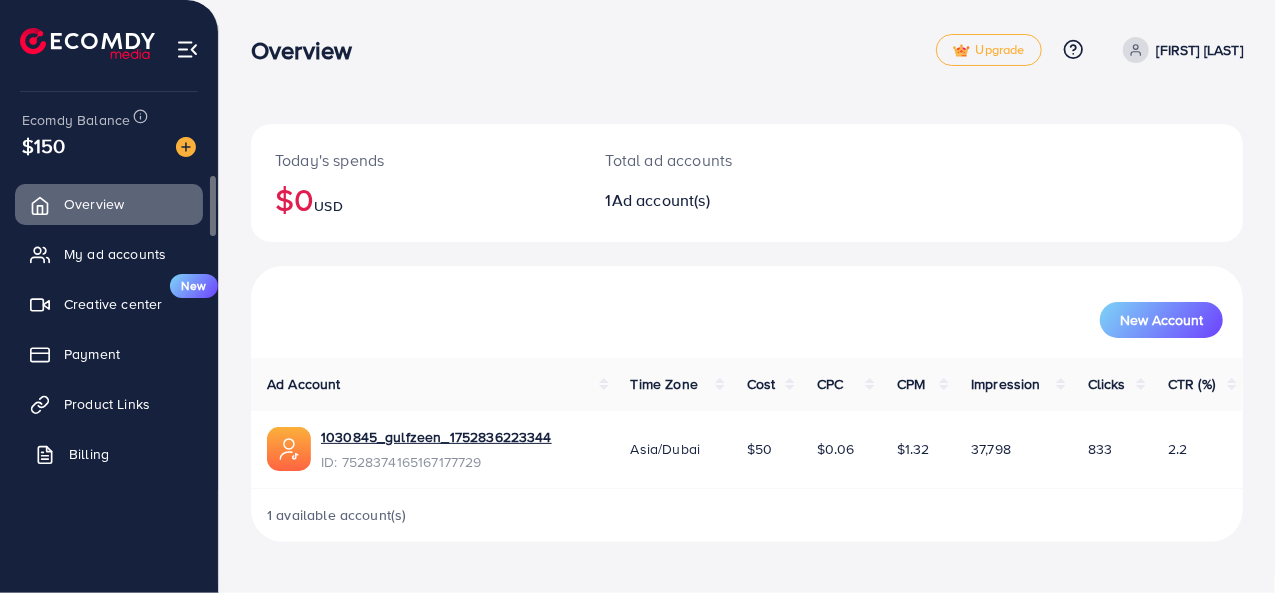 click on "Billing" at bounding box center (89, 454) 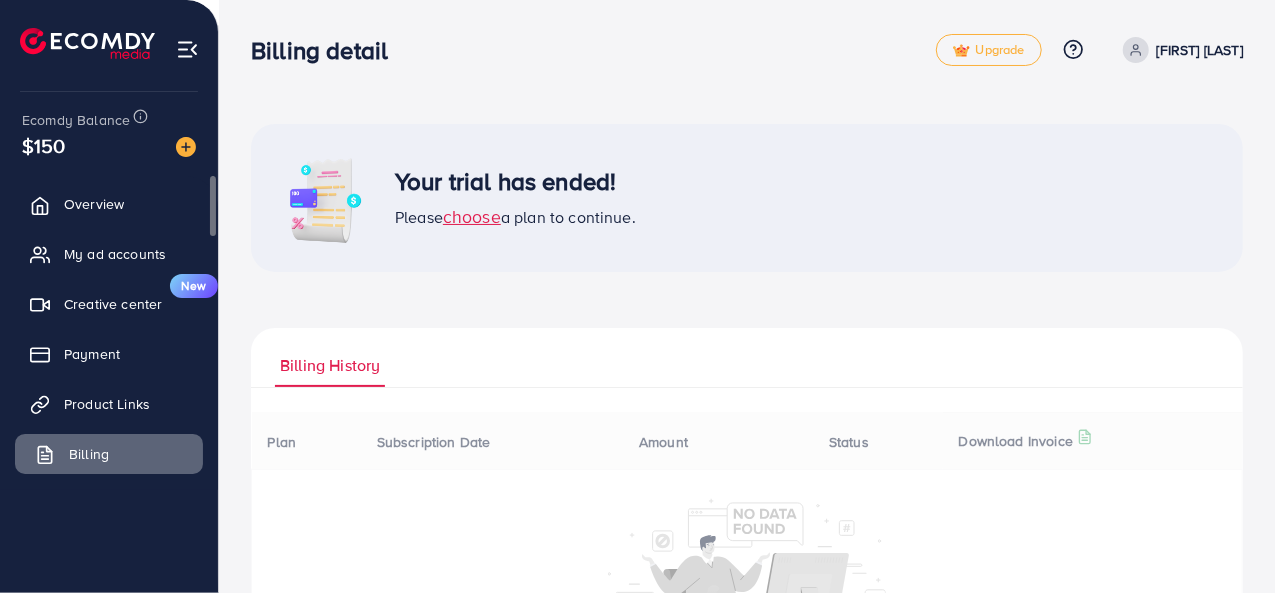 click on "Billing" at bounding box center (89, 454) 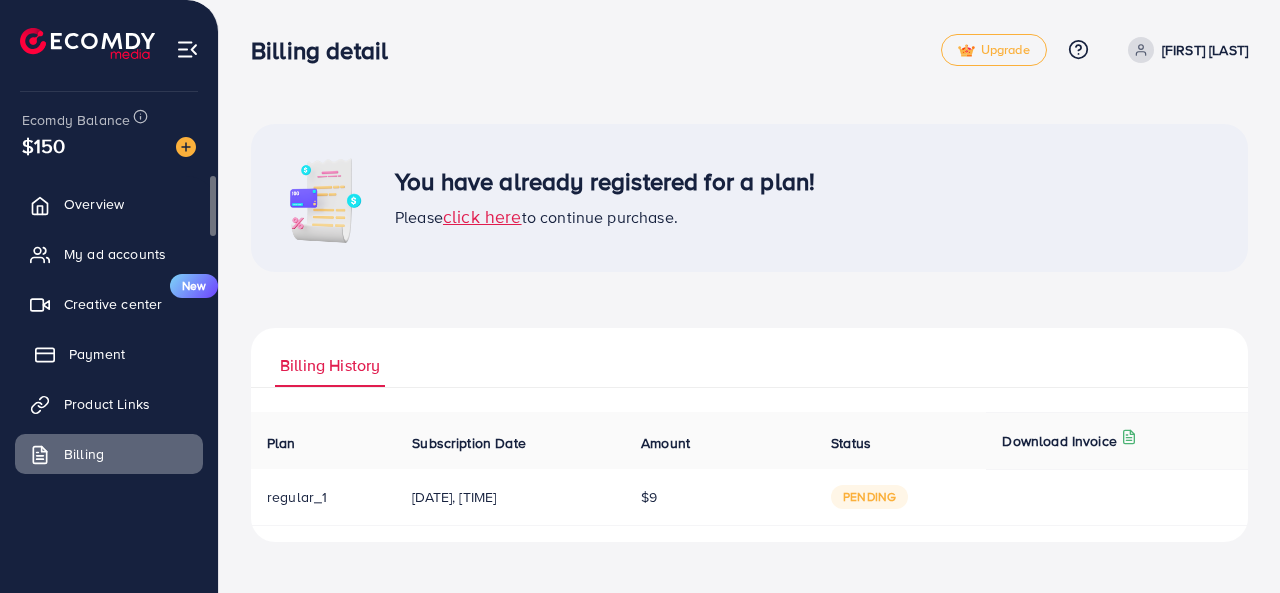 click on "Payment" at bounding box center [97, 354] 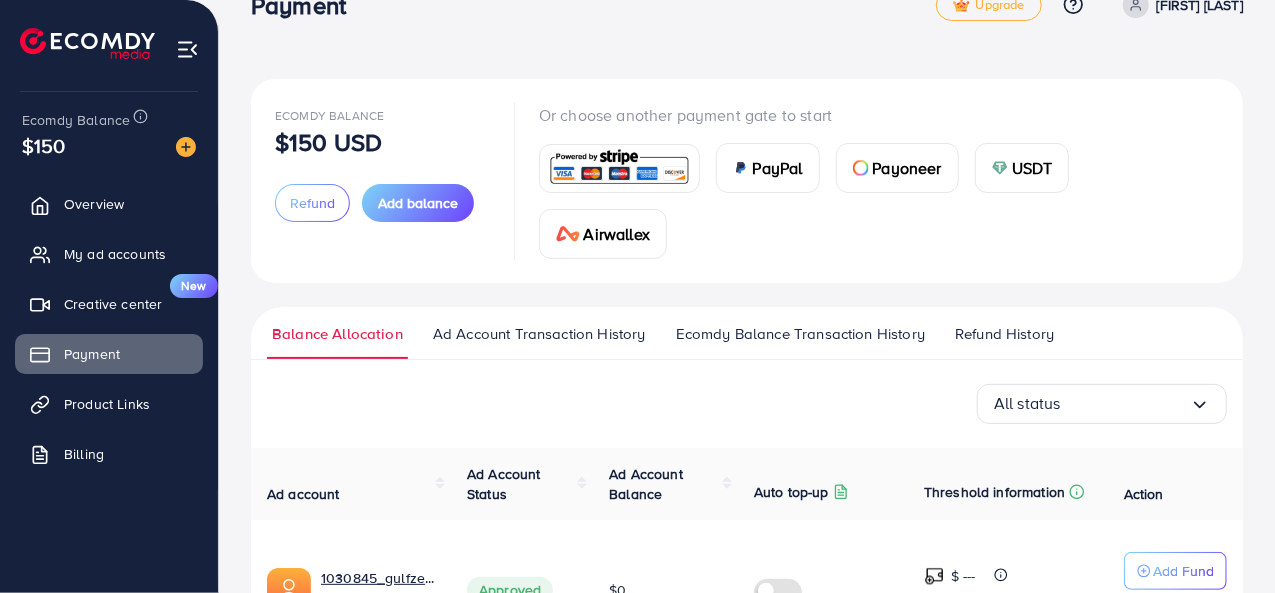 scroll, scrollTop: 46, scrollLeft: 0, axis: vertical 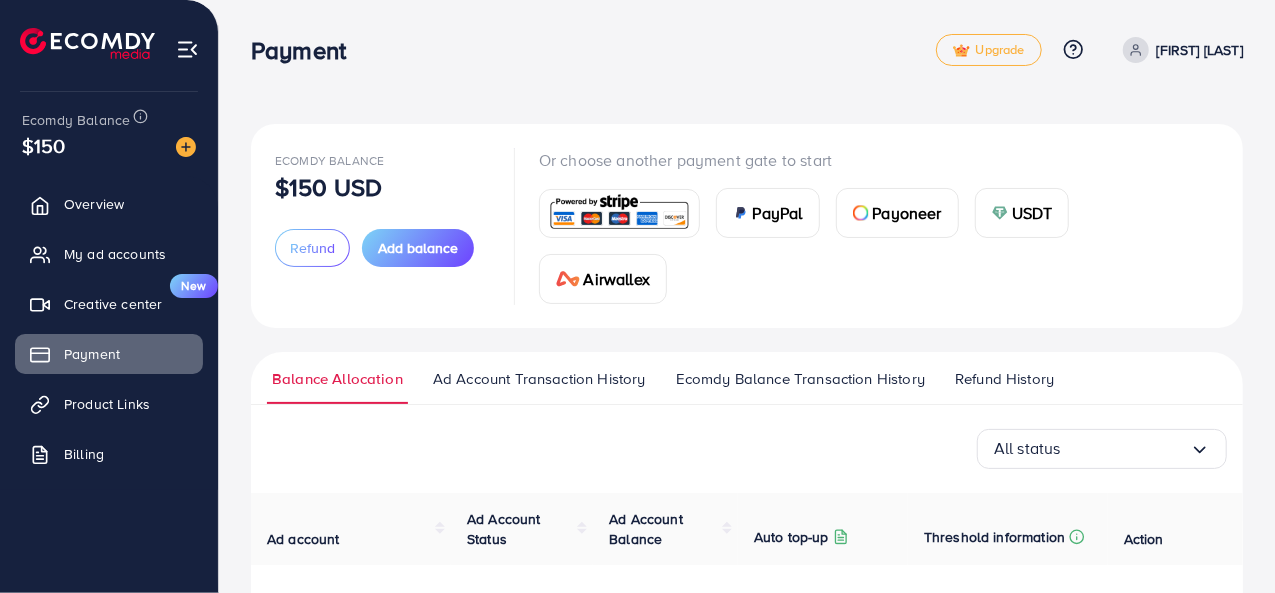 click at bounding box center (187, 49) 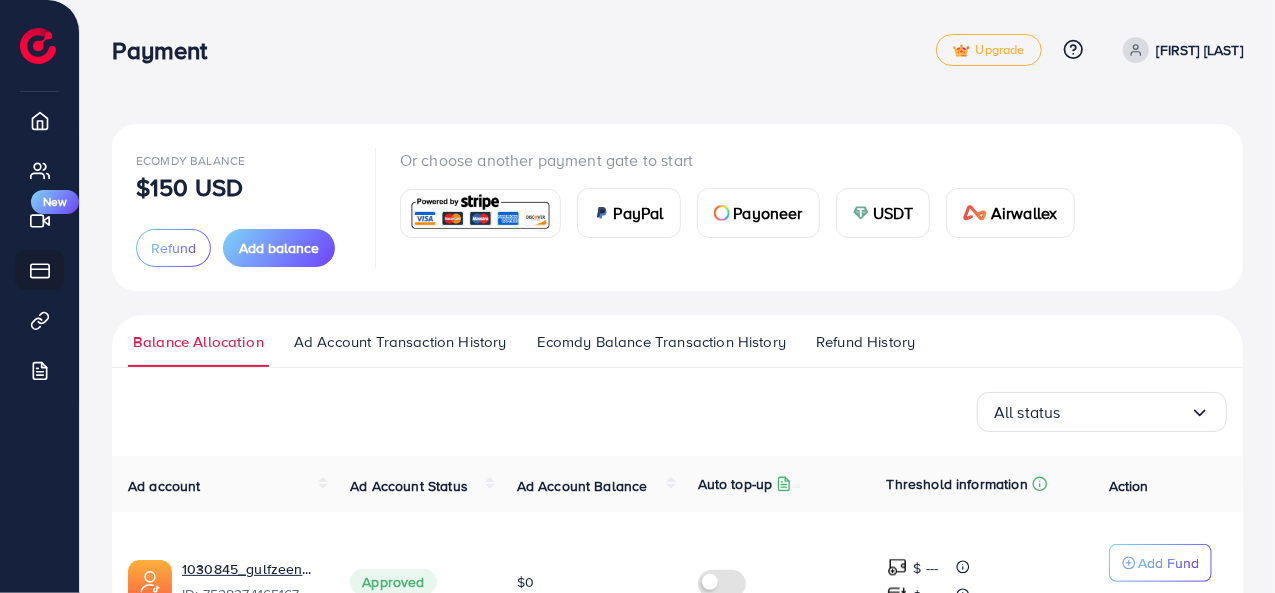 click on "[FIRST] [LAST]" at bounding box center [1200, 50] 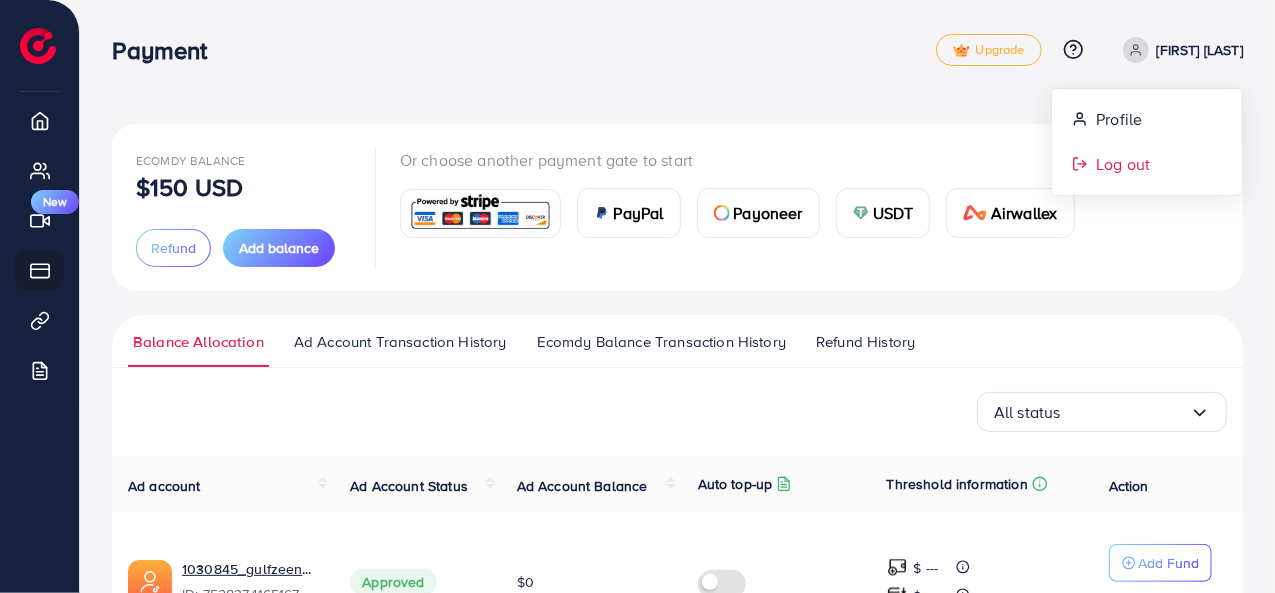 click on "Log out" at bounding box center [1123, 164] 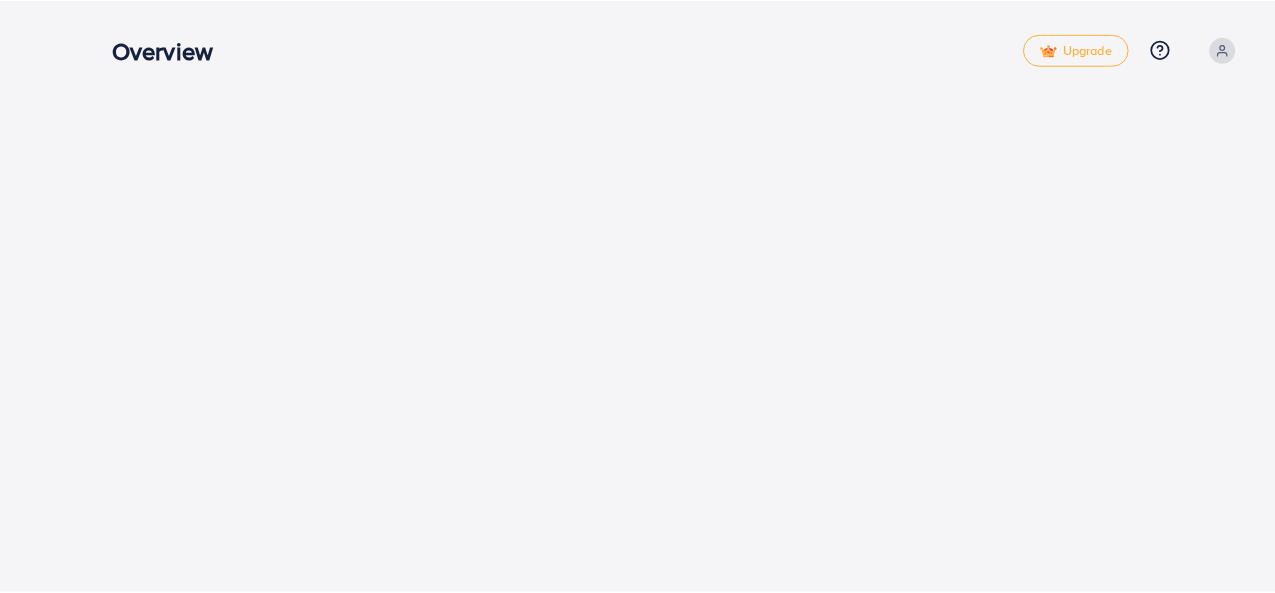 scroll, scrollTop: 0, scrollLeft: 0, axis: both 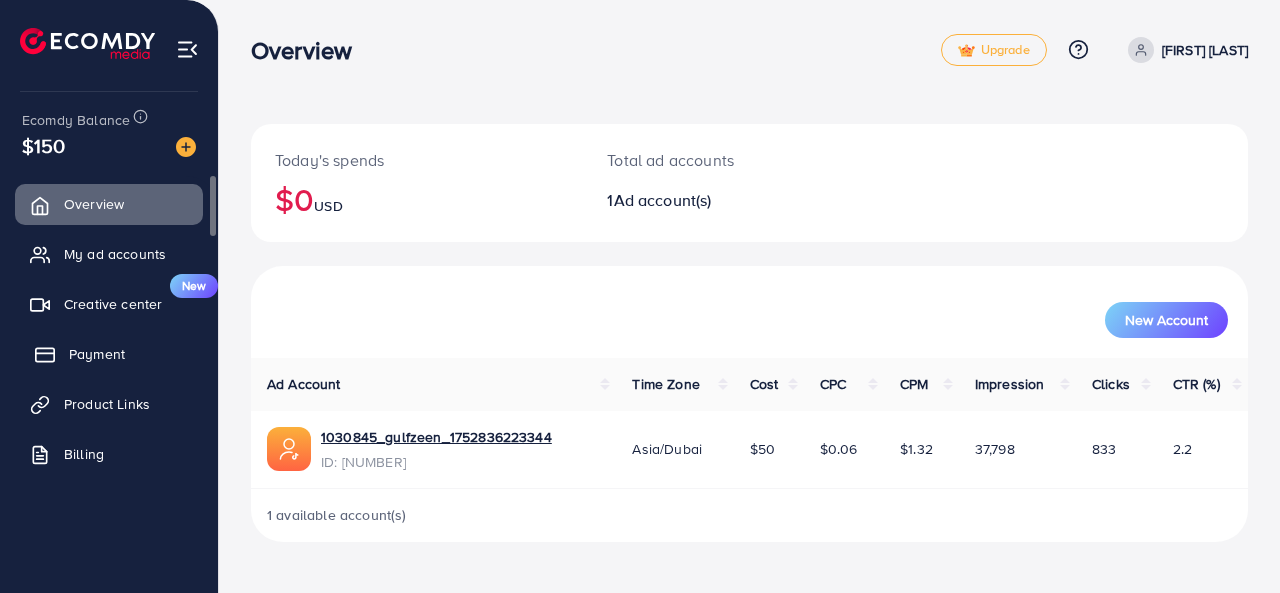 click on "Payment" at bounding box center [97, 354] 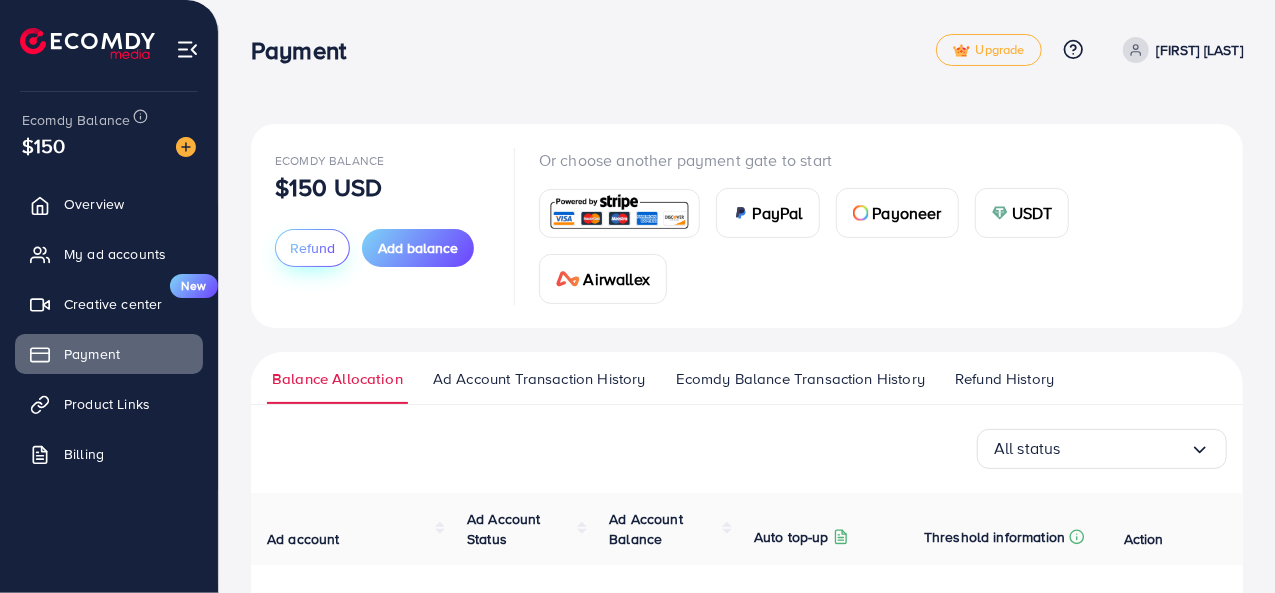 click on "Refund" at bounding box center [312, 248] 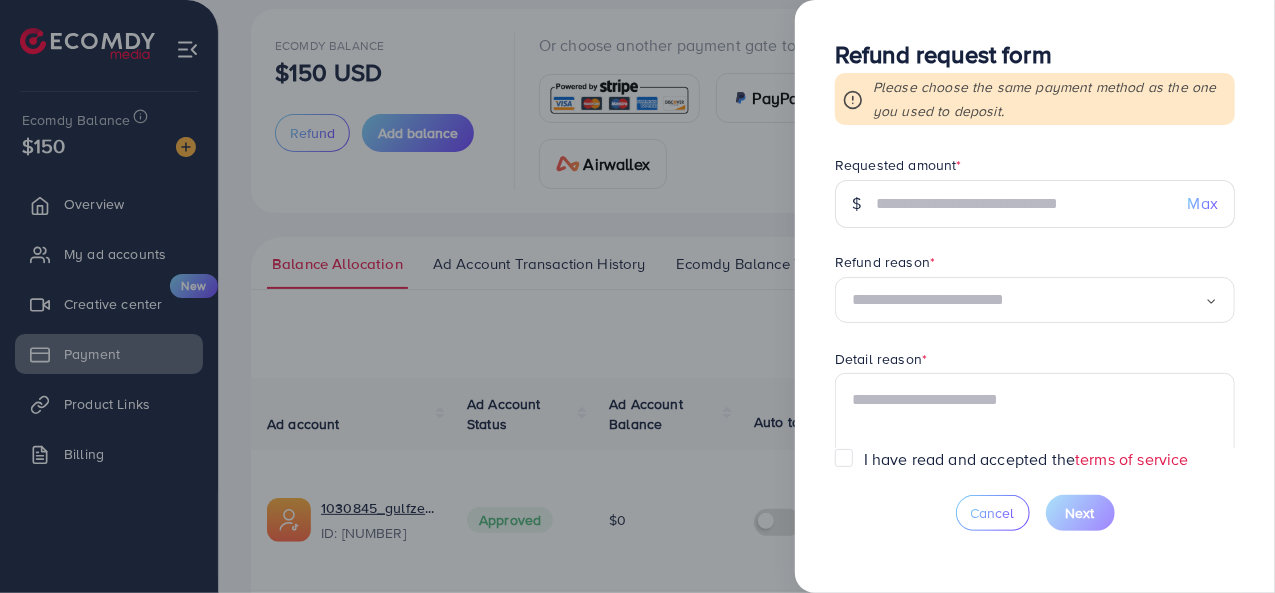 scroll, scrollTop: 194, scrollLeft: 0, axis: vertical 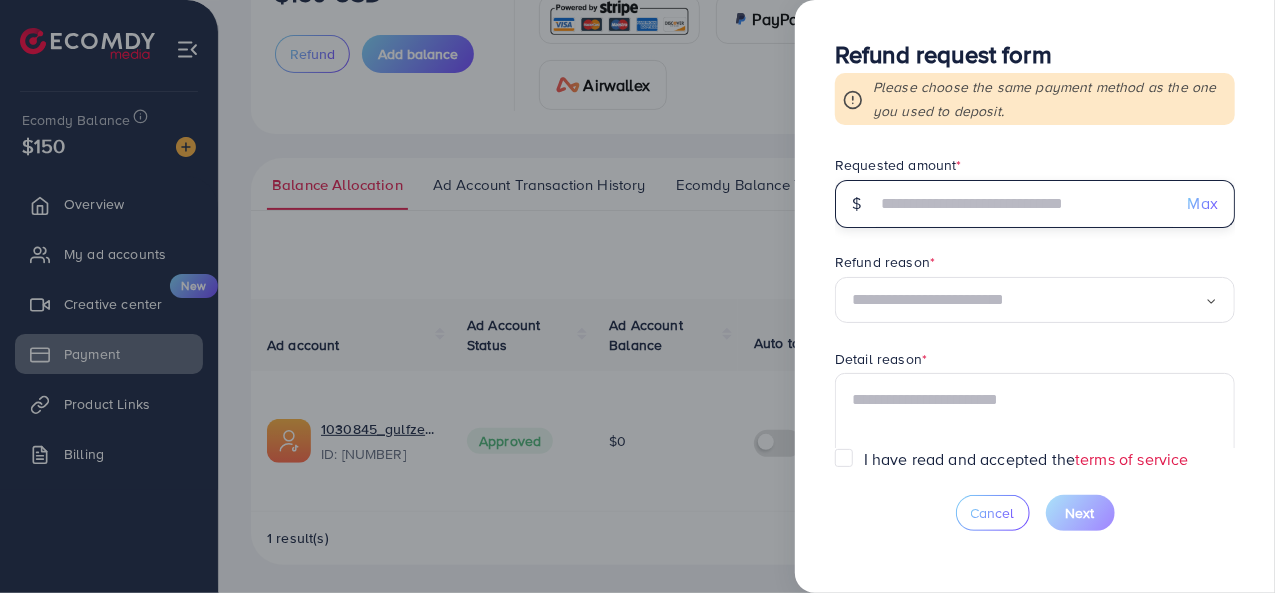 click at bounding box center [1024, 204] 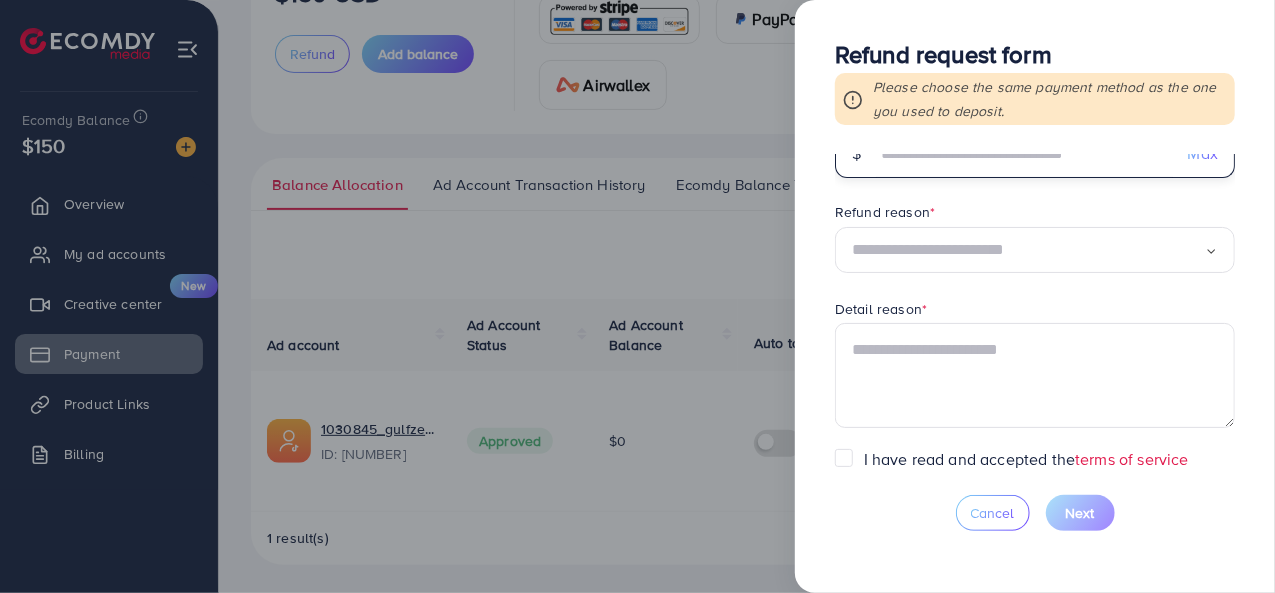 scroll, scrollTop: 0, scrollLeft: 0, axis: both 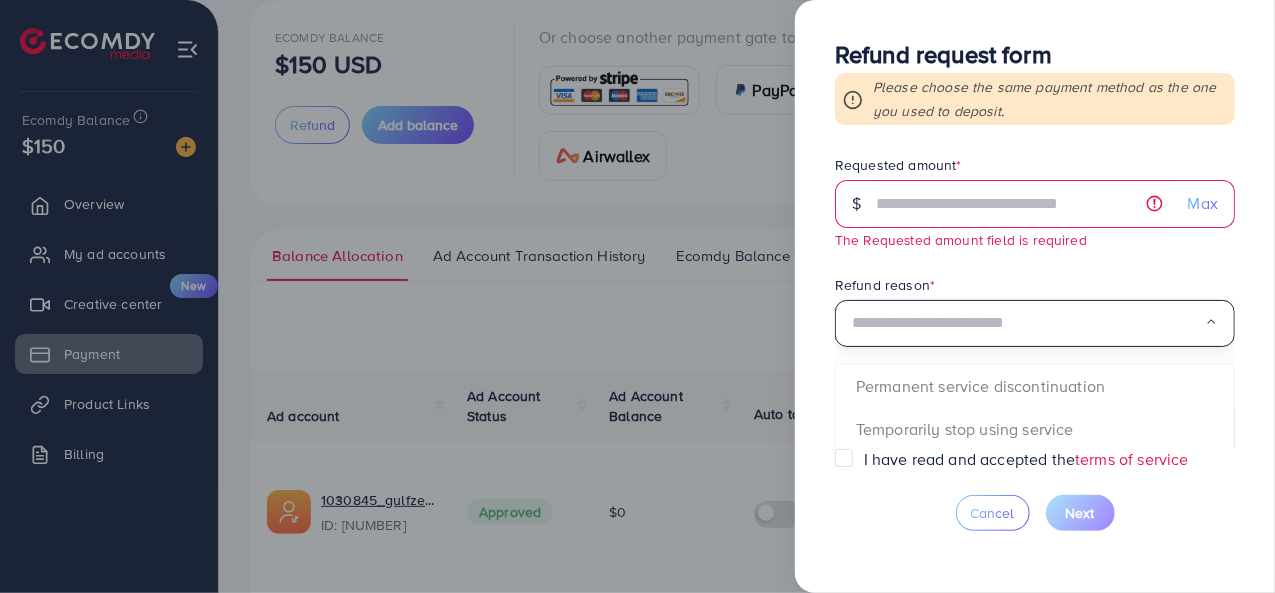 click on "Refund reason  *           Loading...
Permanent service discontinuation
Temporarily stop using service
Other" at bounding box center (1035, 311) 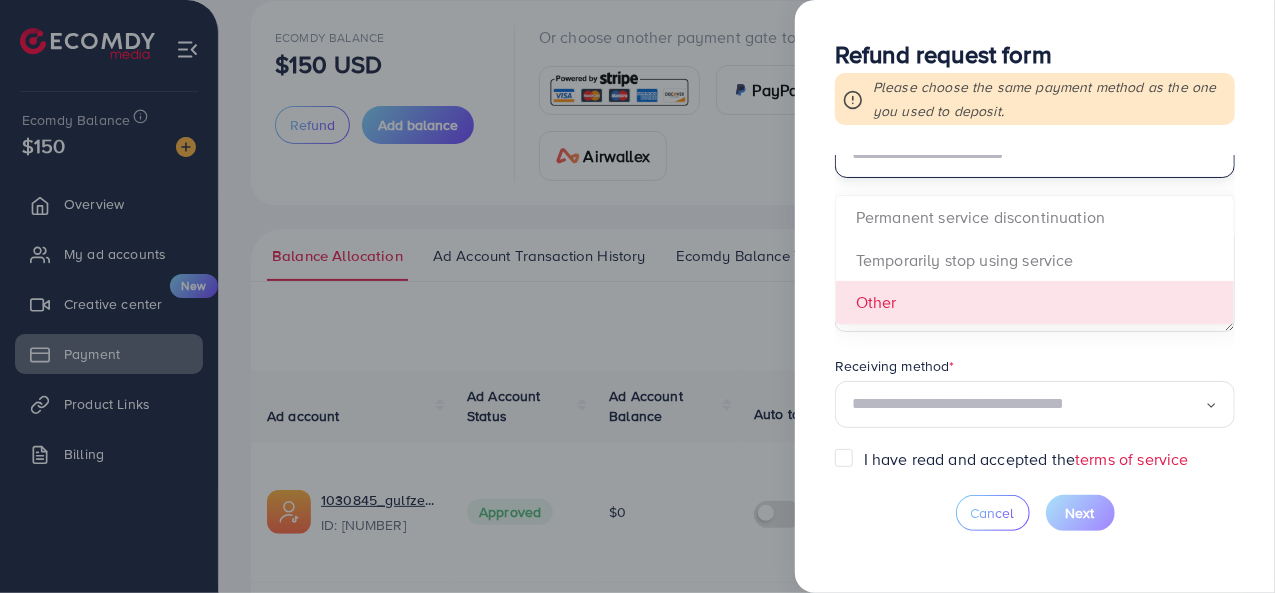 scroll, scrollTop: 170, scrollLeft: 0, axis: vertical 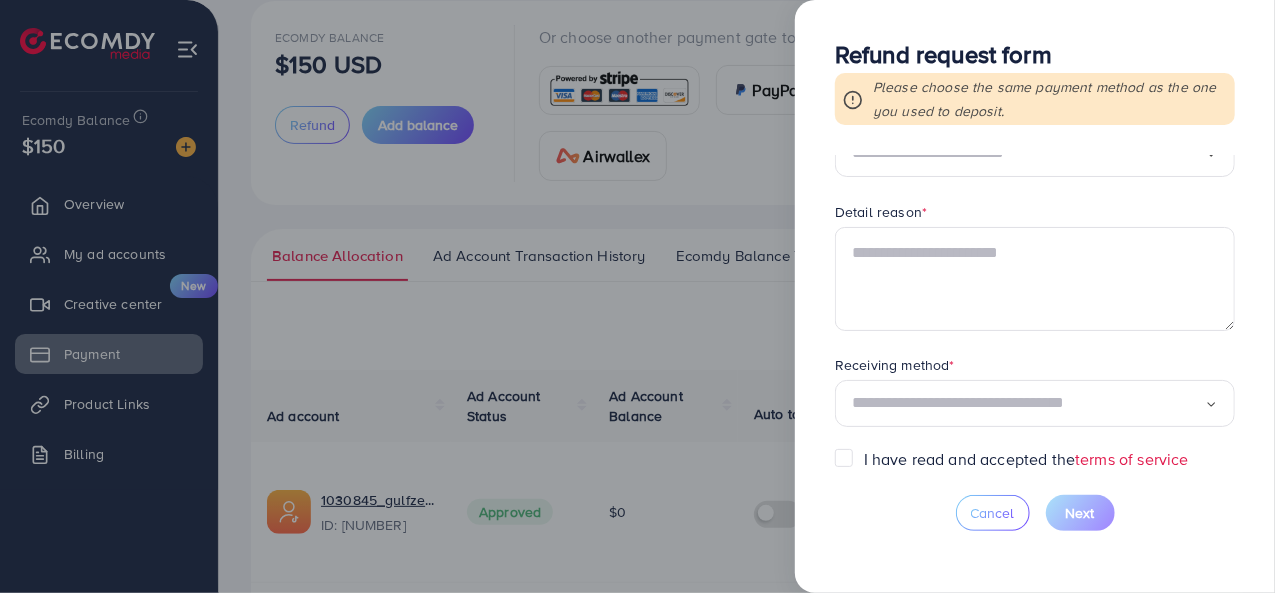 click on "Receiving method  *" at bounding box center (1035, 367) 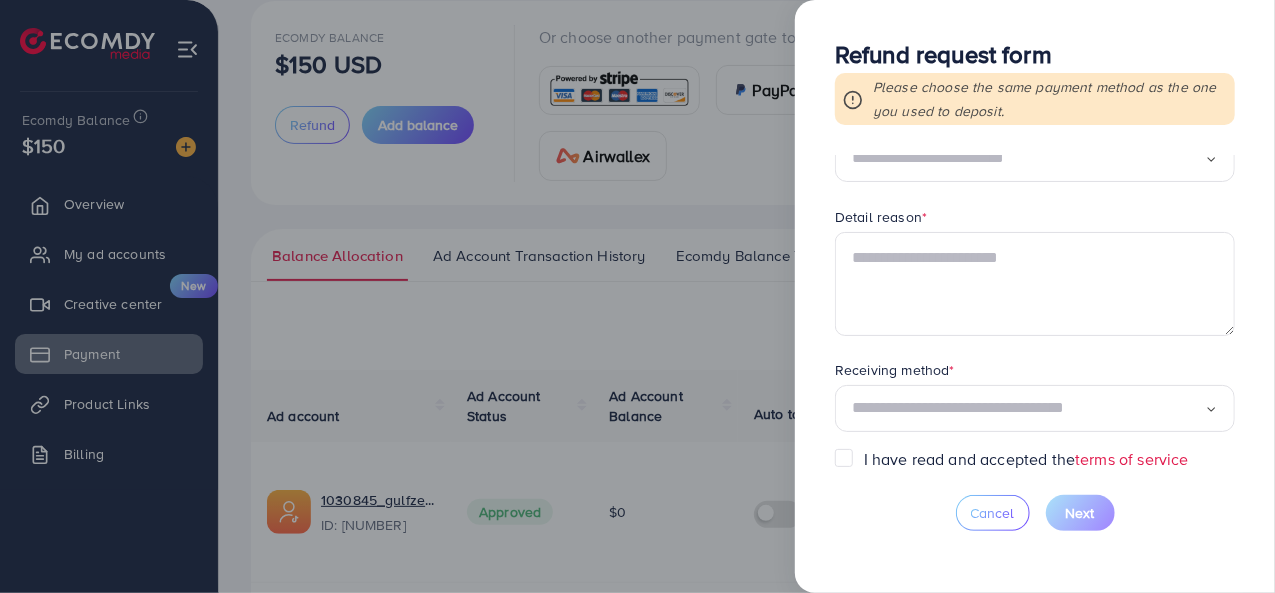 scroll, scrollTop: 172, scrollLeft: 0, axis: vertical 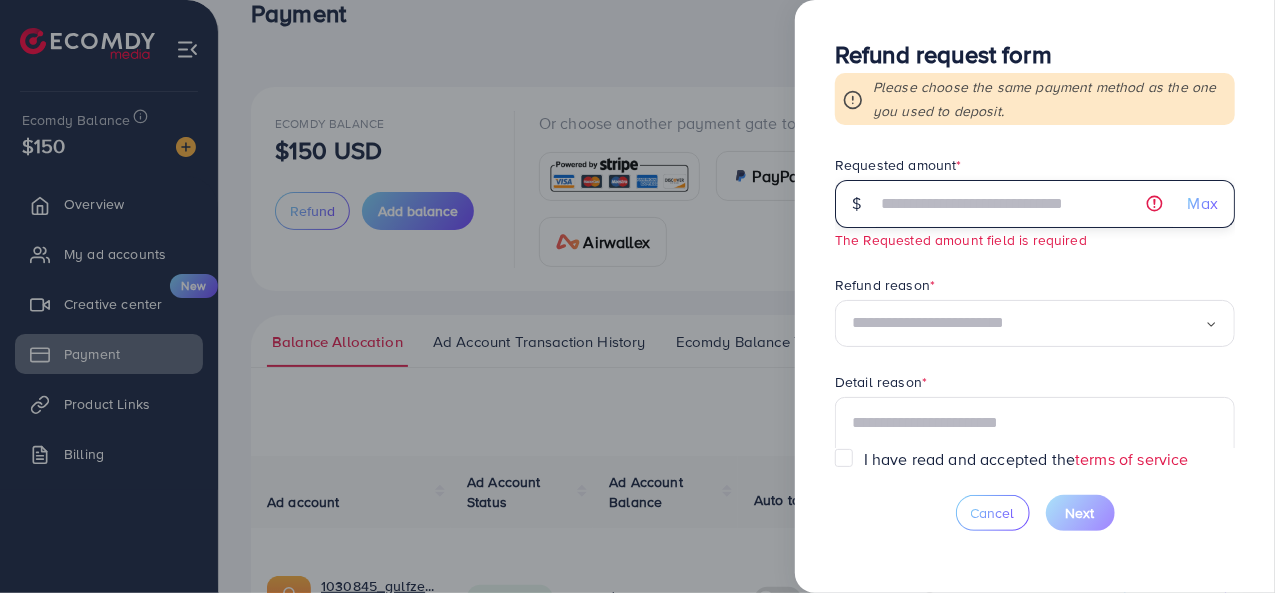 click at bounding box center [1024, 204] 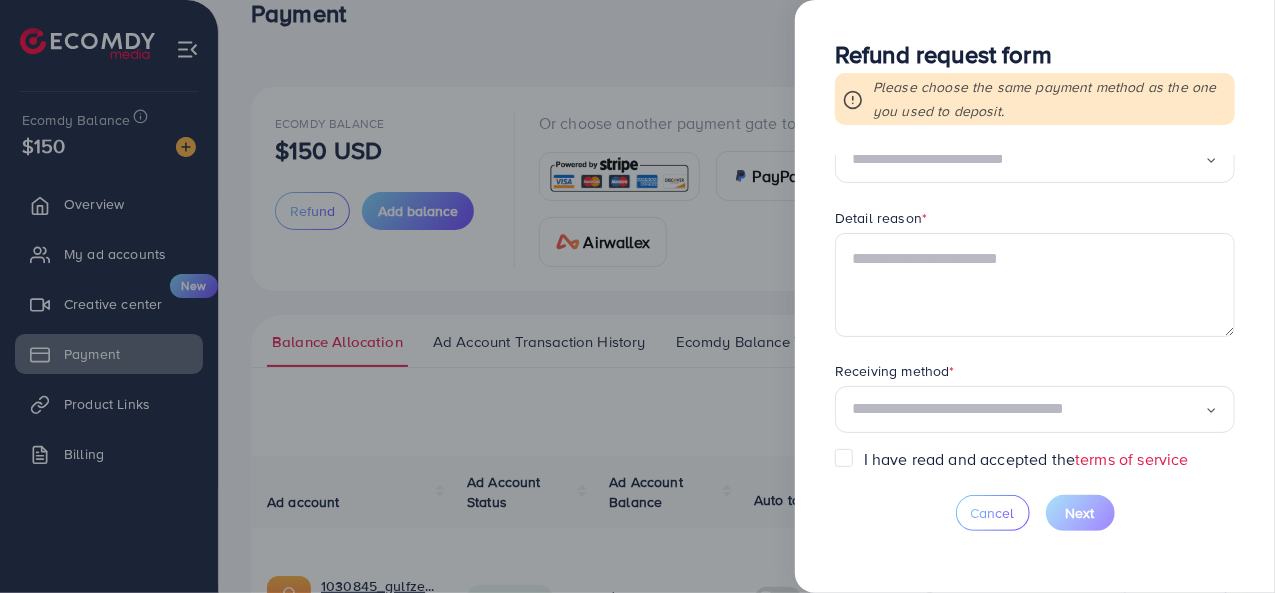 scroll, scrollTop: 172, scrollLeft: 0, axis: vertical 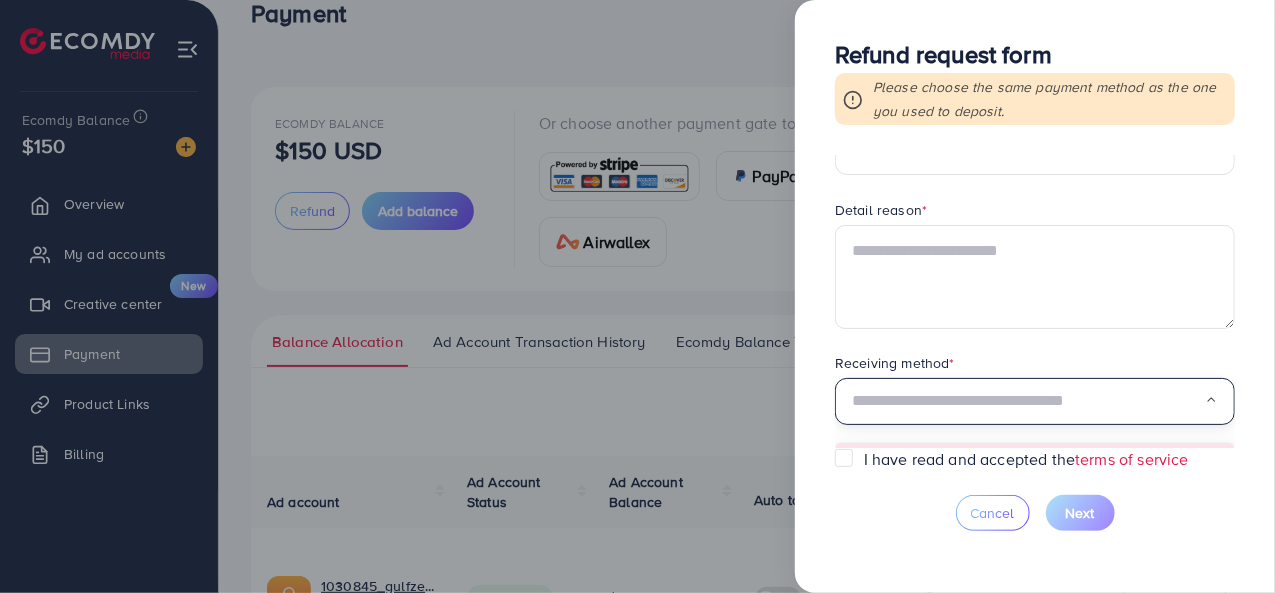 click at bounding box center [1028, 401] 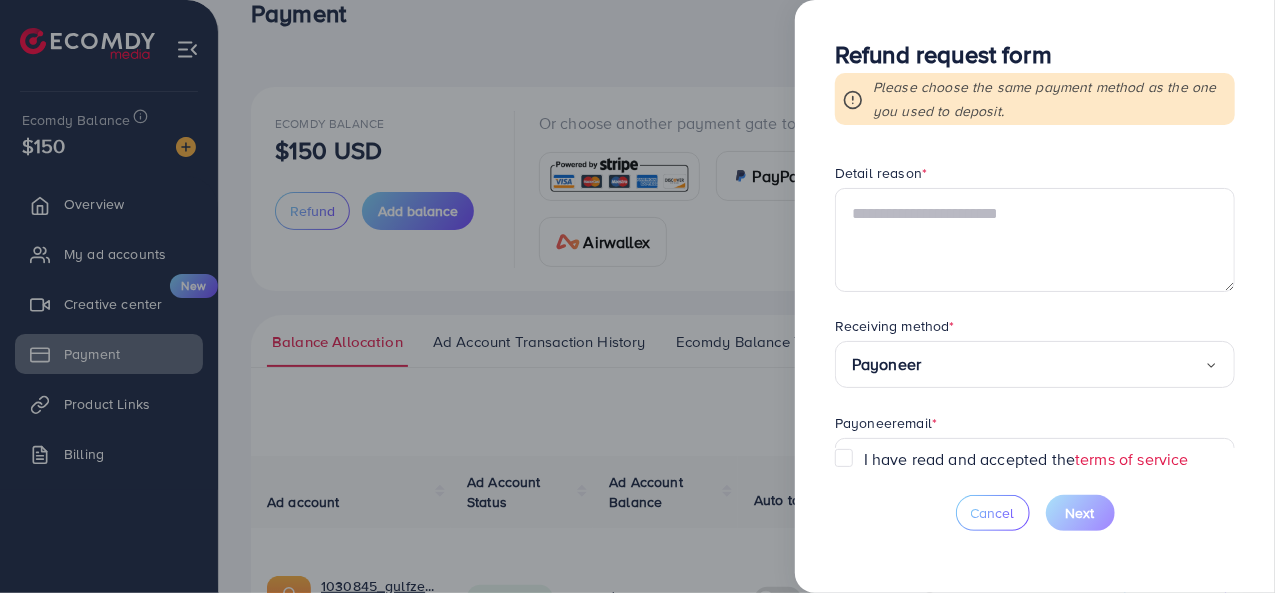 scroll, scrollTop: 270, scrollLeft: 0, axis: vertical 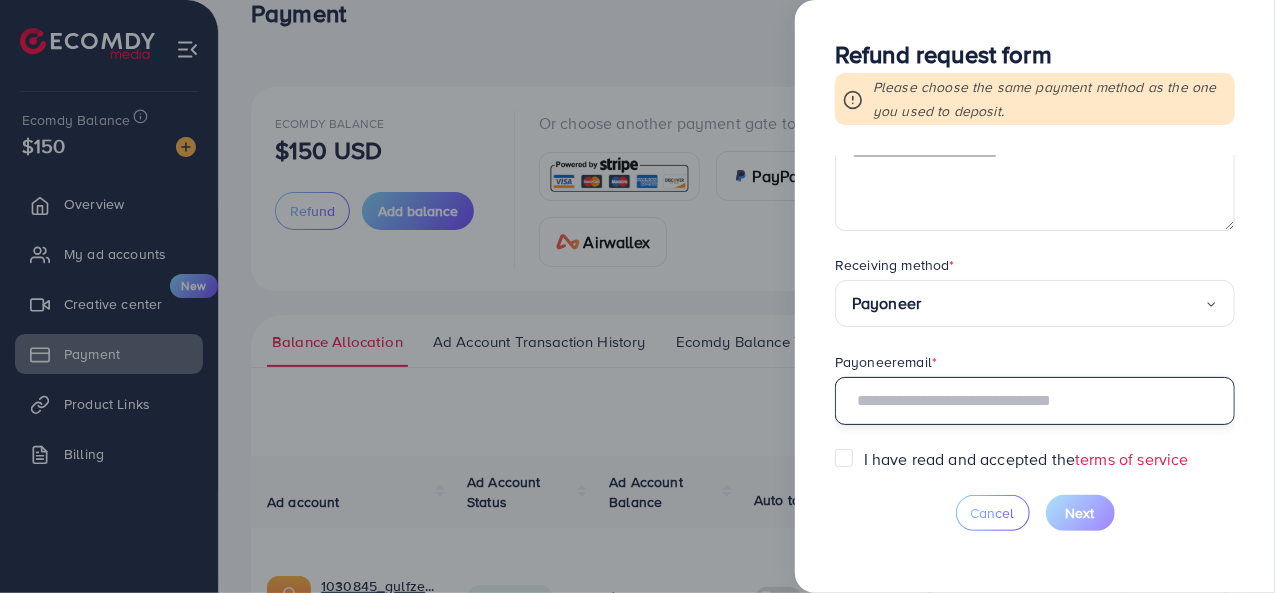 click at bounding box center [1035, 401] 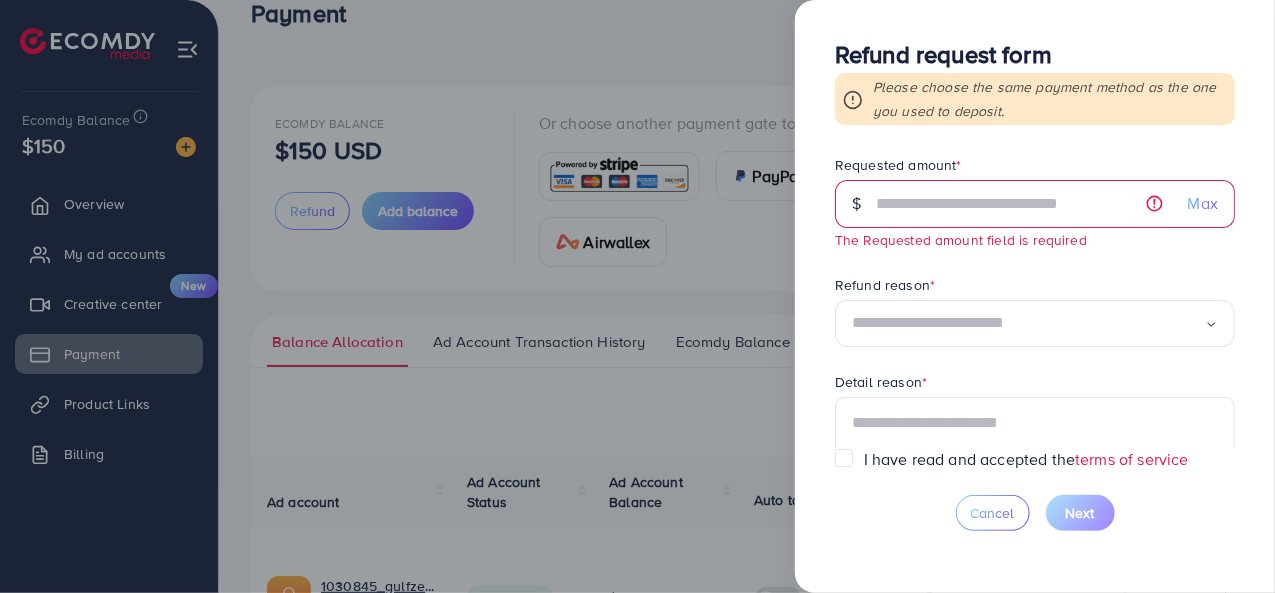 scroll, scrollTop: 0, scrollLeft: 0, axis: both 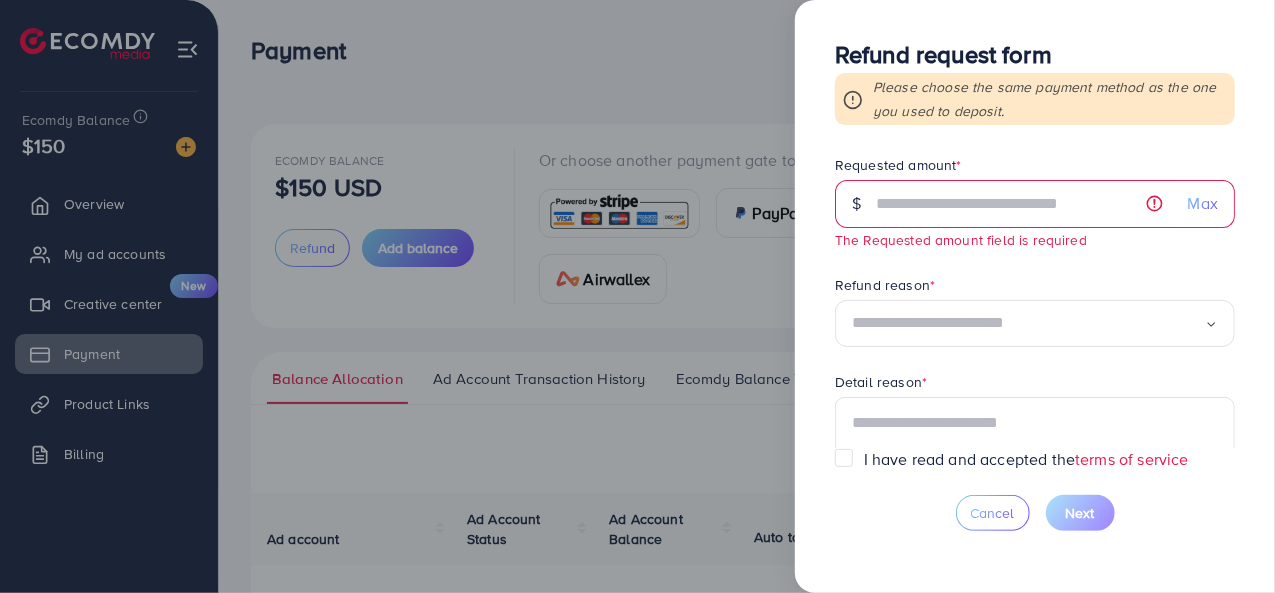 click on "Max" at bounding box center (1203, 203) 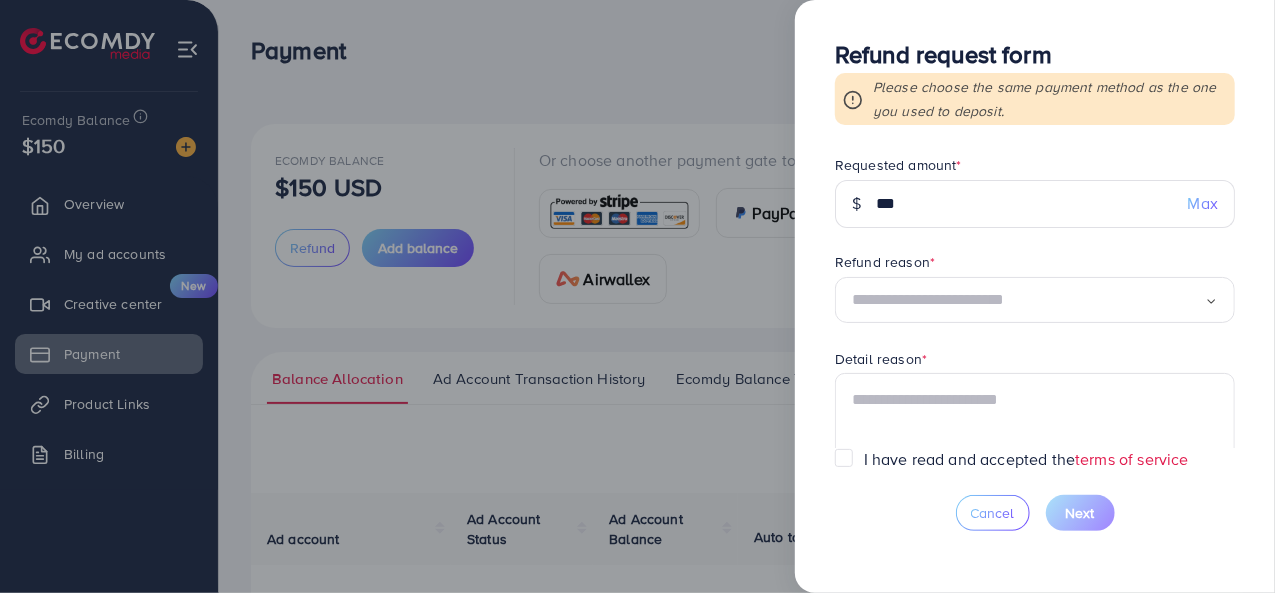 click at bounding box center (1028, 300) 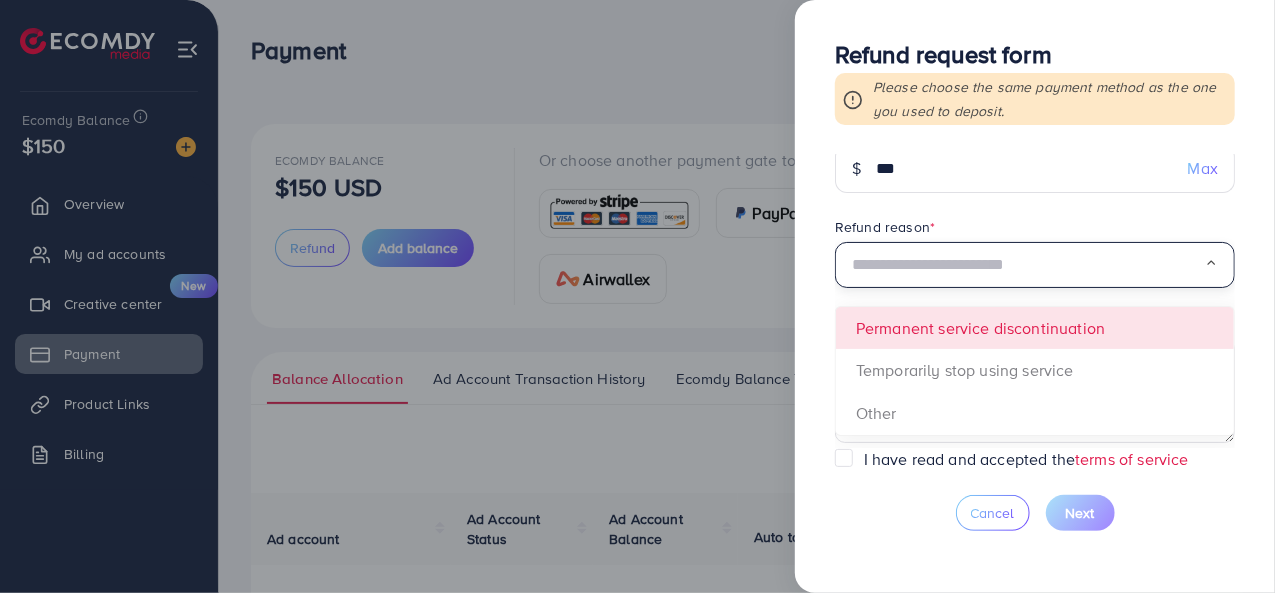 scroll, scrollTop: 38, scrollLeft: 0, axis: vertical 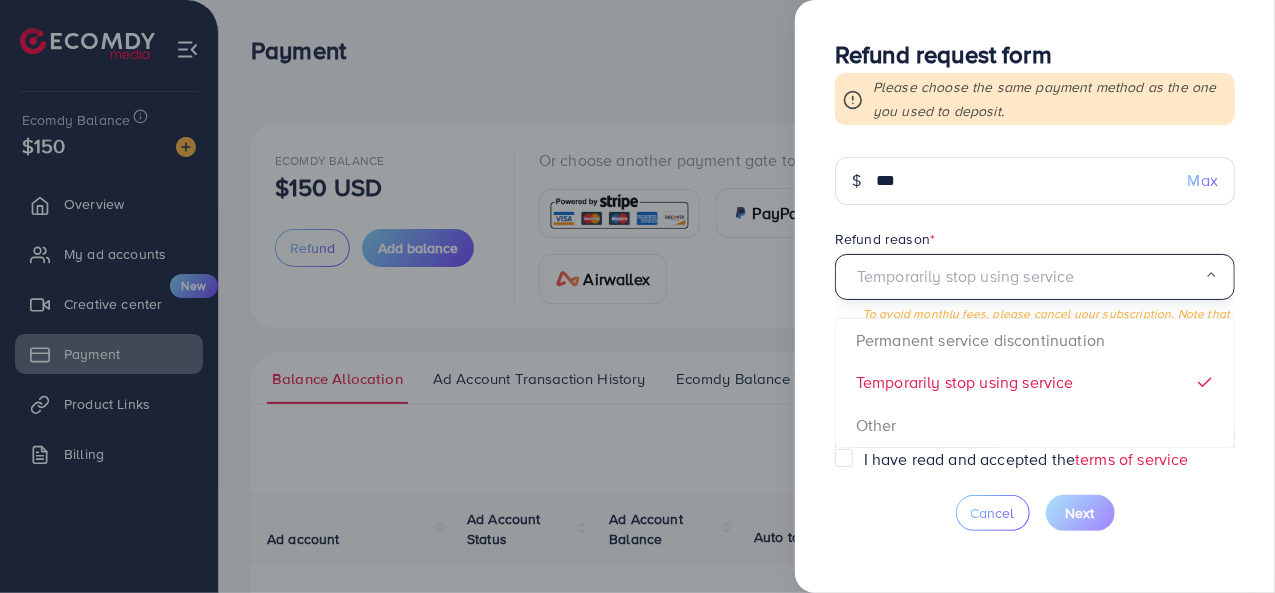 click at bounding box center (1028, 277) 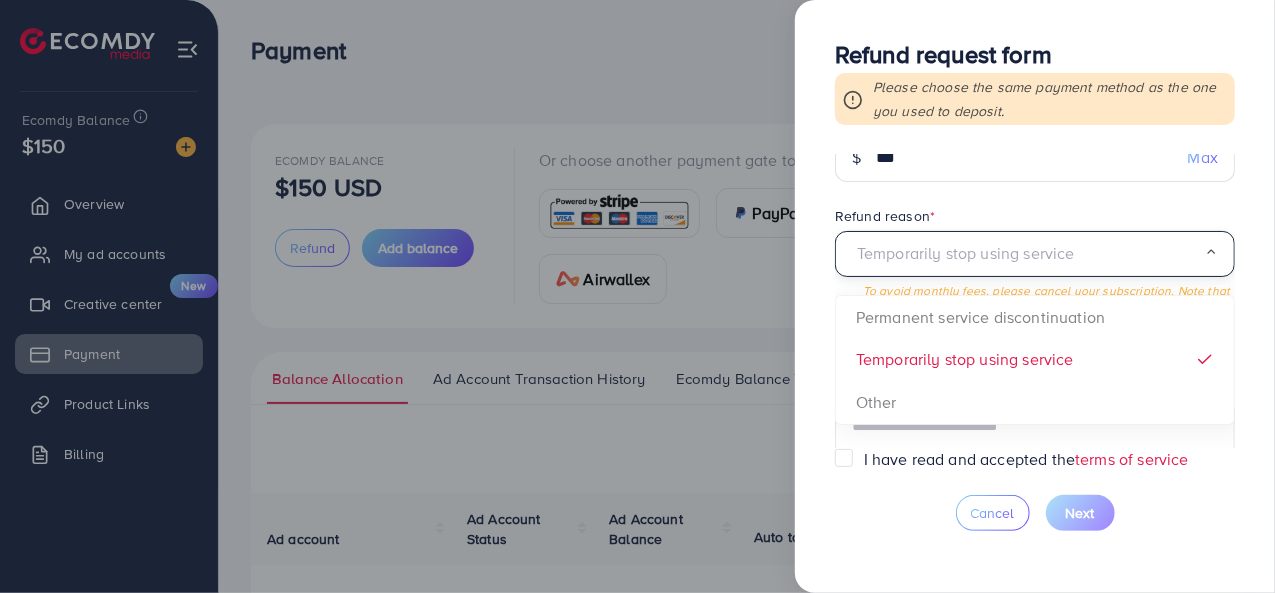 scroll, scrollTop: 47, scrollLeft: 0, axis: vertical 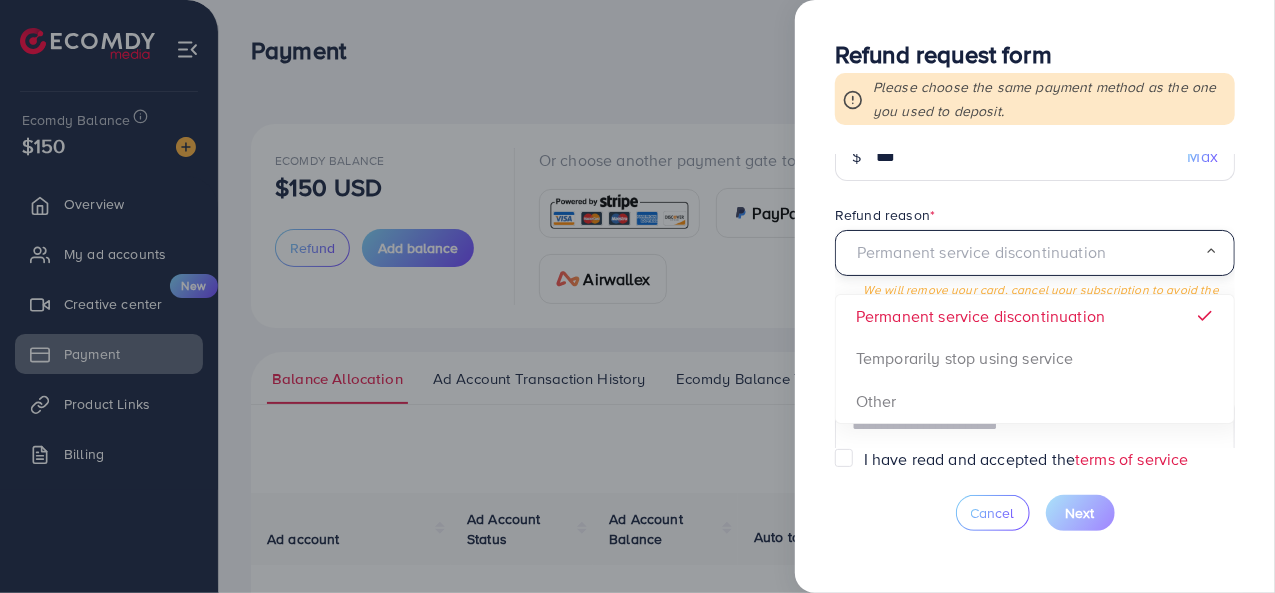 click on "Permanent service discontinuation" at bounding box center (1028, 253) 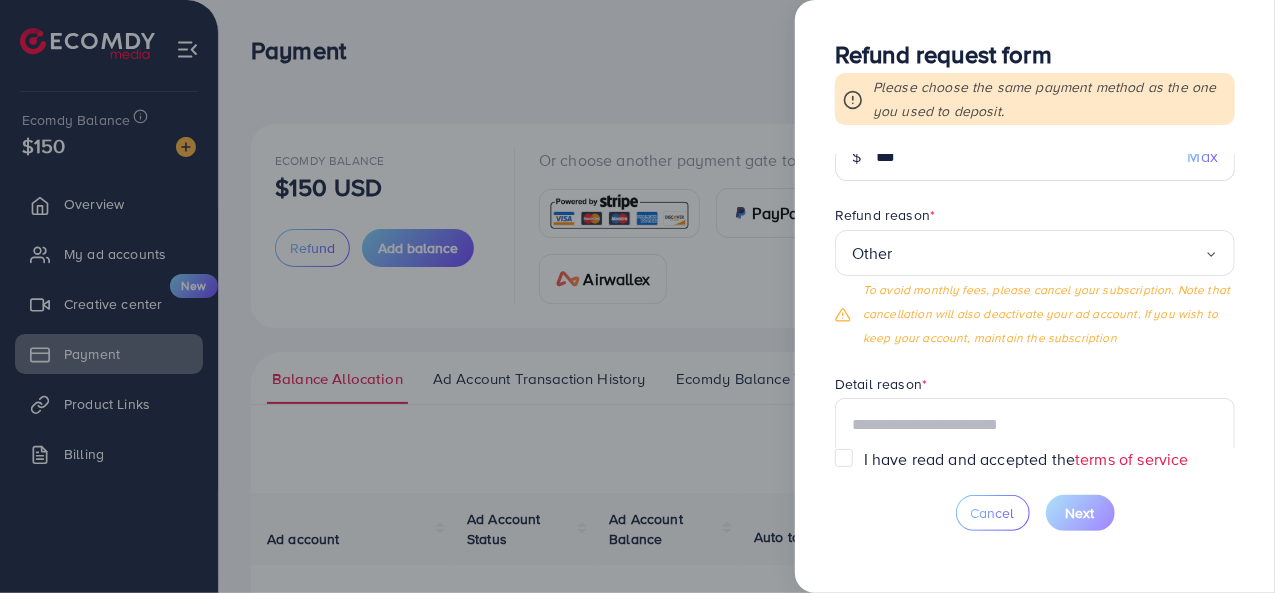 click at bounding box center (1049, 253) 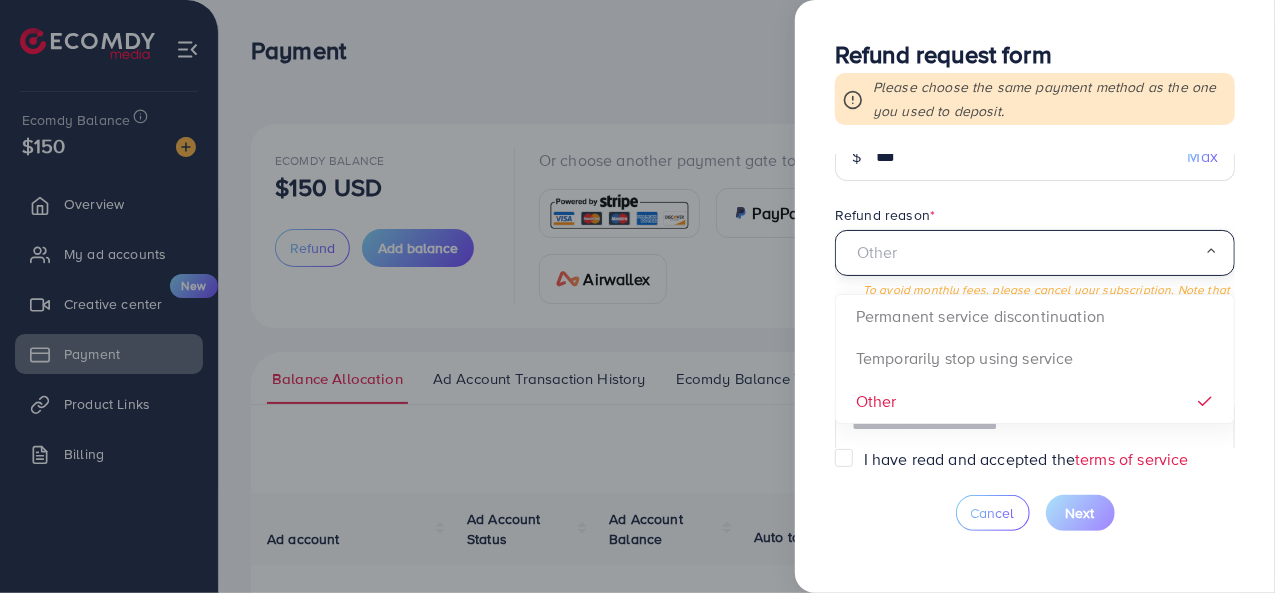 click at bounding box center [1028, 253] 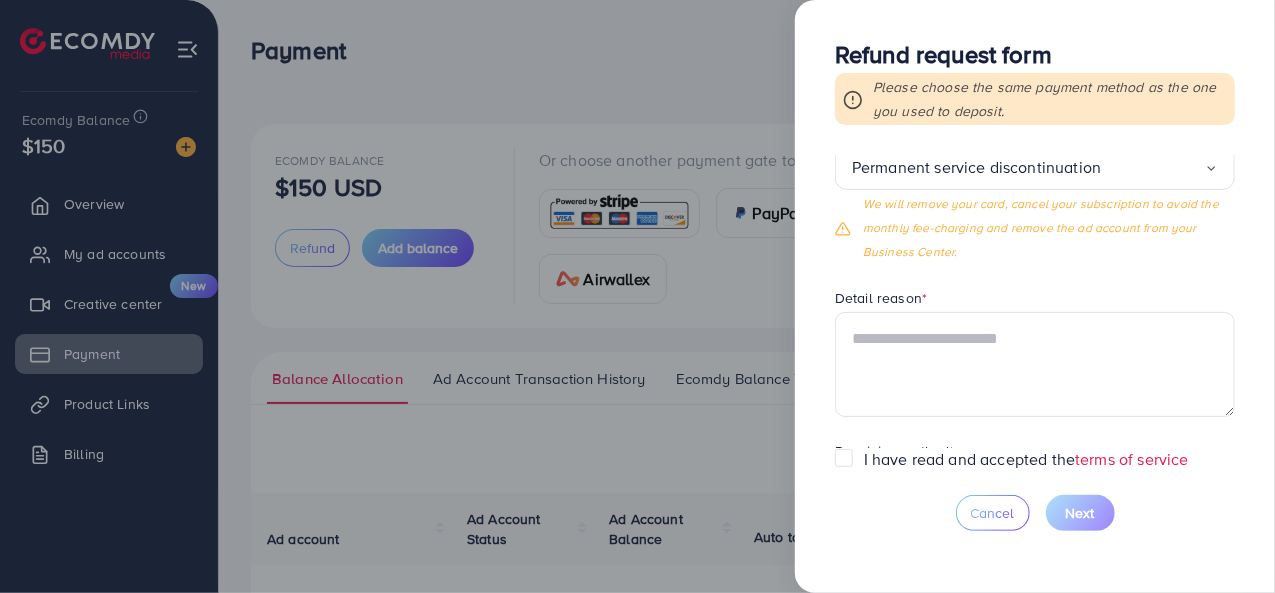 scroll, scrollTop: 134, scrollLeft: 0, axis: vertical 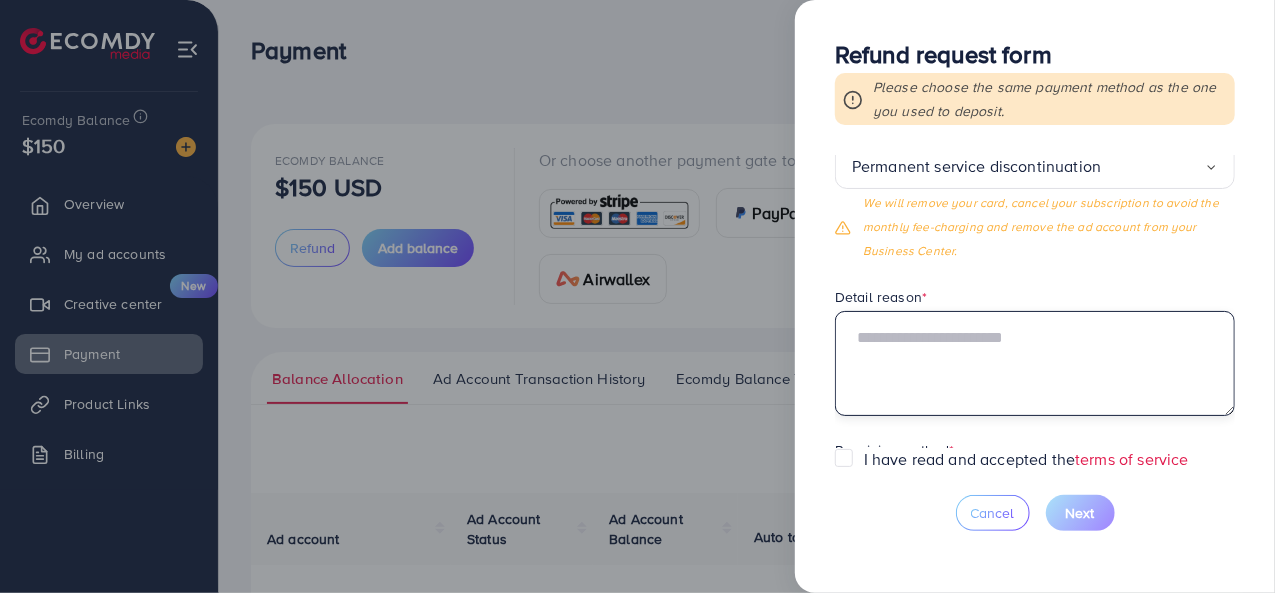 click at bounding box center (1035, 363) 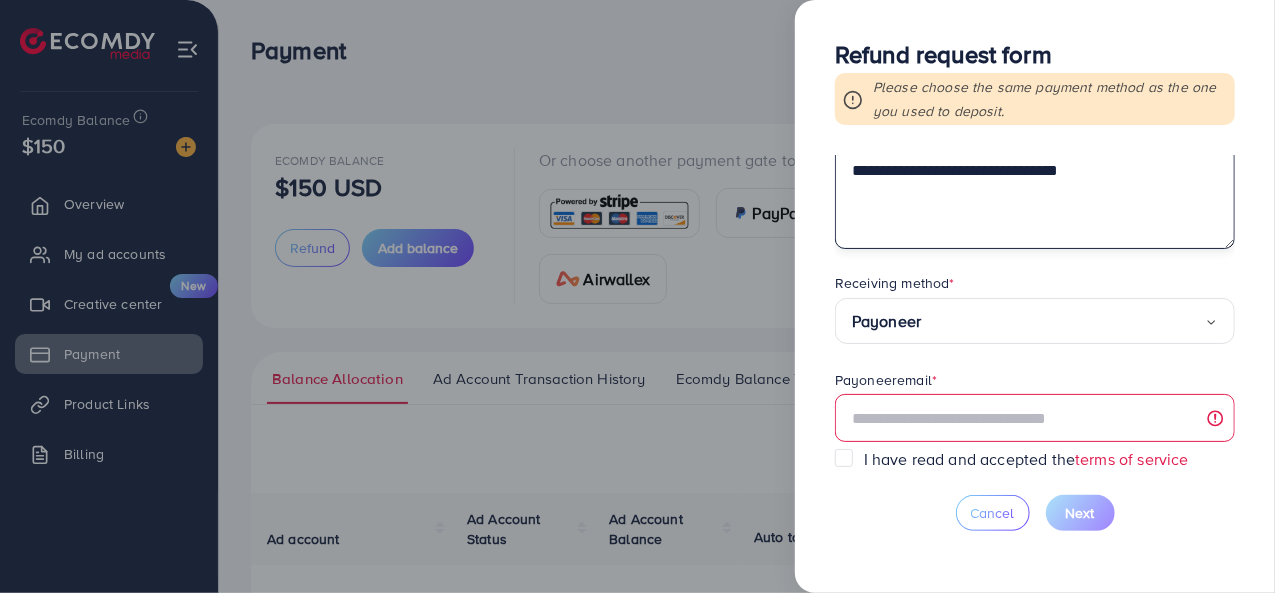 scroll, scrollTop: 342, scrollLeft: 0, axis: vertical 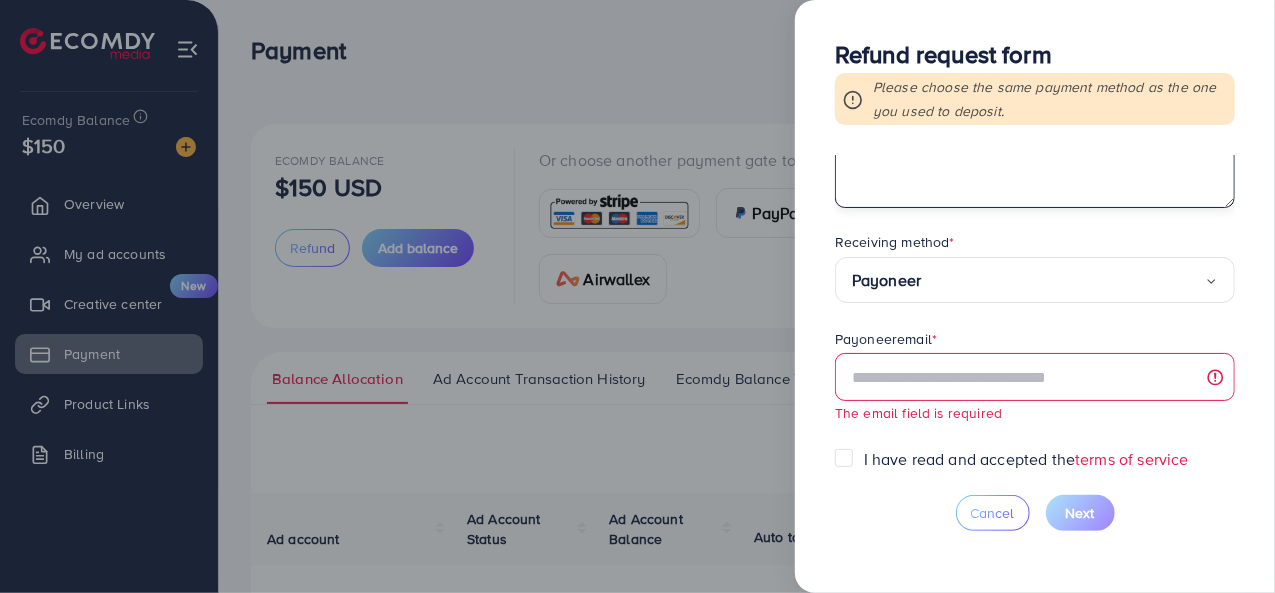 type on "**********" 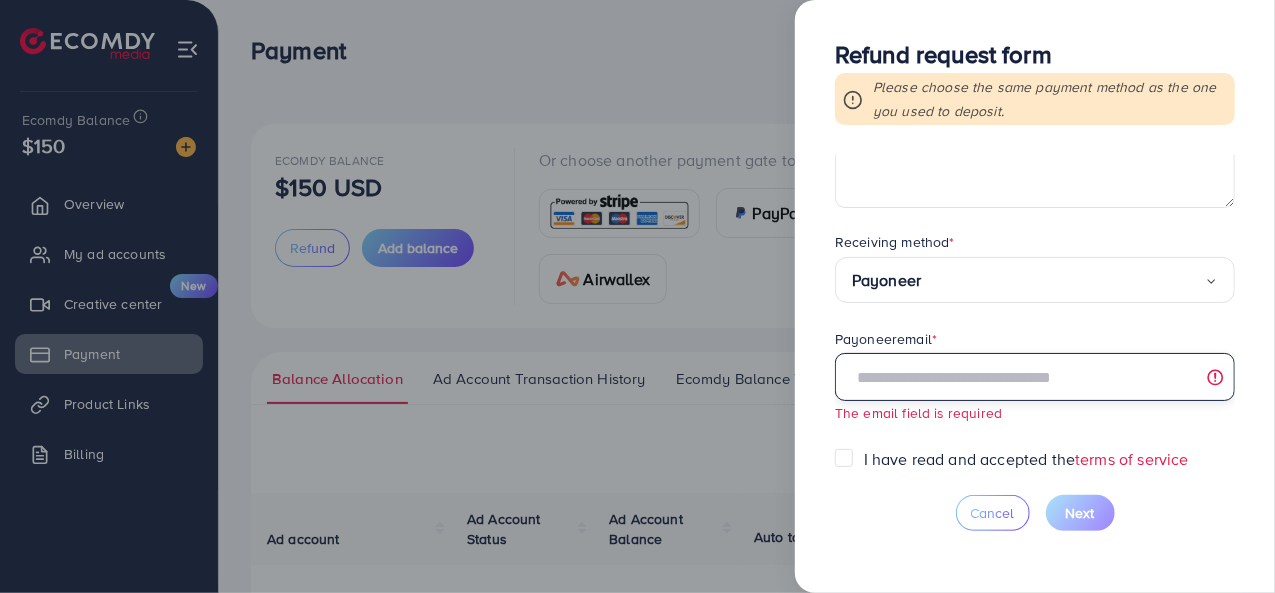 click at bounding box center [1035, 377] 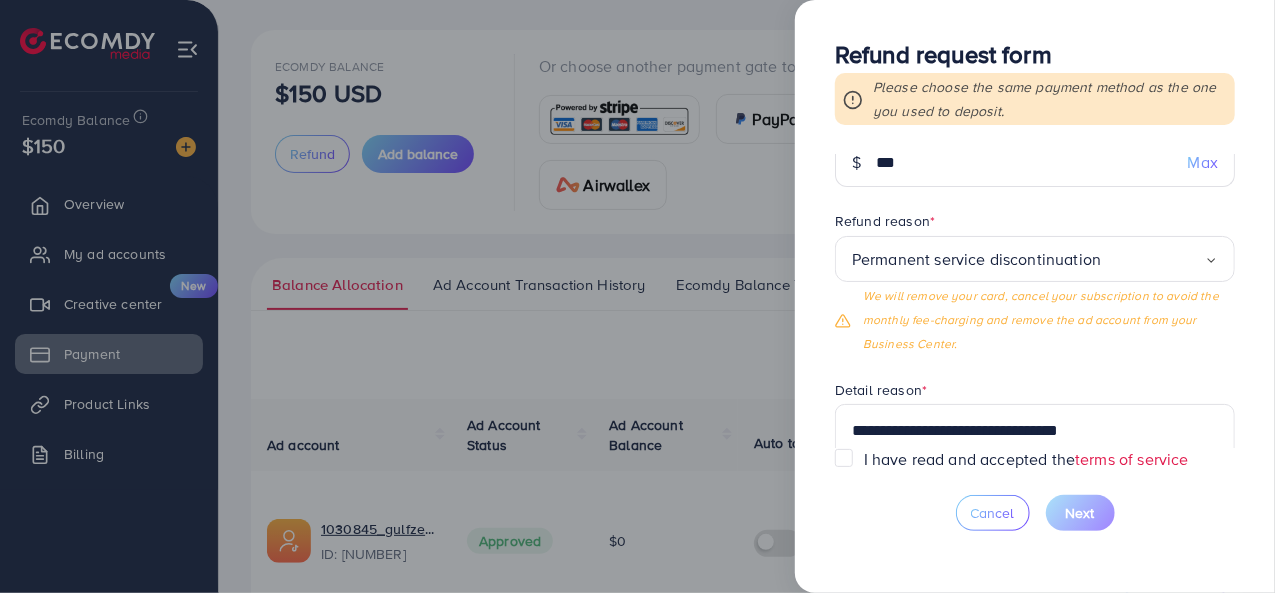scroll, scrollTop: 0, scrollLeft: 0, axis: both 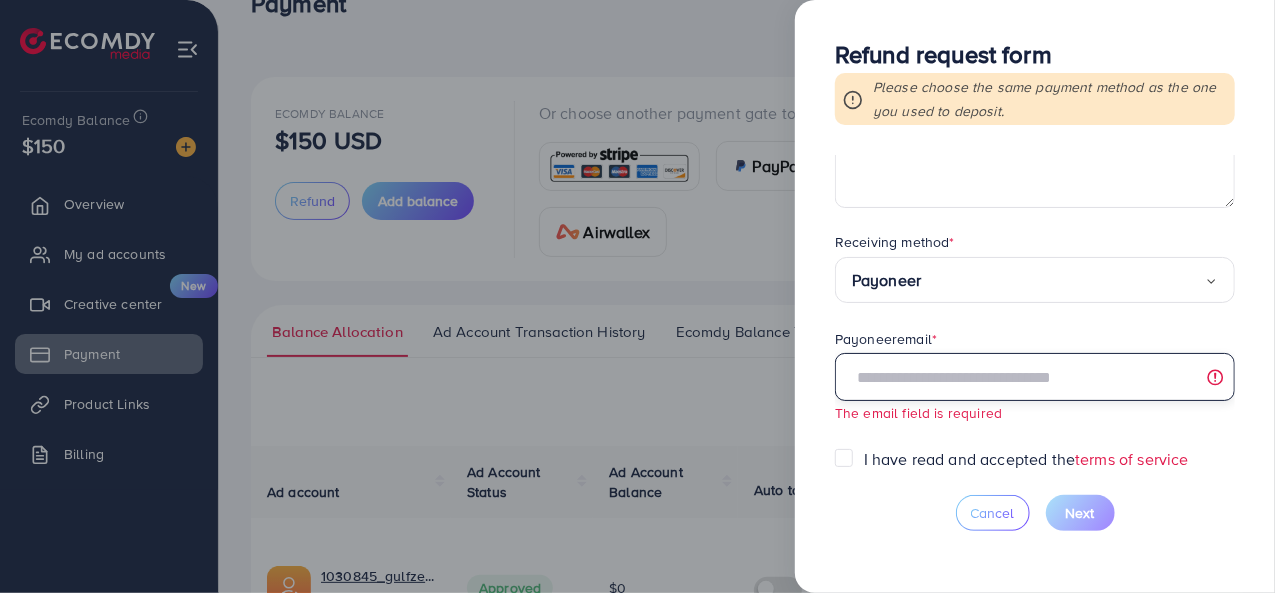 click at bounding box center (1035, 377) 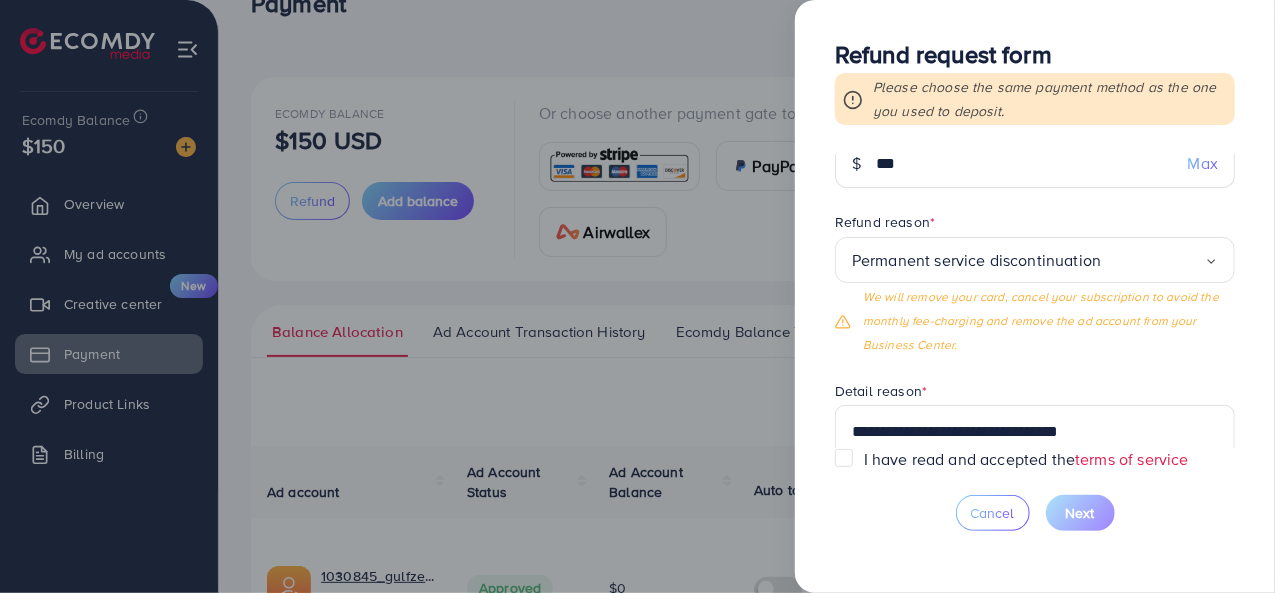 scroll, scrollTop: 0, scrollLeft: 0, axis: both 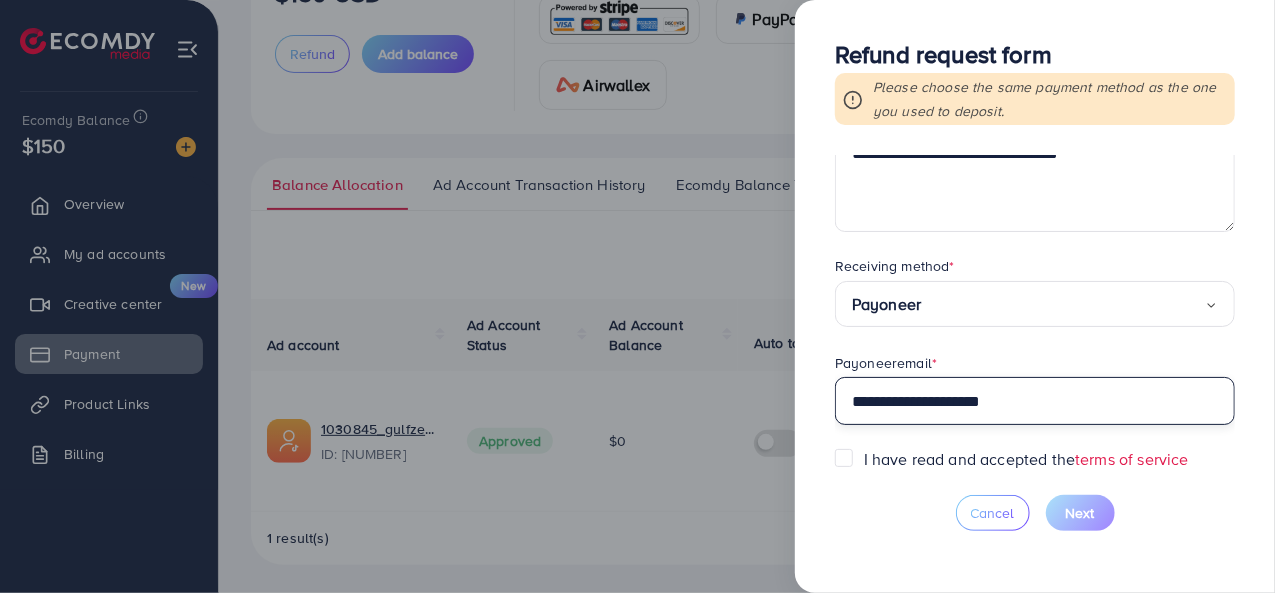 type on "**********" 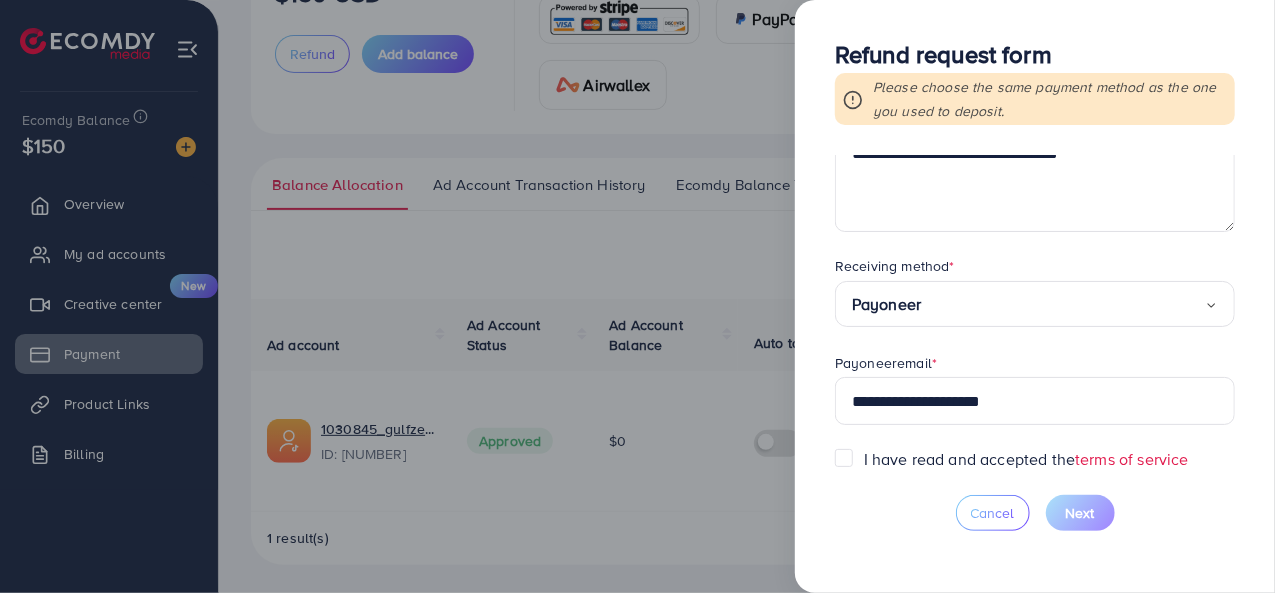 click on "I have read and accepted the  terms of service" at bounding box center [1026, 459] 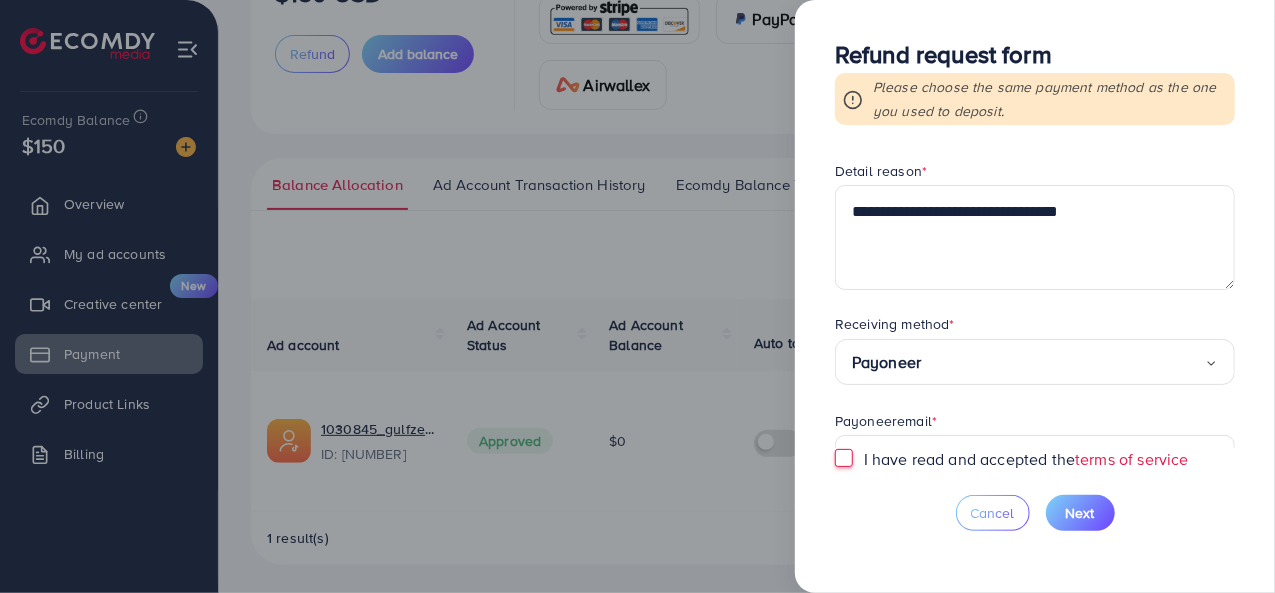 scroll, scrollTop: 318, scrollLeft: 0, axis: vertical 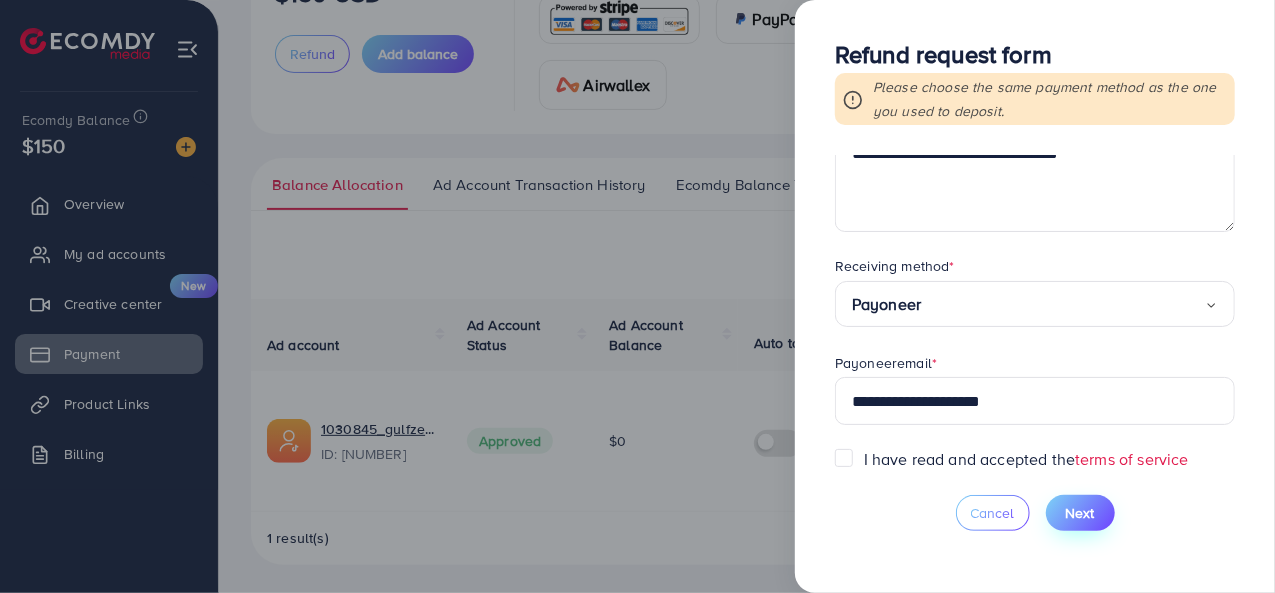 click on "Next" at bounding box center (1080, 513) 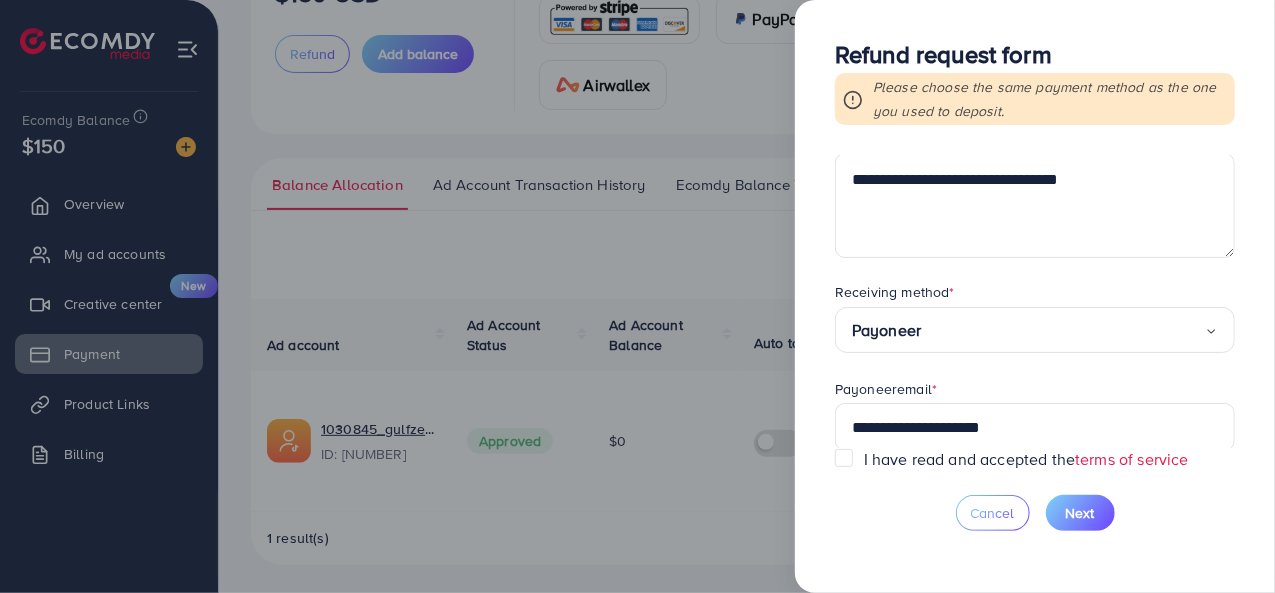 scroll, scrollTop: 290, scrollLeft: 0, axis: vertical 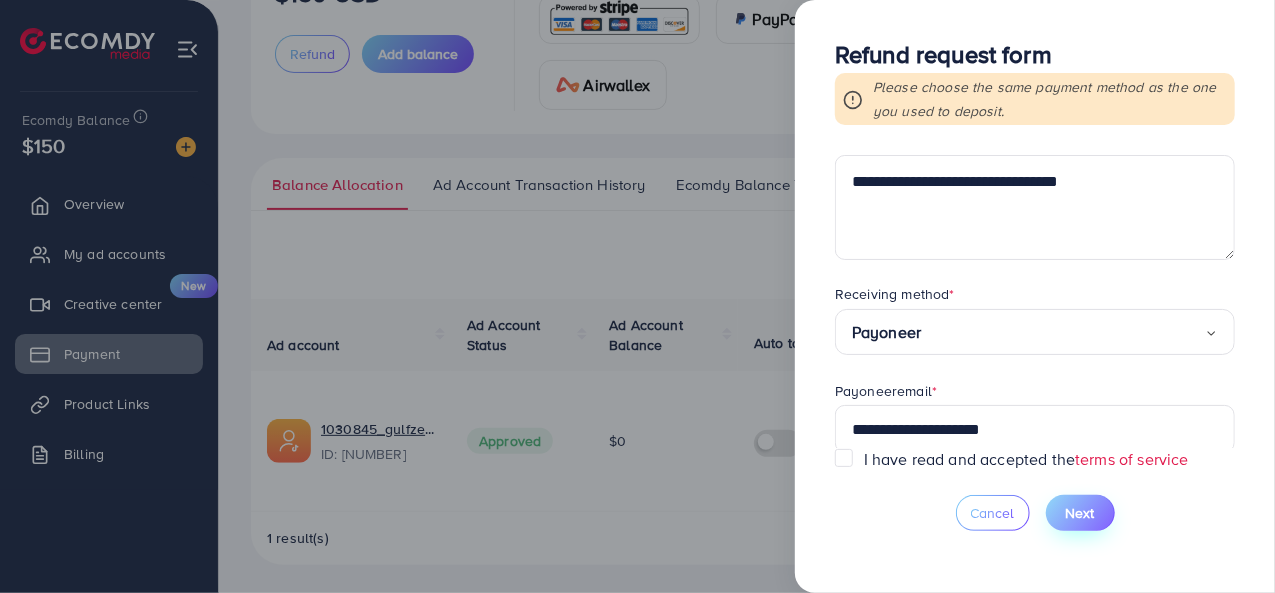click on "Next" at bounding box center [1080, 513] 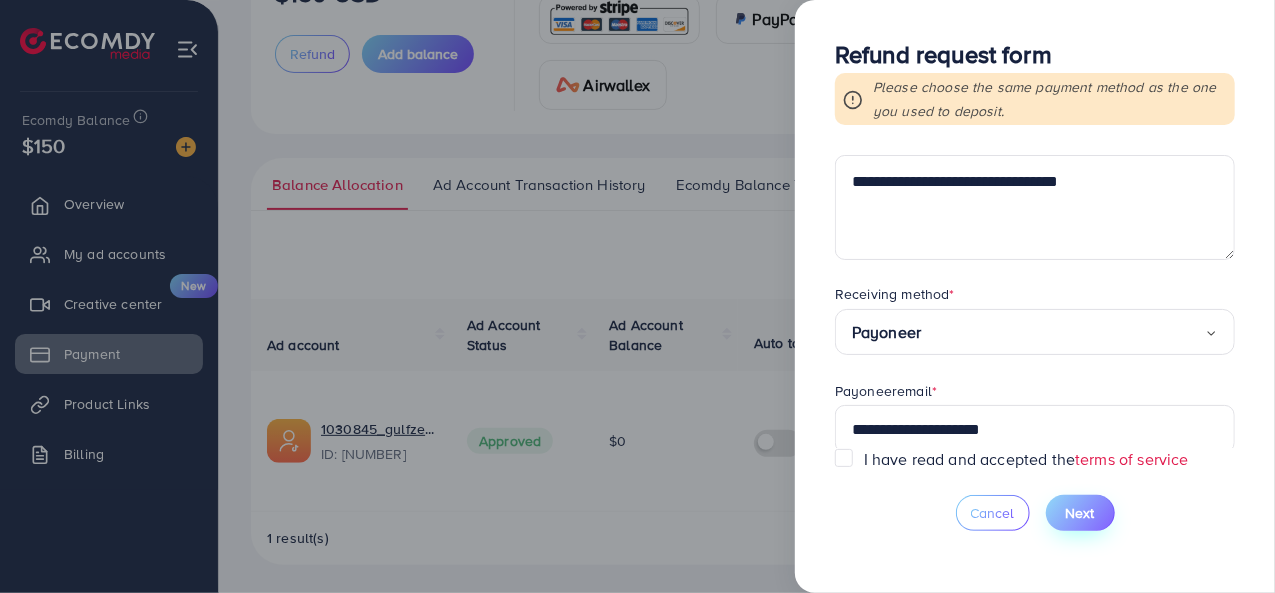 click on "Next" at bounding box center [1080, 513] 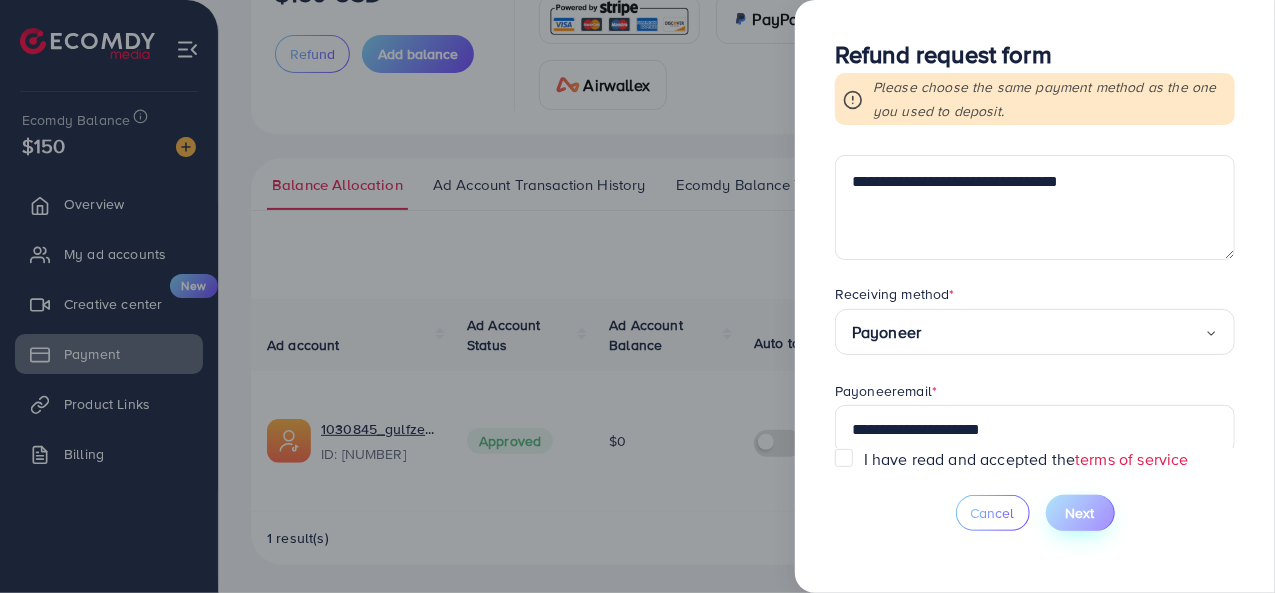 click on "Next" at bounding box center [1080, 513] 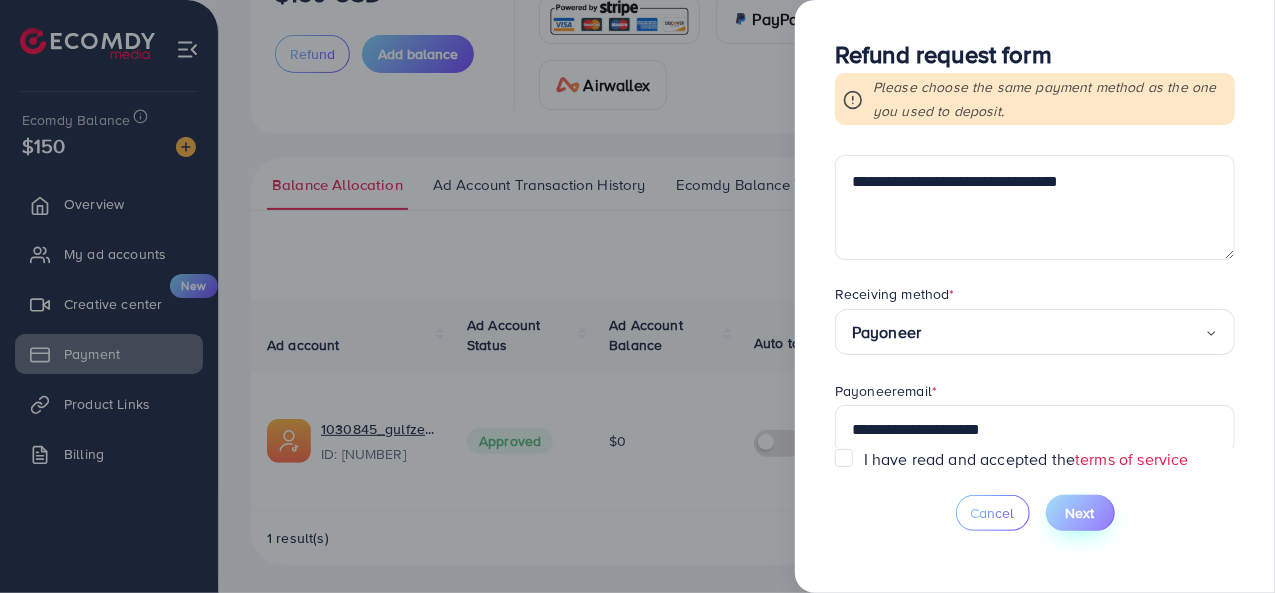 click on "Next" at bounding box center (1080, 513) 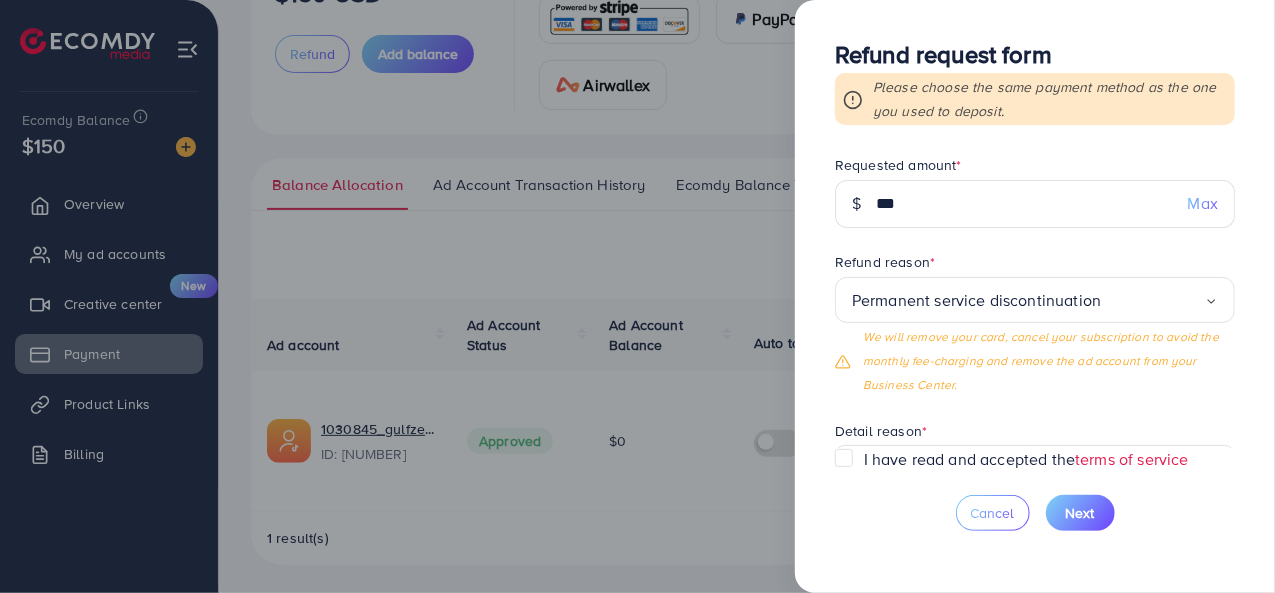 scroll, scrollTop: 318, scrollLeft: 0, axis: vertical 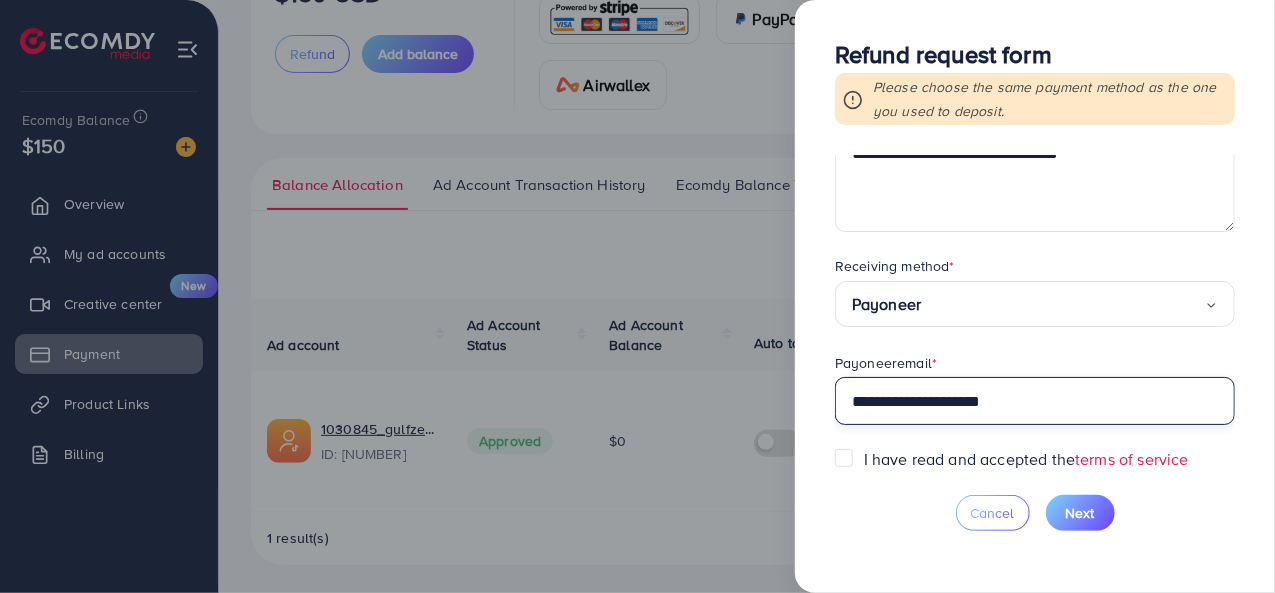 click on "**********" at bounding box center (1035, 401) 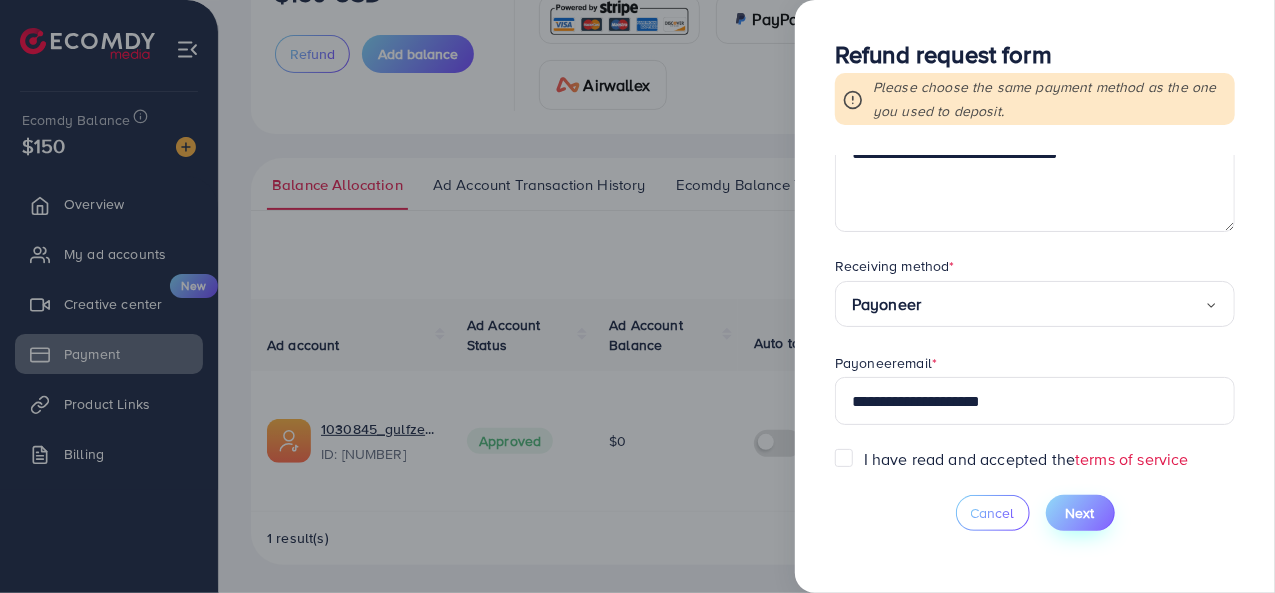 drag, startPoint x: 1082, startPoint y: 505, endPoint x: 1086, endPoint y: 495, distance: 10.770329 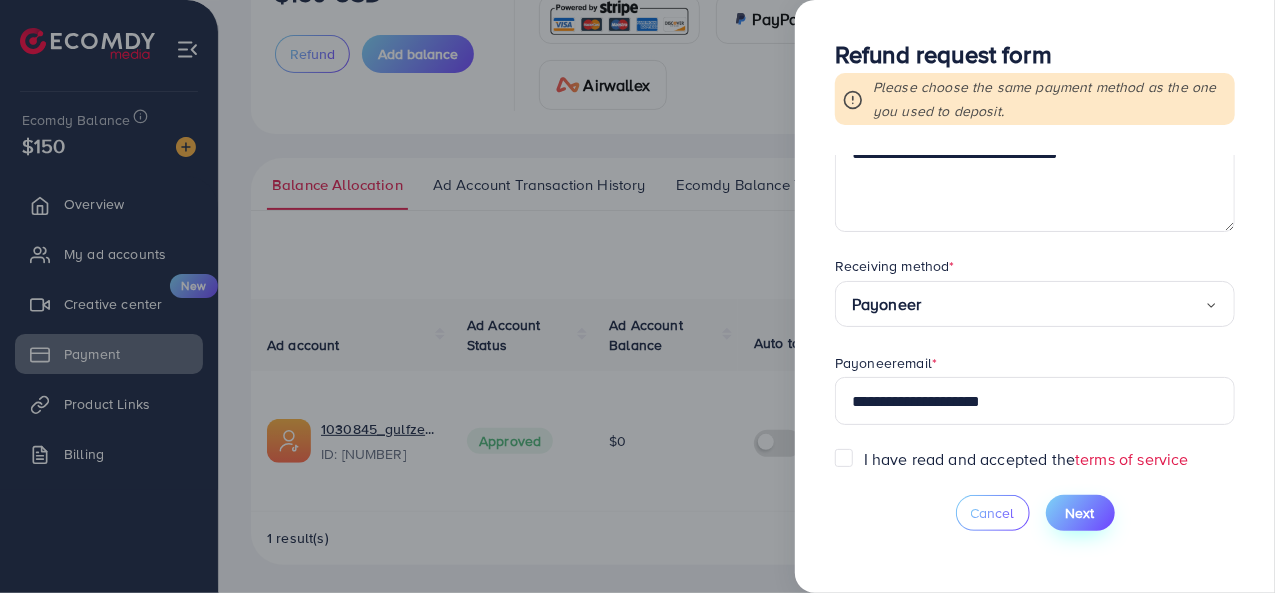 click on "Next" at bounding box center [1080, 513] 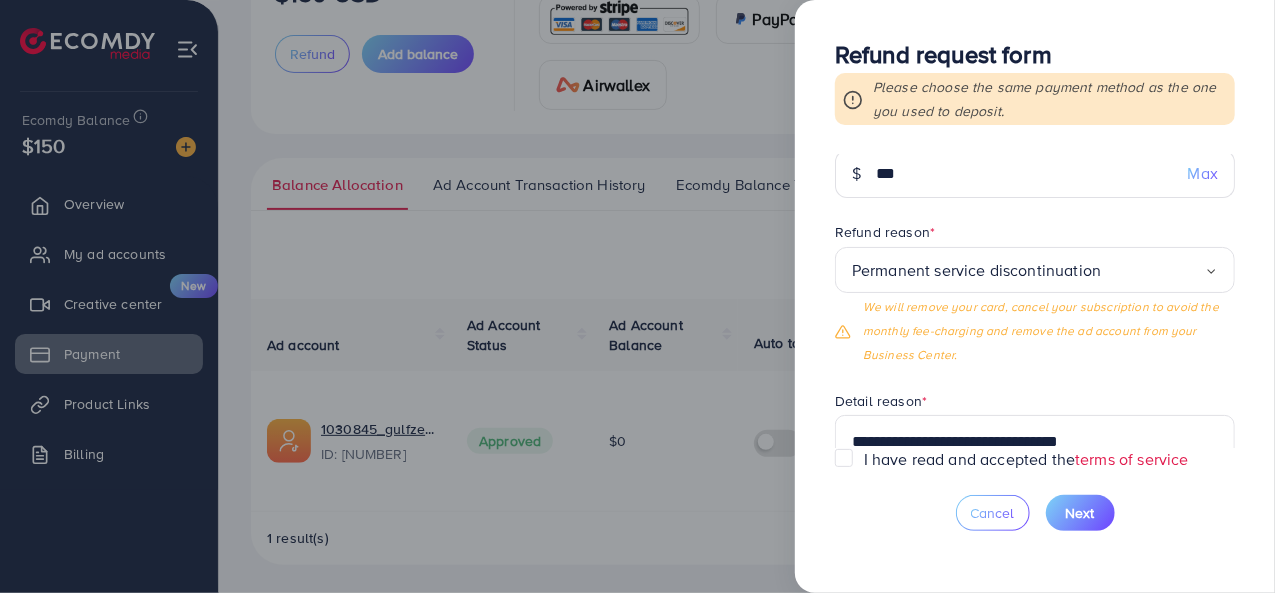 scroll, scrollTop: 0, scrollLeft: 0, axis: both 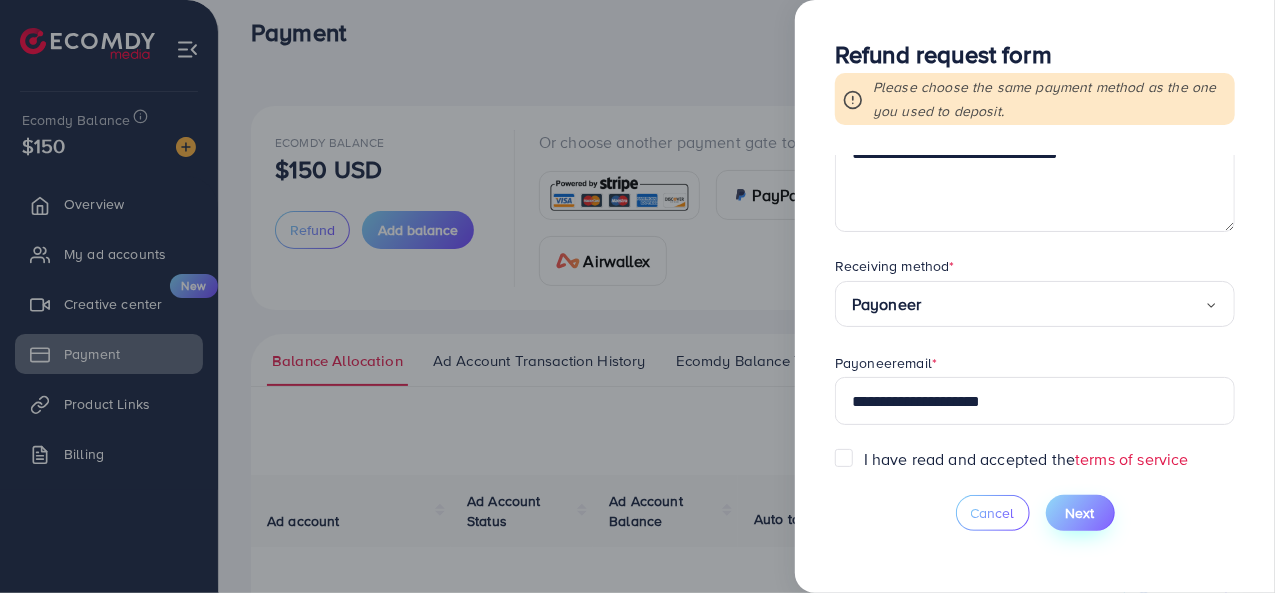 click on "Next" at bounding box center (1080, 513) 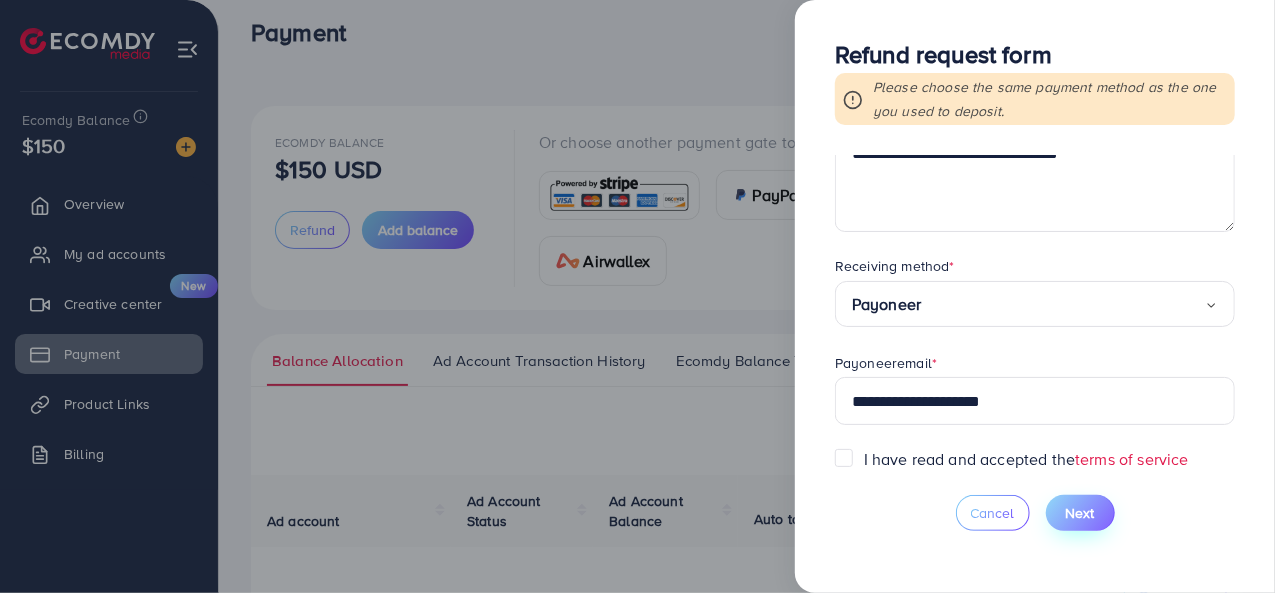 click on "Next" at bounding box center [1080, 513] 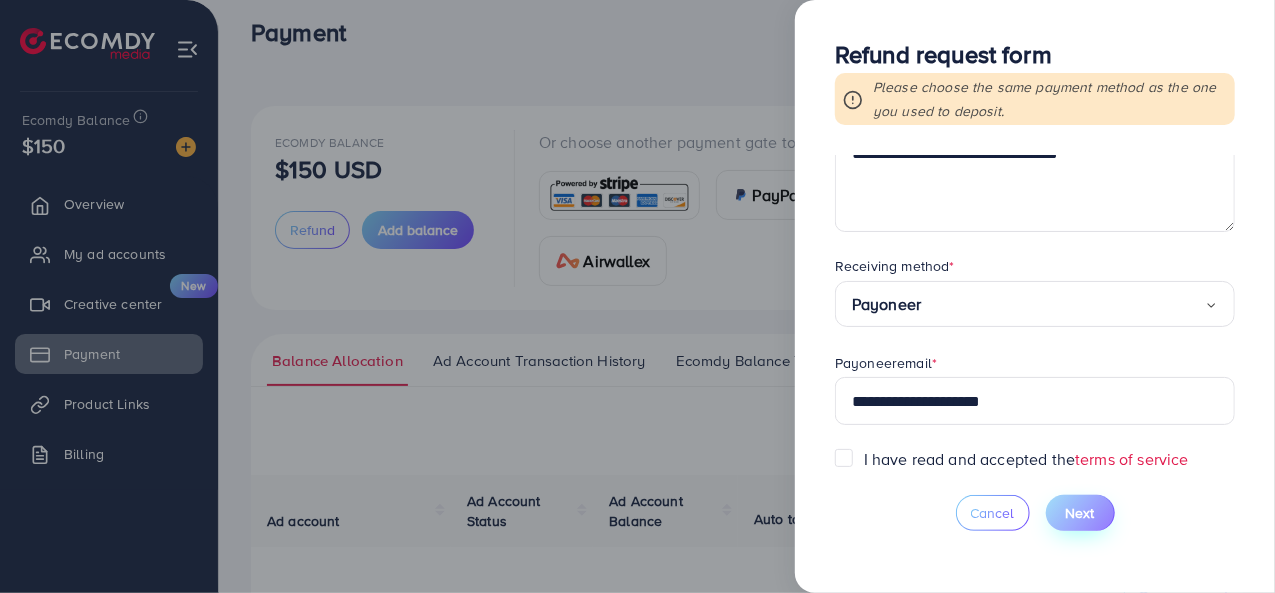 click on "Next" at bounding box center (1080, 513) 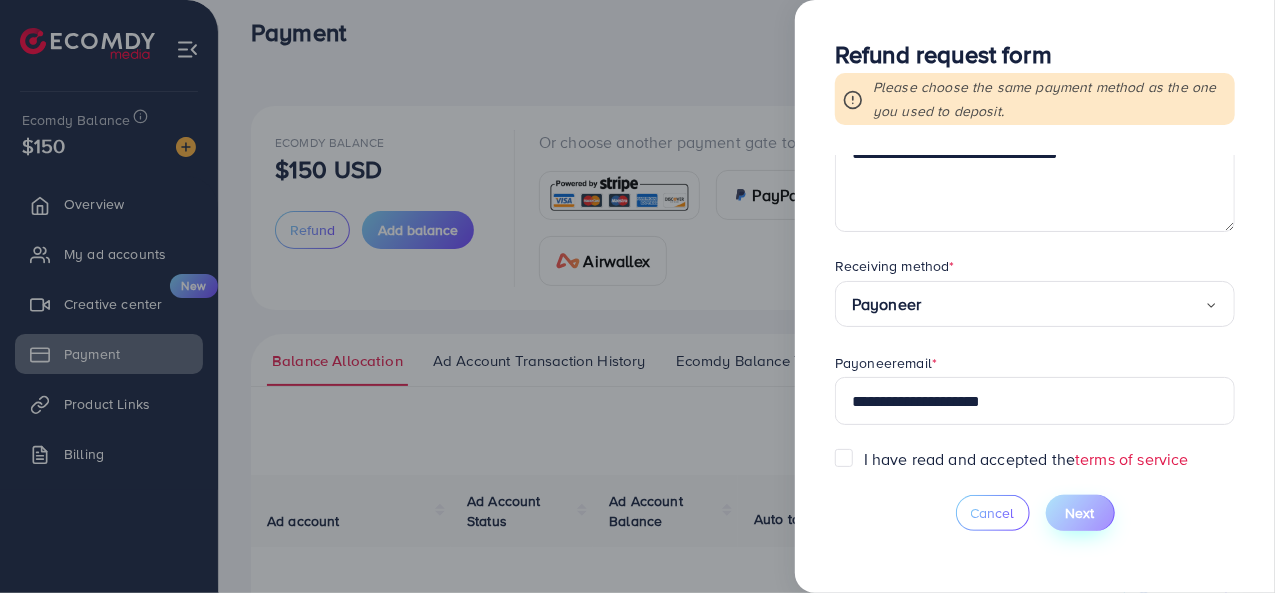 click on "Next" at bounding box center (1080, 513) 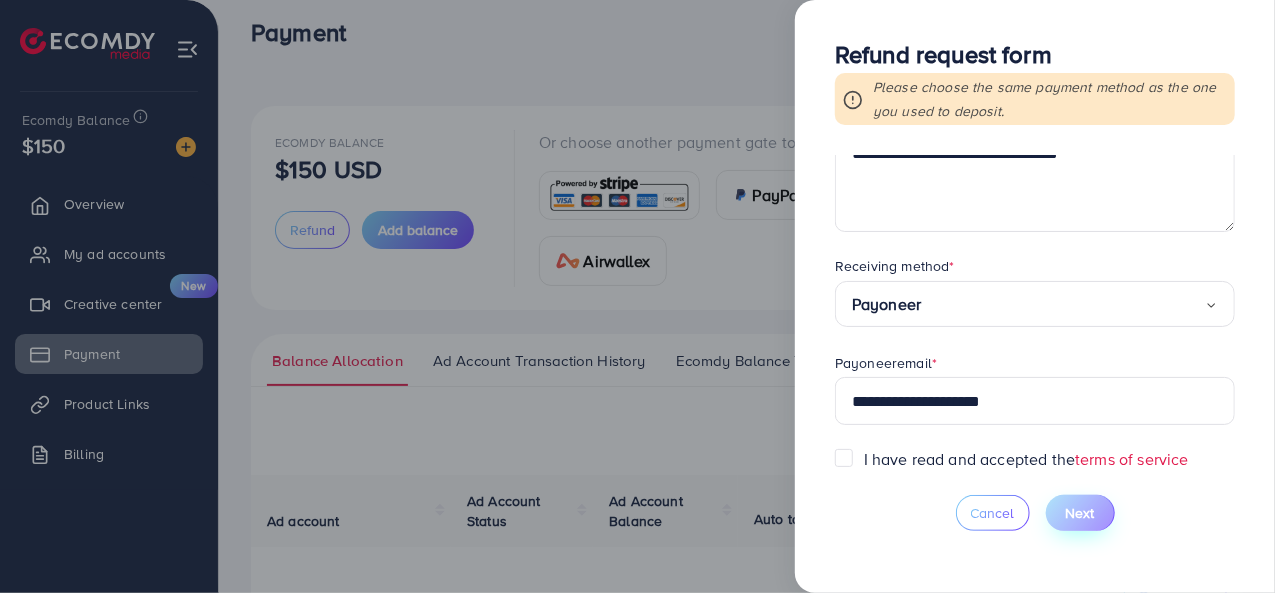 click on "Next" at bounding box center (1080, 513) 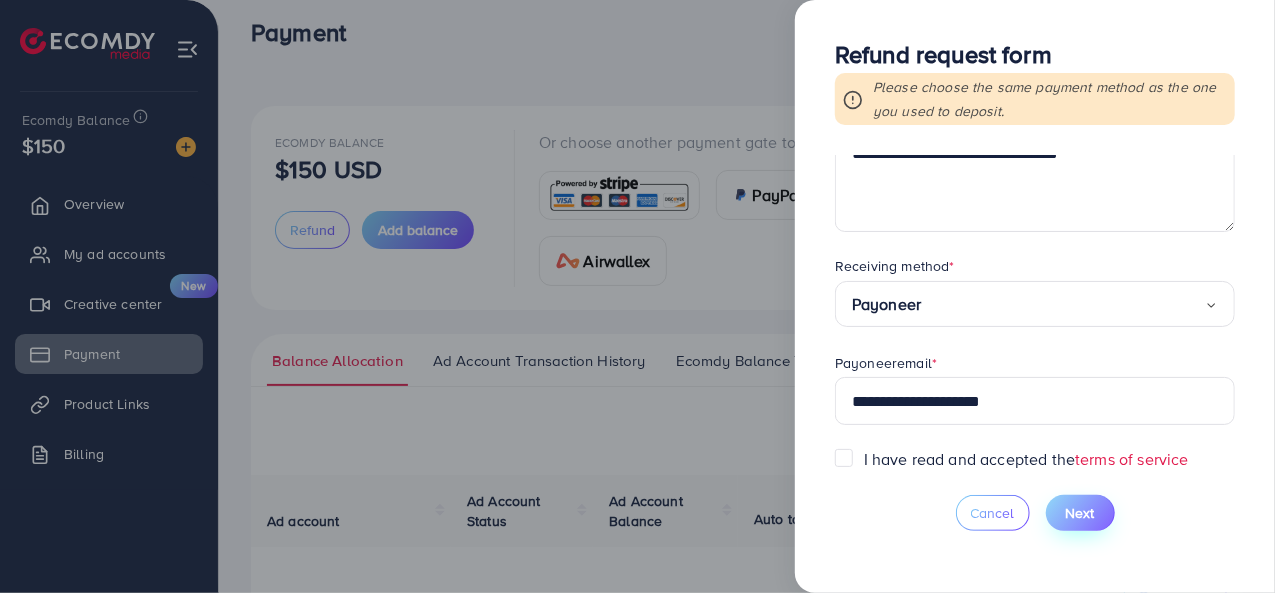 click on "Next" at bounding box center (1080, 513) 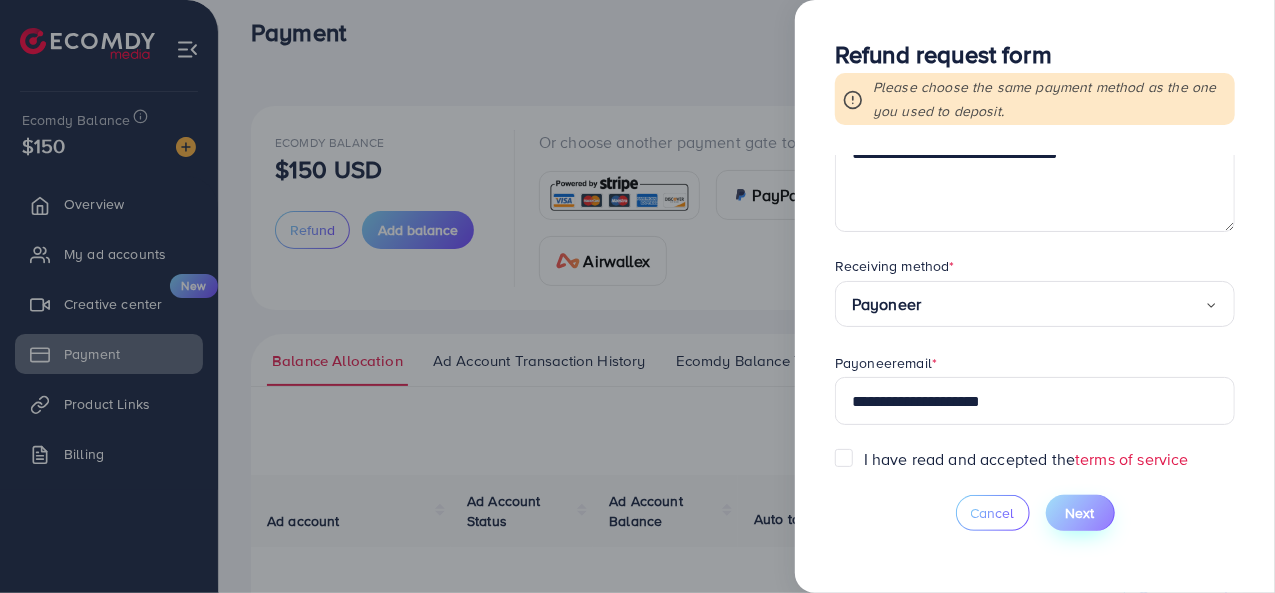 click on "Next" at bounding box center (1080, 513) 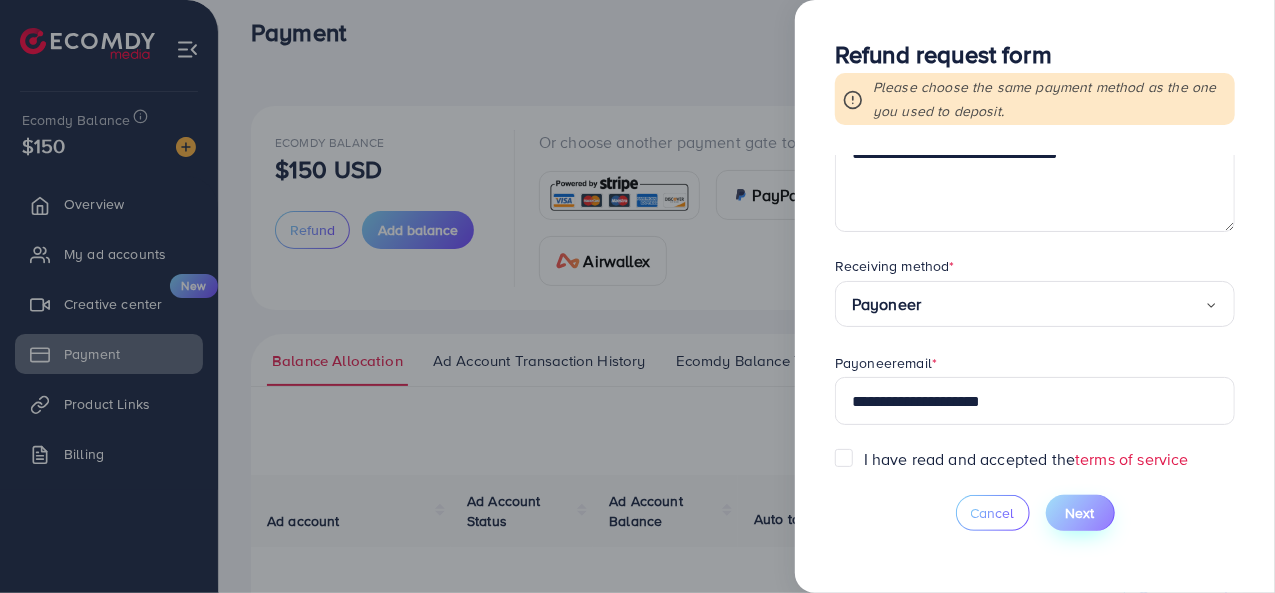 click on "Next" at bounding box center (1080, 513) 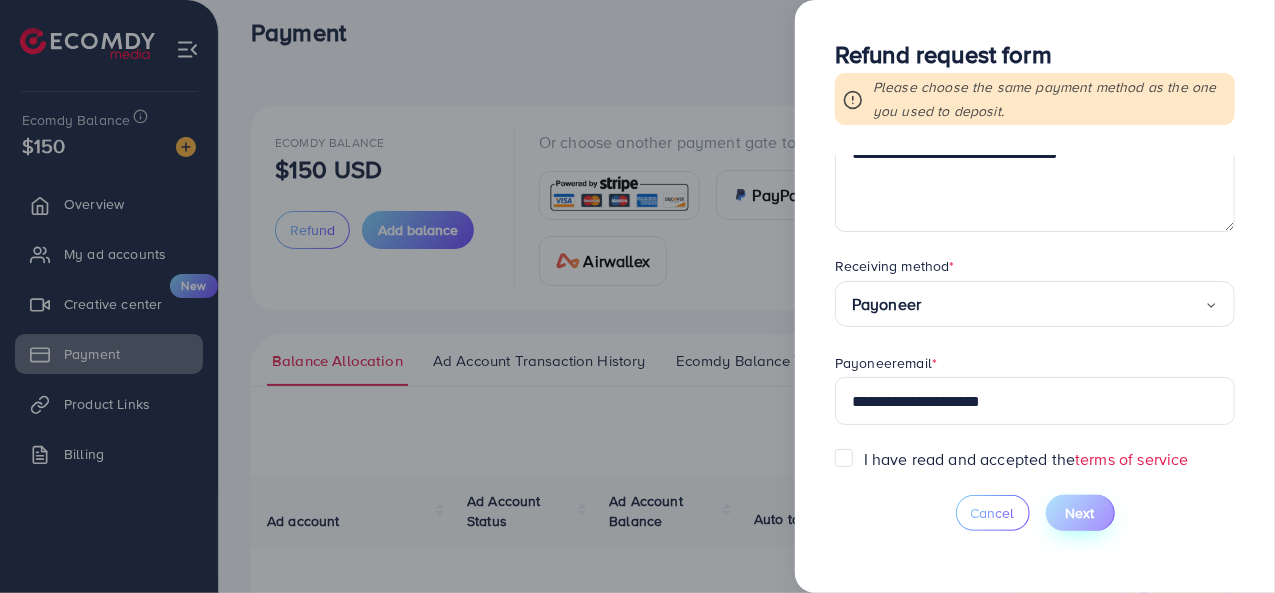 click on "Next" at bounding box center [1080, 513] 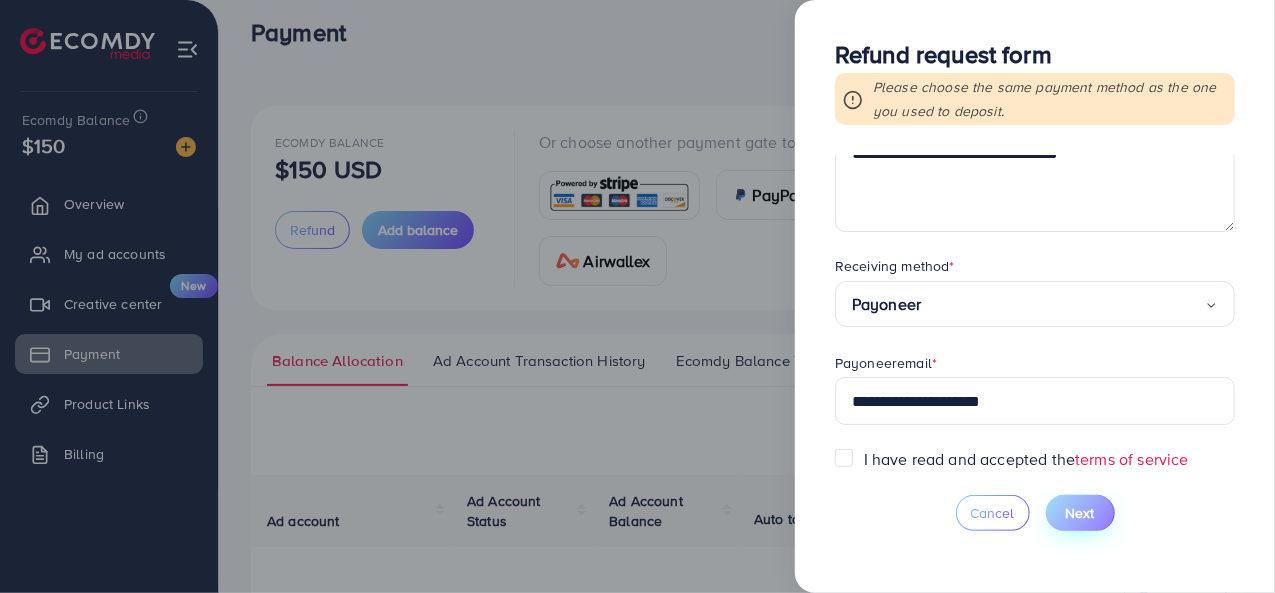 click on "Next" at bounding box center (1080, 513) 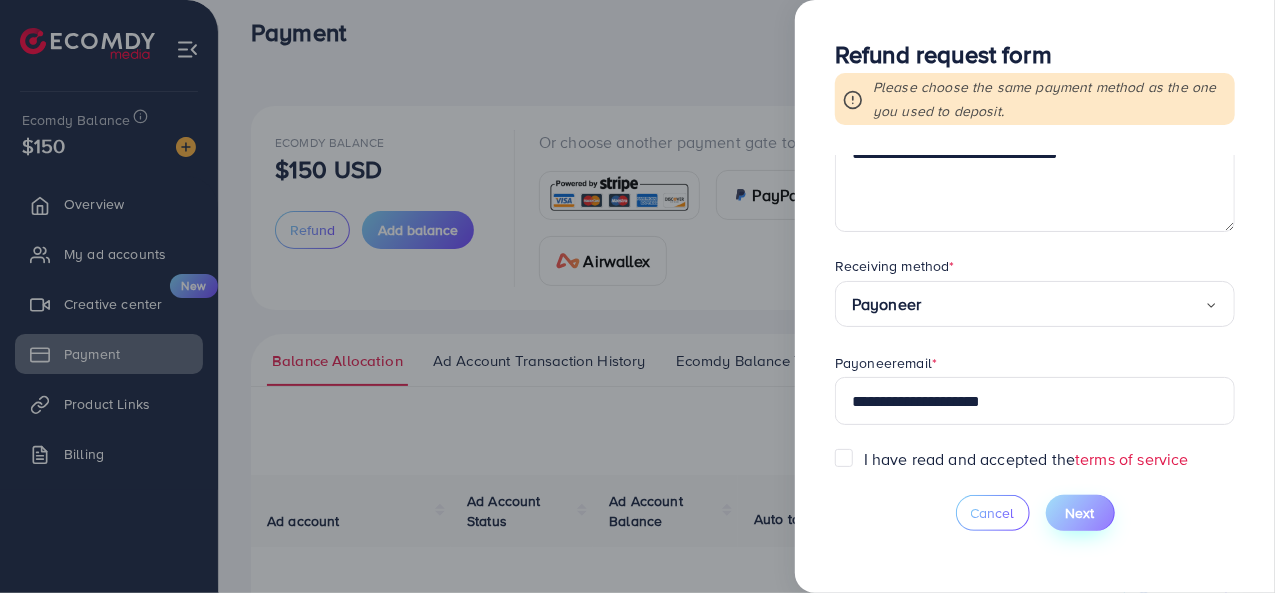 click on "Next" at bounding box center [1080, 513] 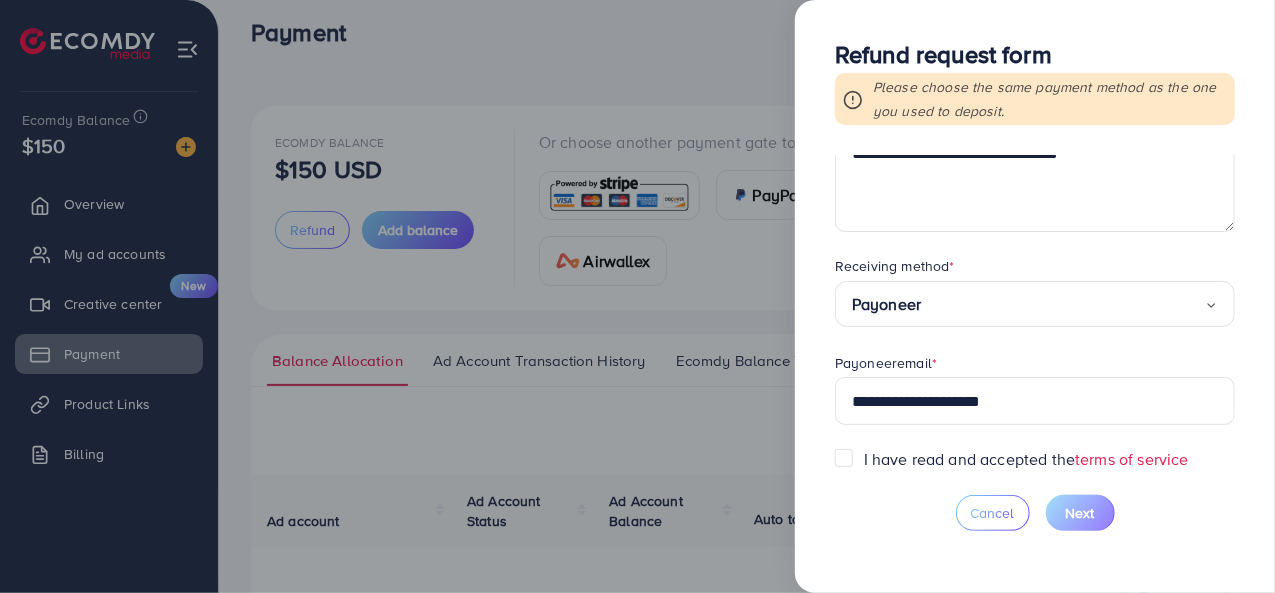 drag, startPoint x: 1084, startPoint y: 511, endPoint x: 1053, endPoint y: 379, distance: 135.5913 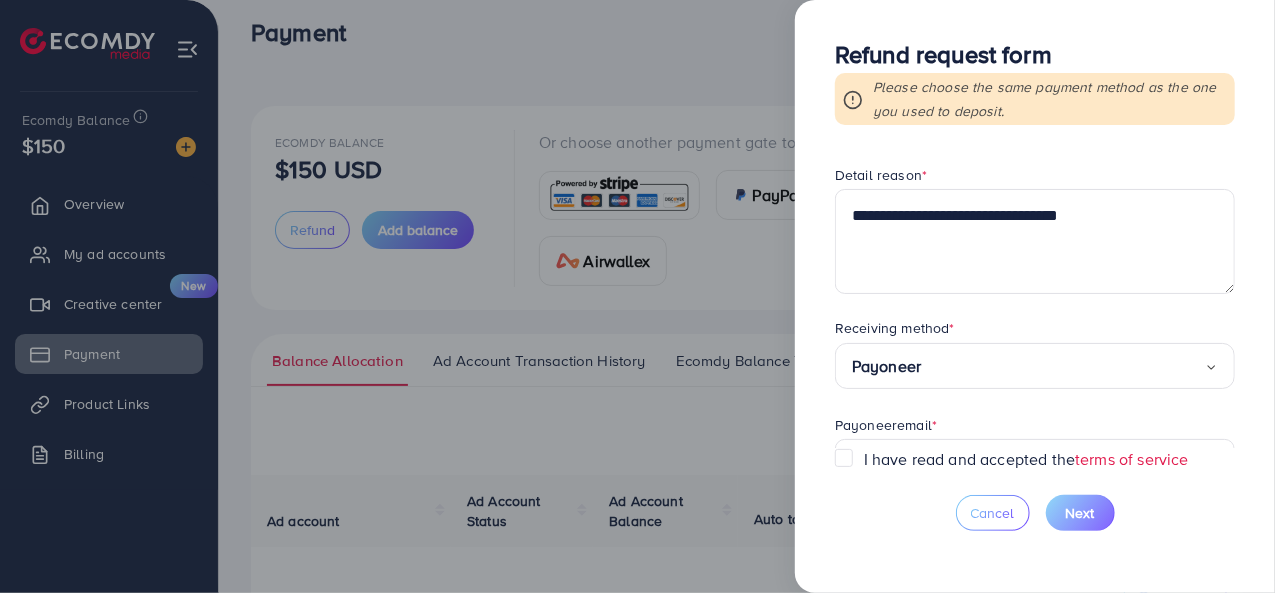 scroll, scrollTop: 236, scrollLeft: 0, axis: vertical 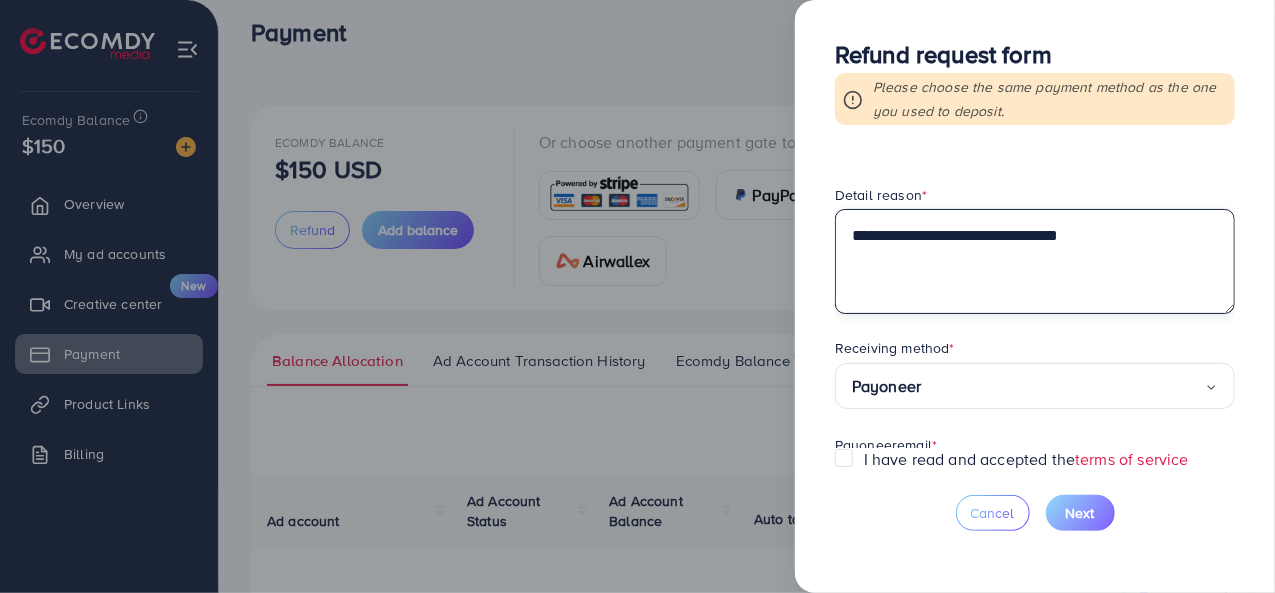 click on "**********" at bounding box center (1035, 261) 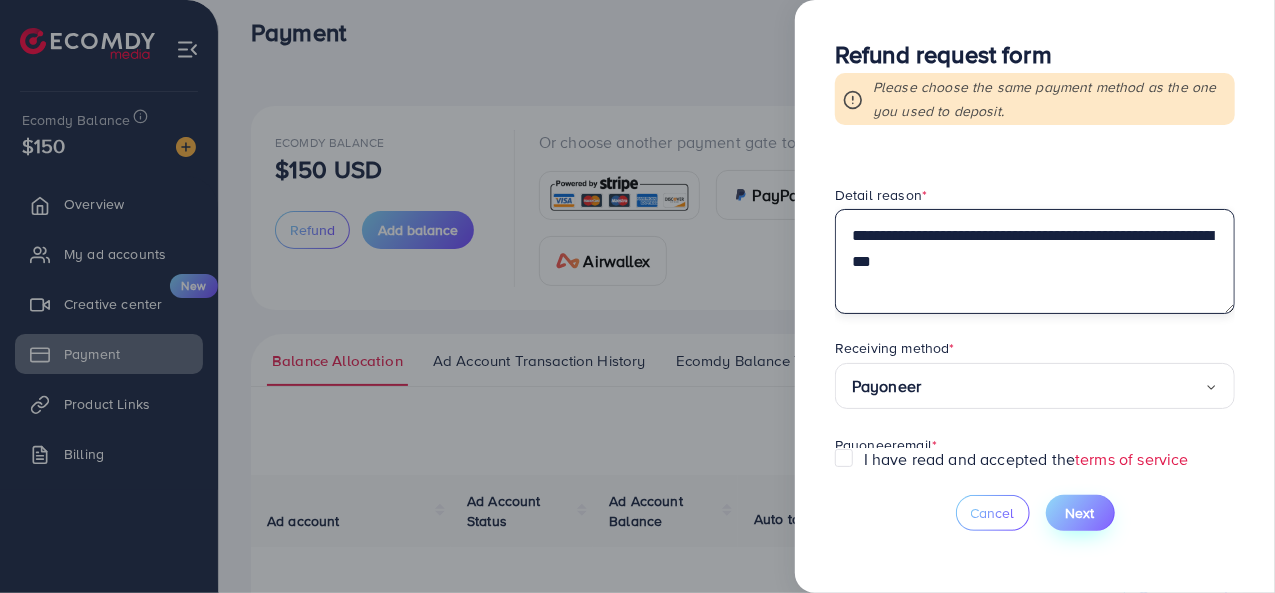 type on "**********" 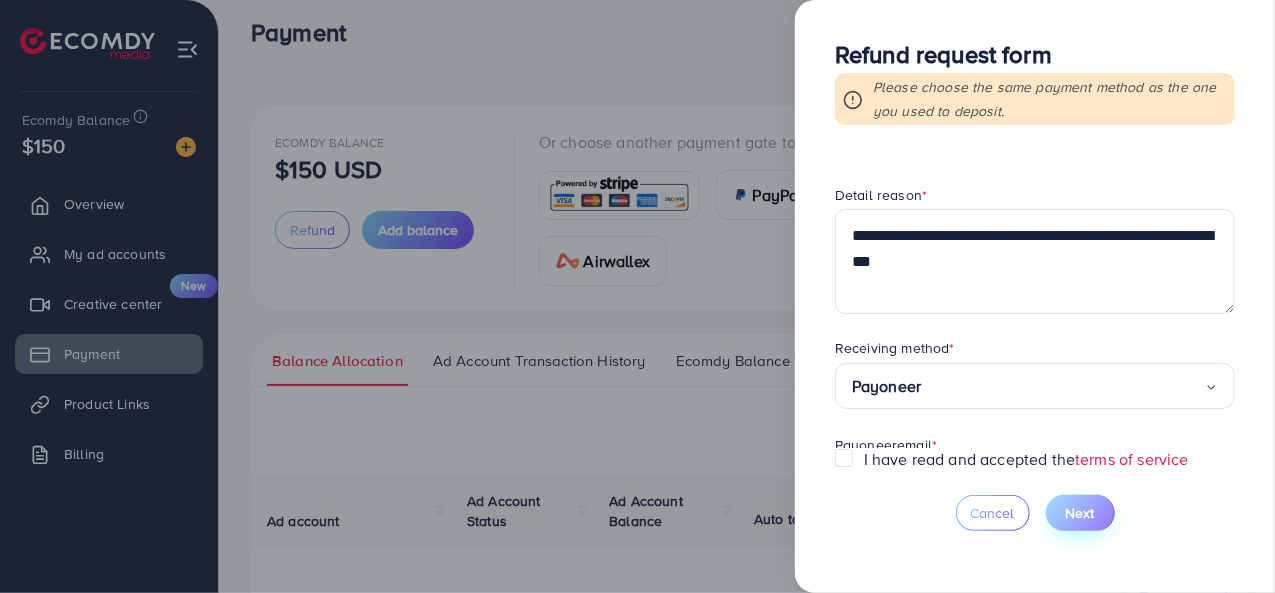 click on "Next" at bounding box center (1080, 513) 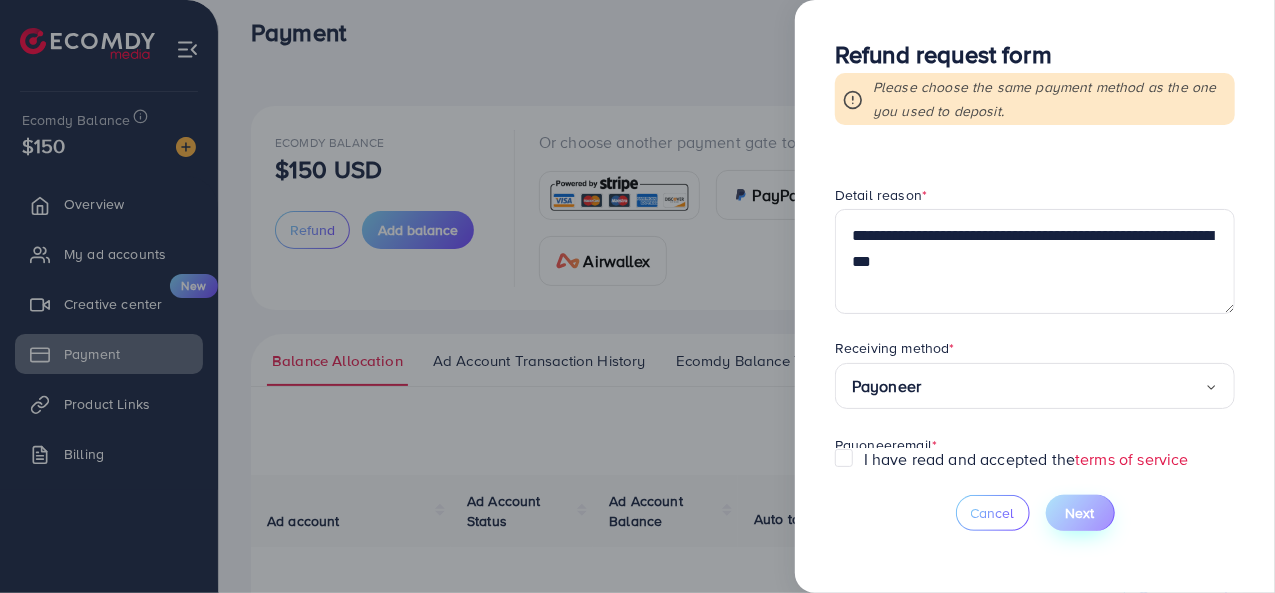 click on "Next" at bounding box center (1080, 513) 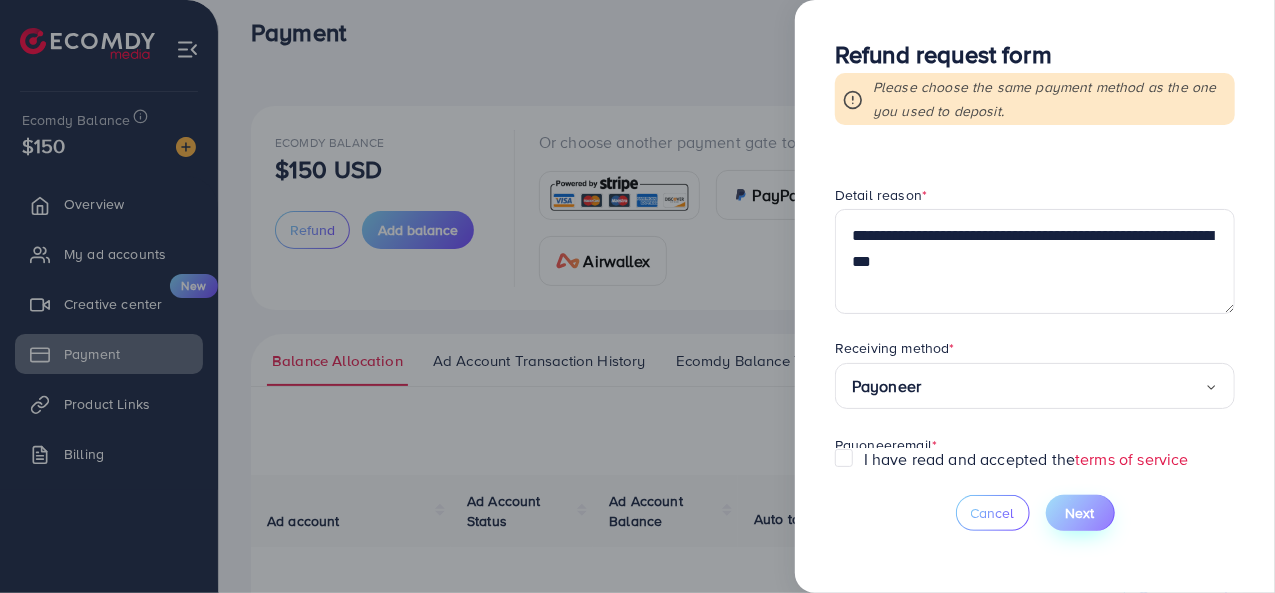 click on "Next" at bounding box center [1080, 513] 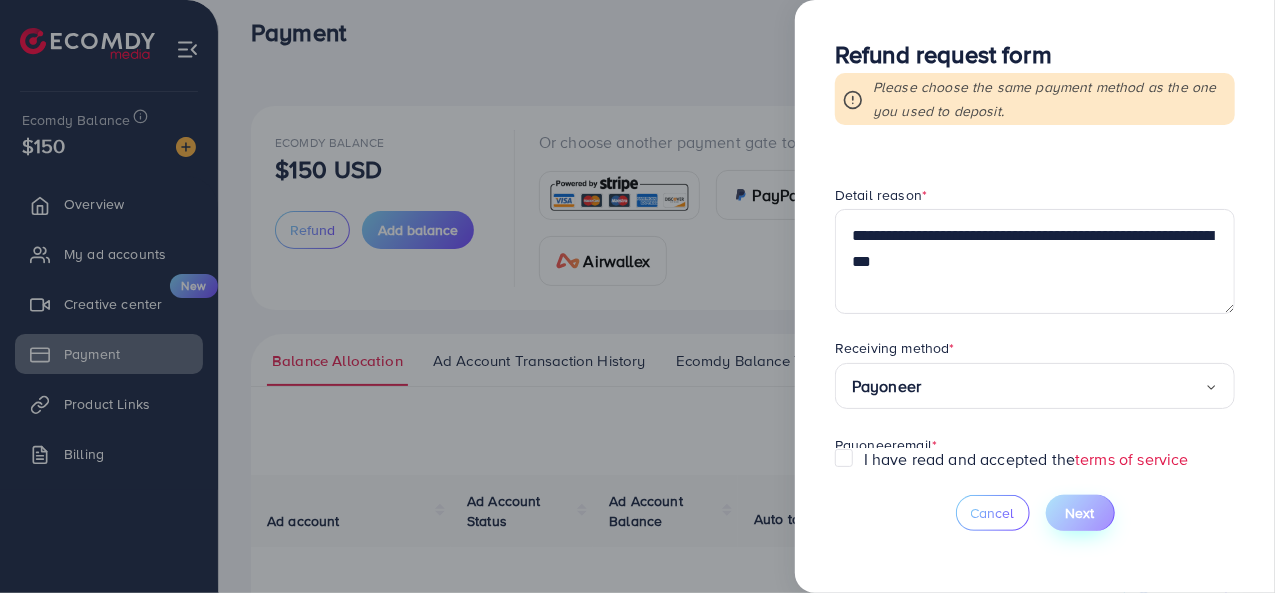click on "Next" at bounding box center [1080, 513] 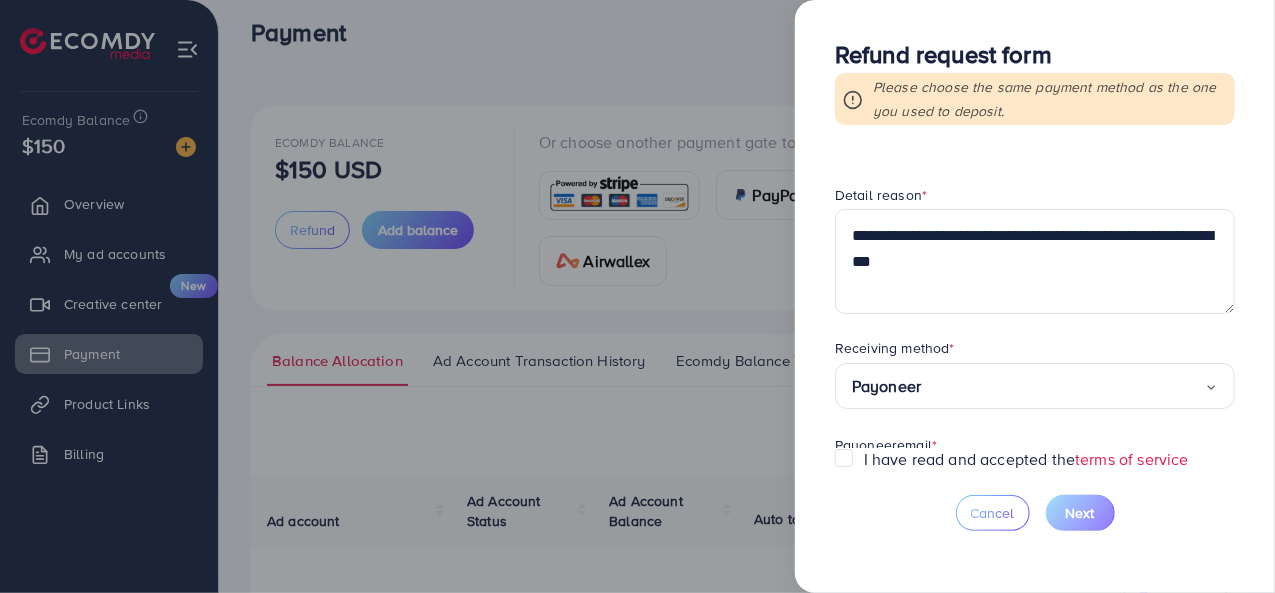 drag, startPoint x: 1070, startPoint y: 499, endPoint x: 1036, endPoint y: 295, distance: 206.81392 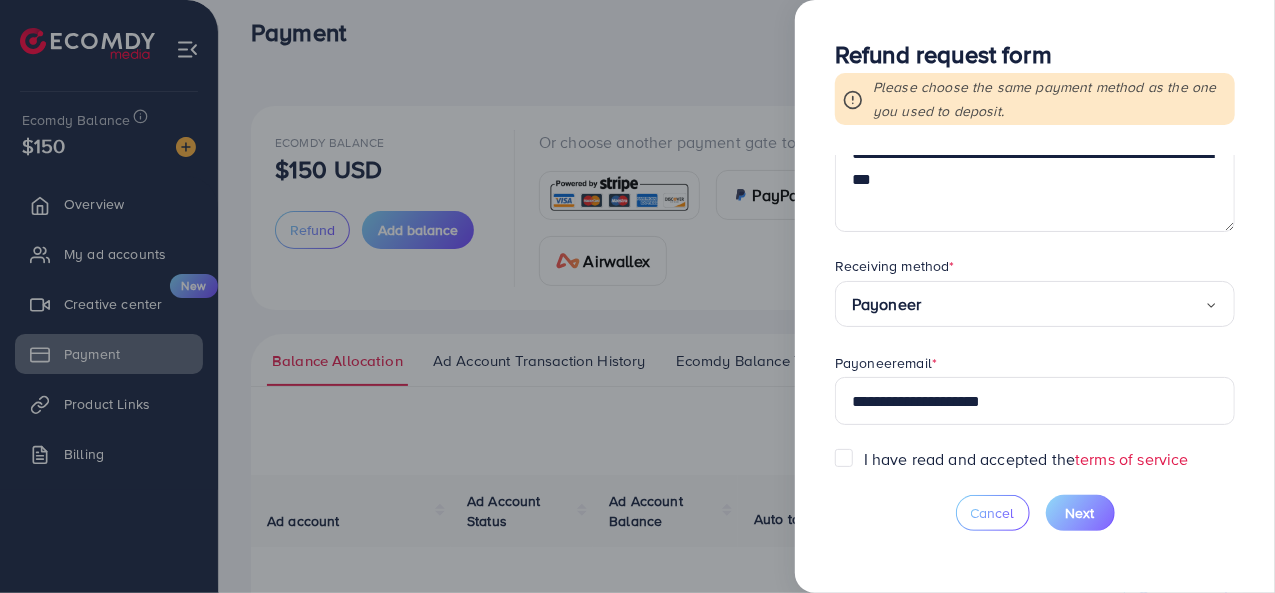 scroll, scrollTop: 0, scrollLeft: 0, axis: both 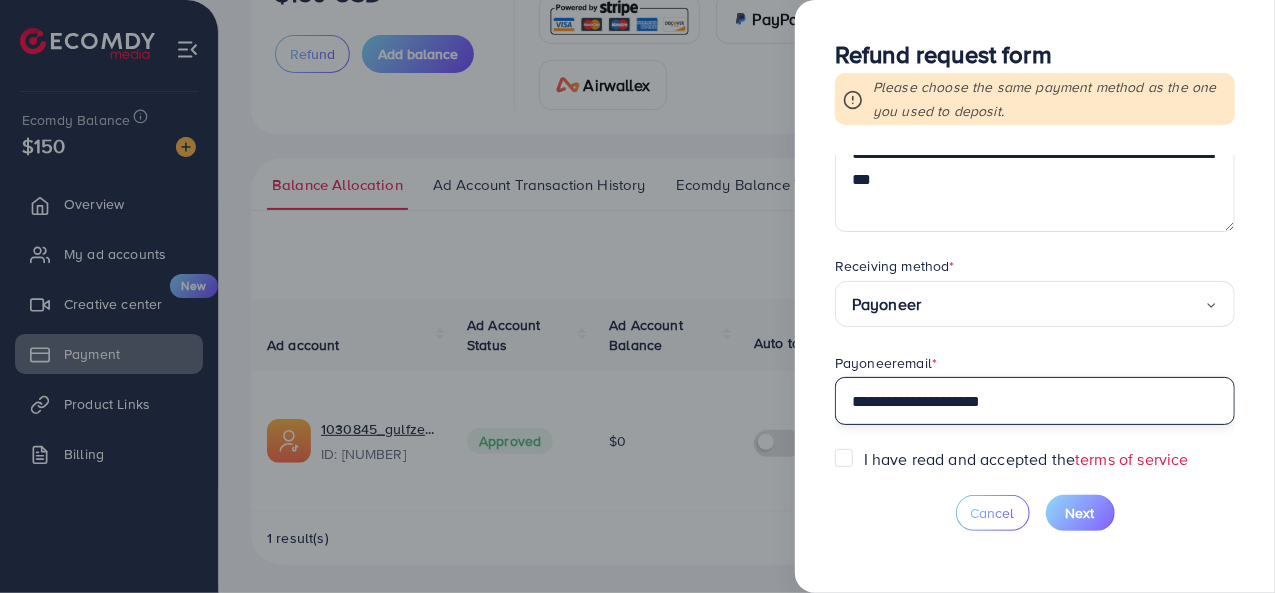 click on "**********" at bounding box center [1035, 401] 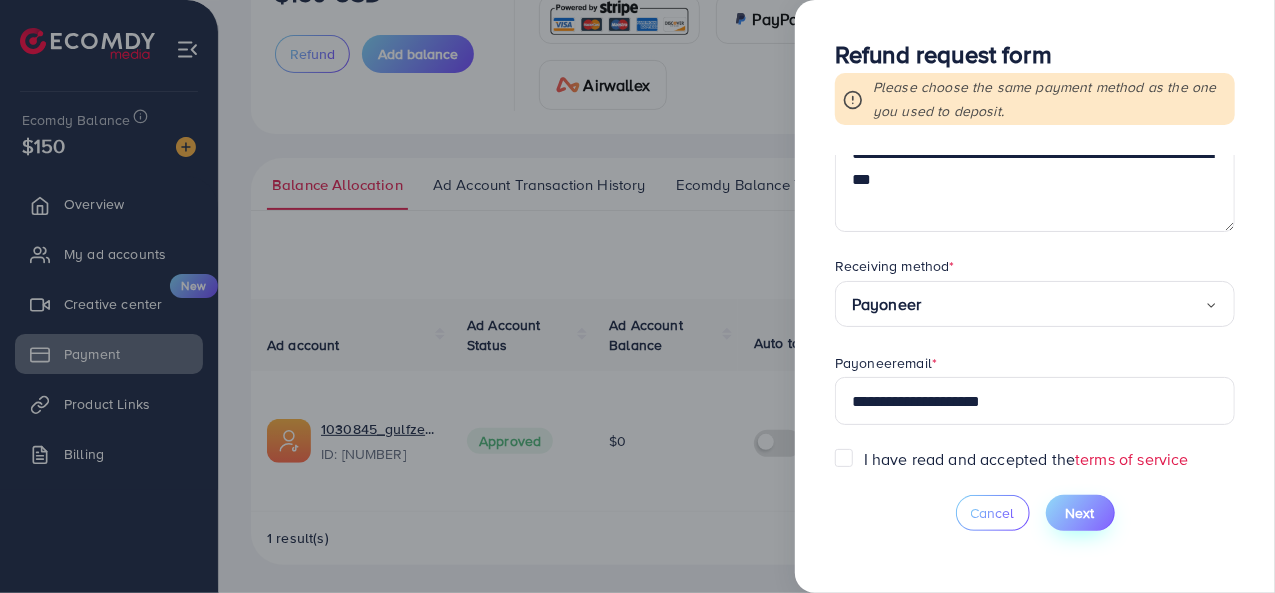 click on "Next" at bounding box center (1080, 513) 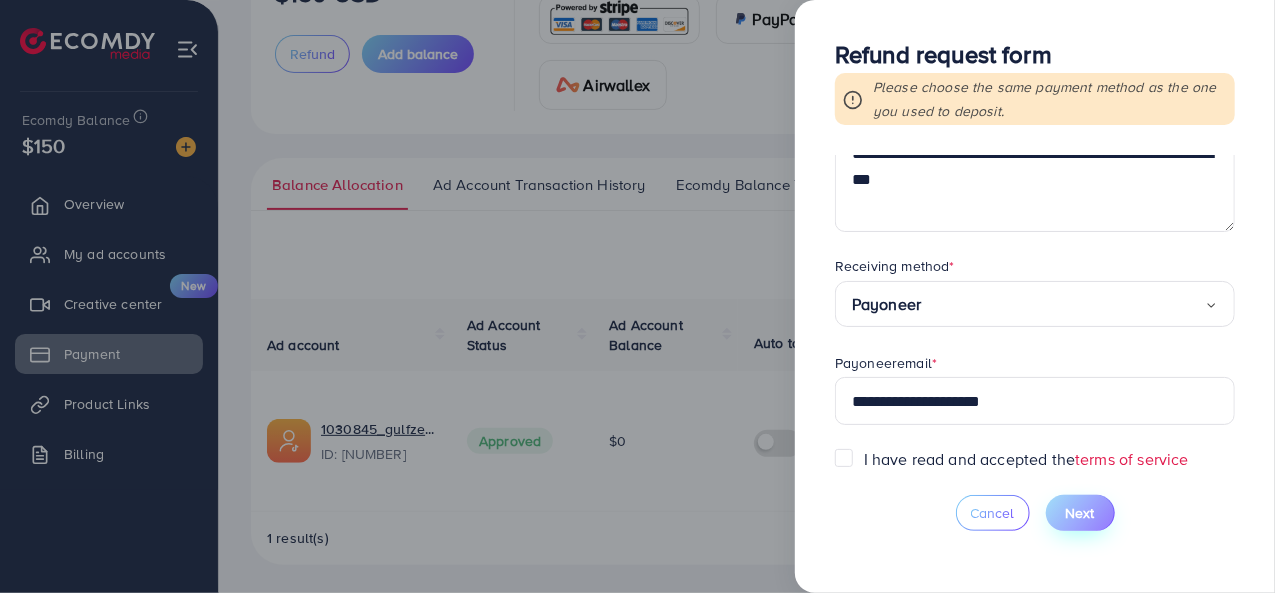 click on "Next" at bounding box center [1080, 513] 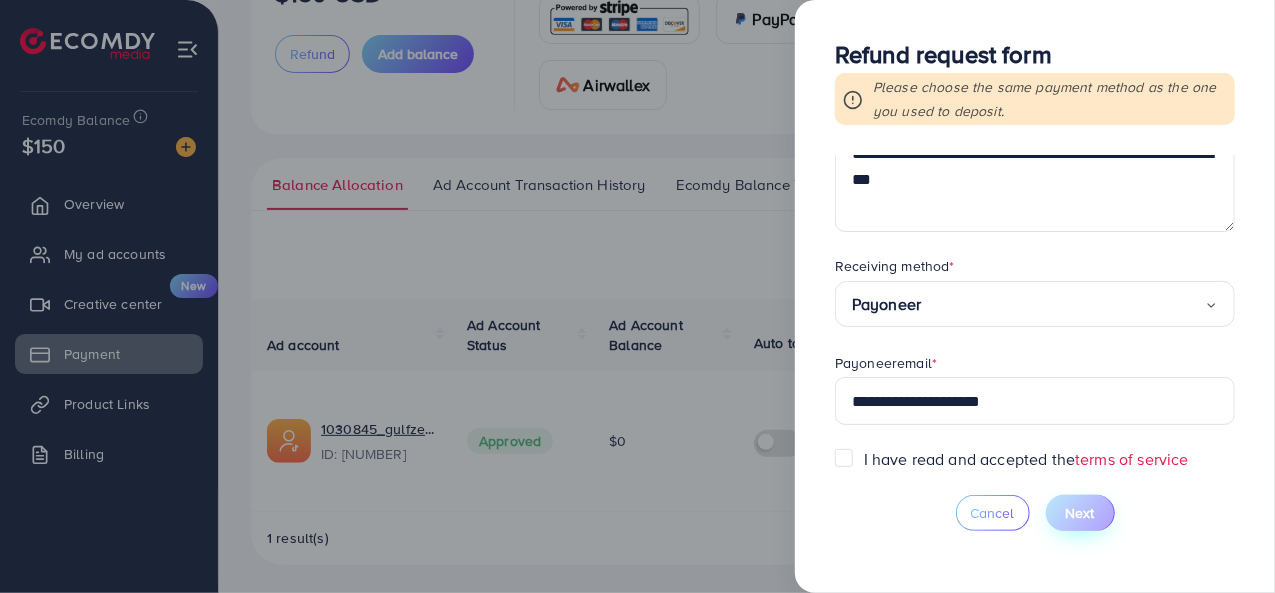 click on "Next" at bounding box center [1080, 513] 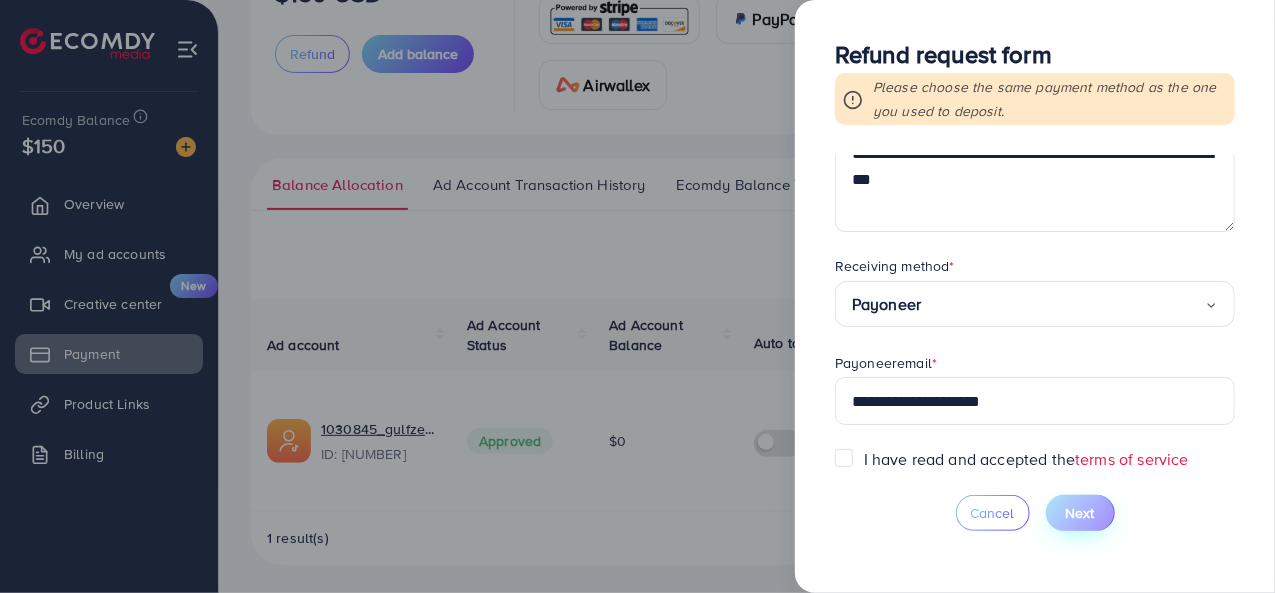click on "Next" at bounding box center (1080, 513) 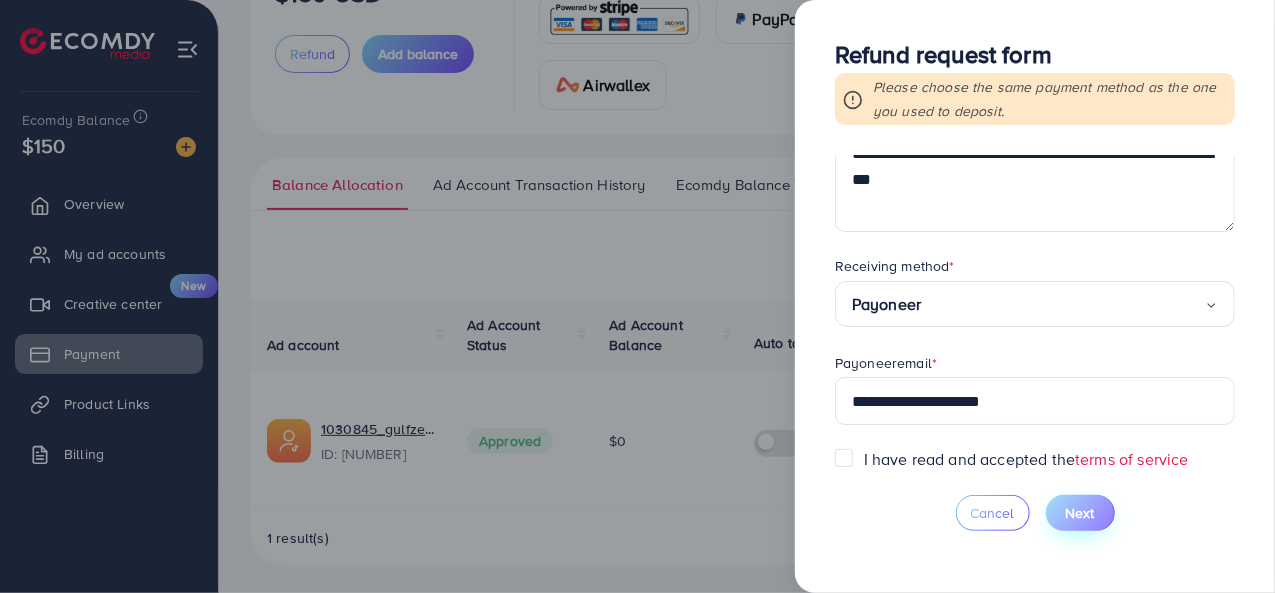 click on "Next" at bounding box center [1080, 513] 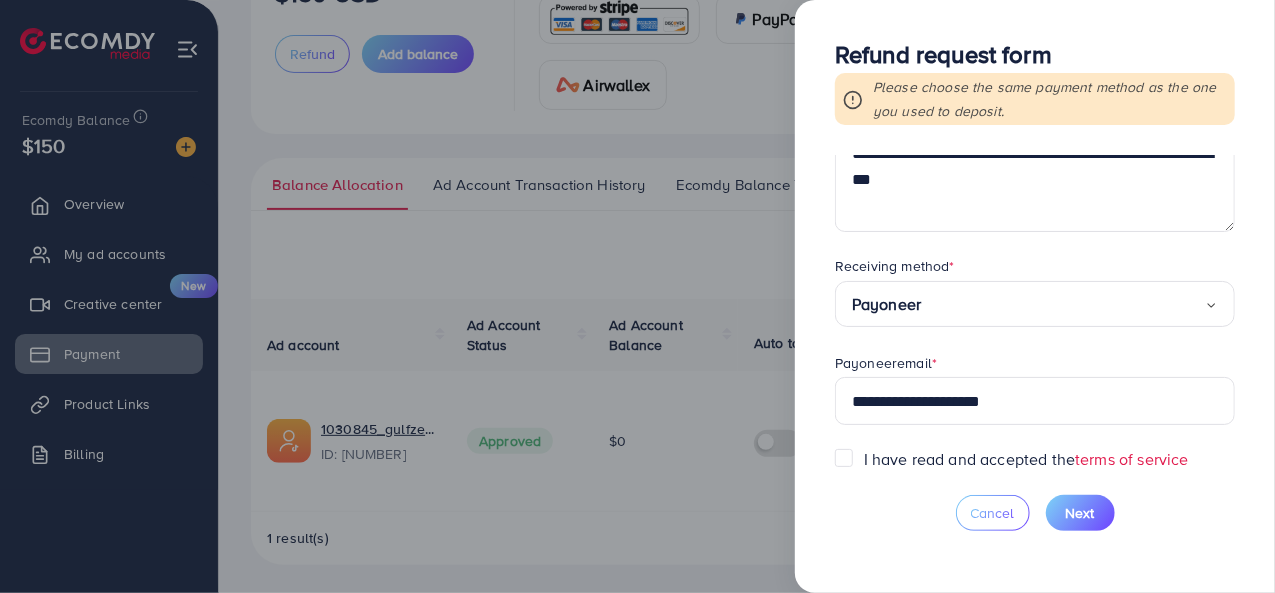 click on "**********" at bounding box center (1035, 296) 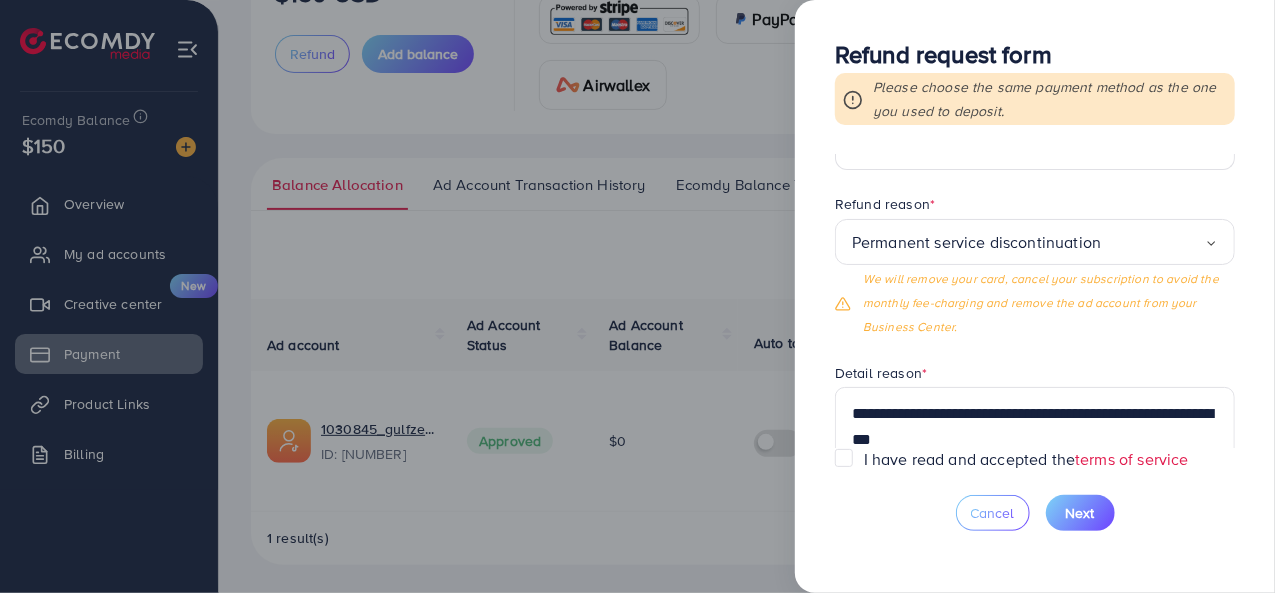 scroll, scrollTop: 0, scrollLeft: 0, axis: both 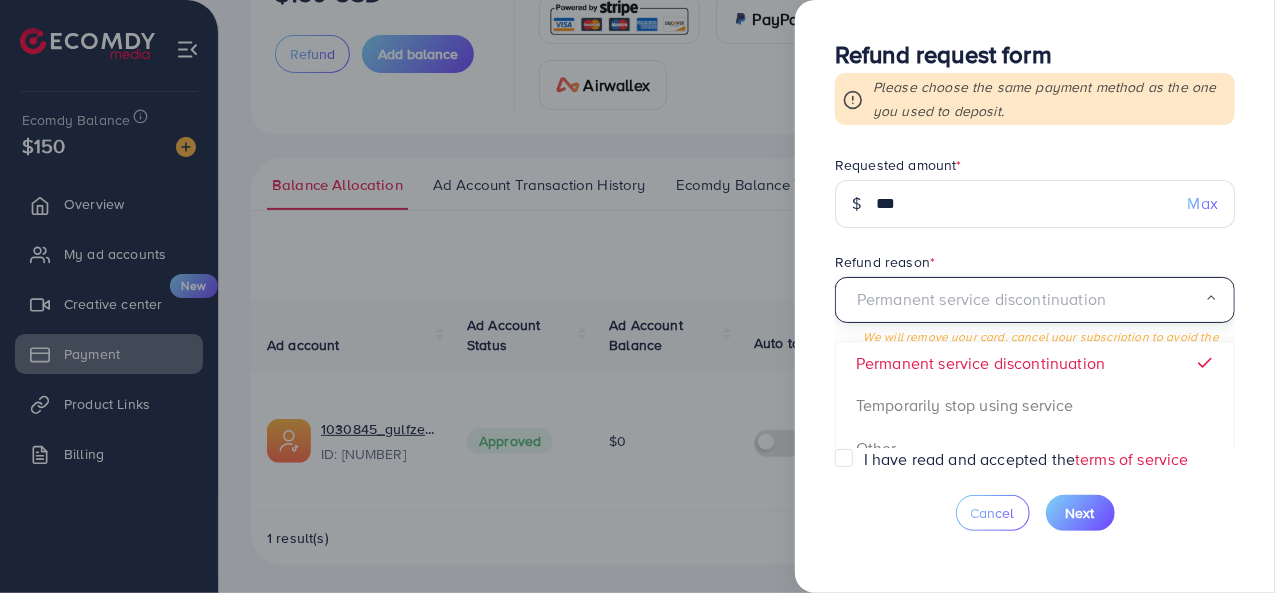 click at bounding box center (1028, 300) 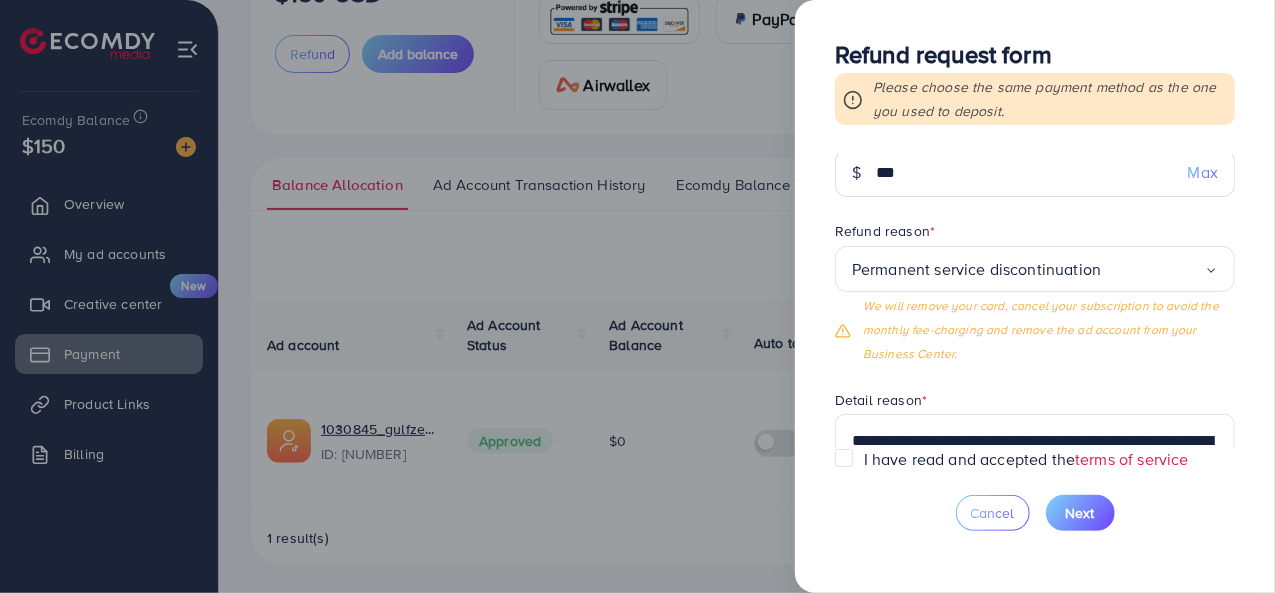 scroll, scrollTop: 318, scrollLeft: 0, axis: vertical 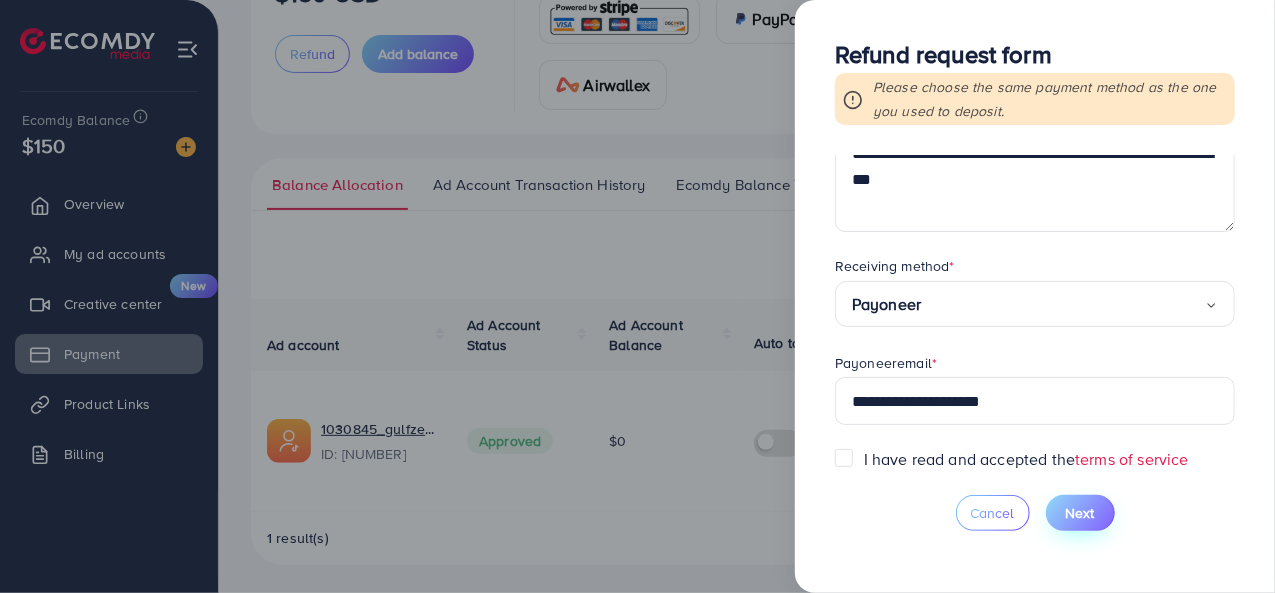 click on "Next" at bounding box center [1080, 513] 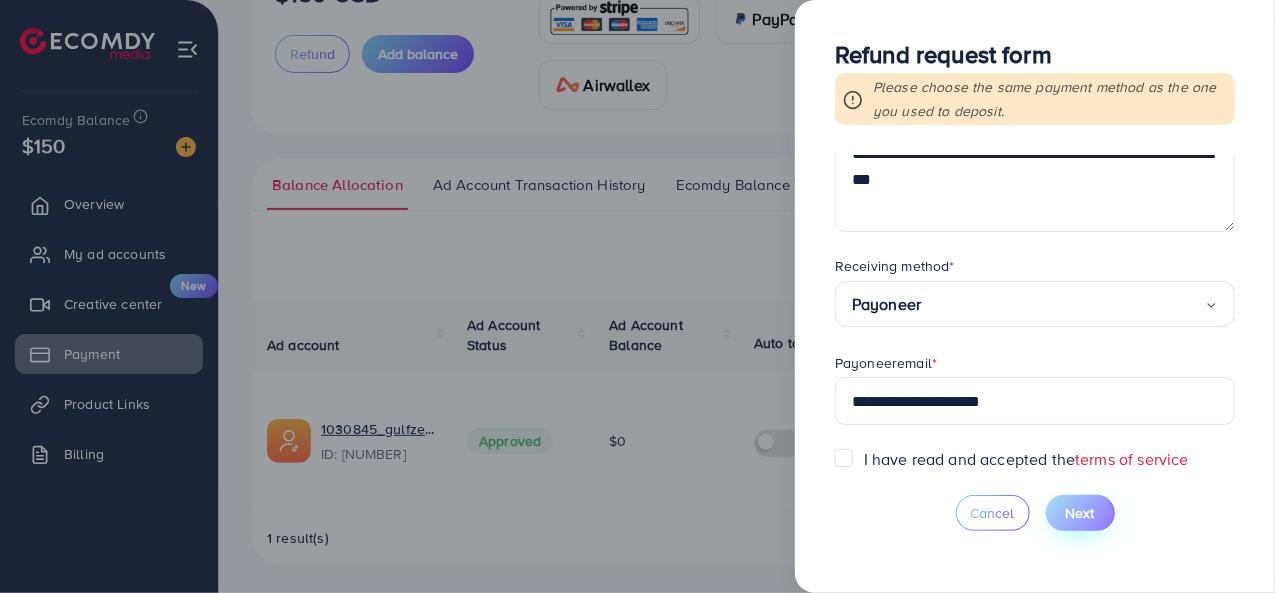 click on "Next" at bounding box center (1080, 513) 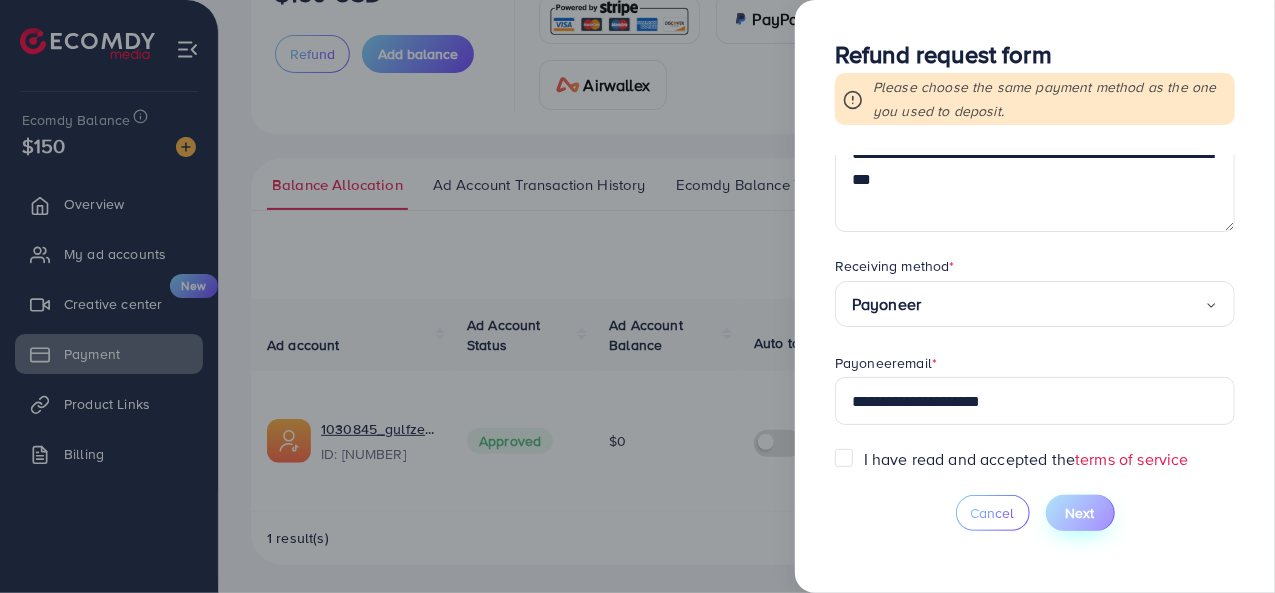 click on "Next" at bounding box center (1080, 513) 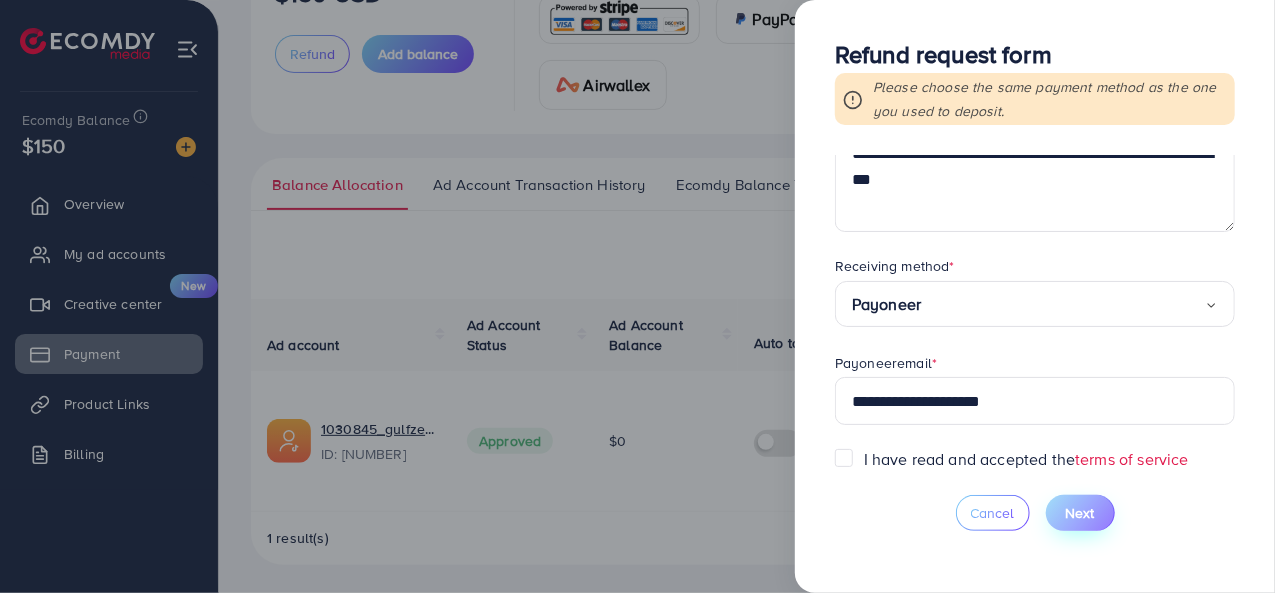 click on "Next" at bounding box center [1080, 513] 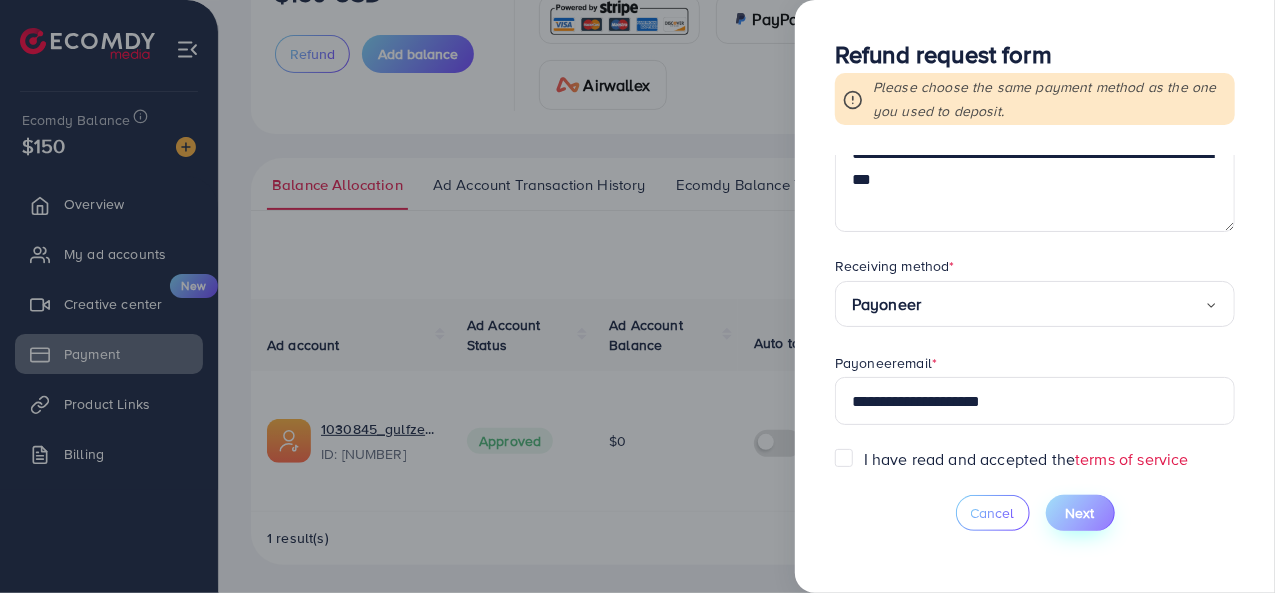 click on "Next" at bounding box center [1080, 513] 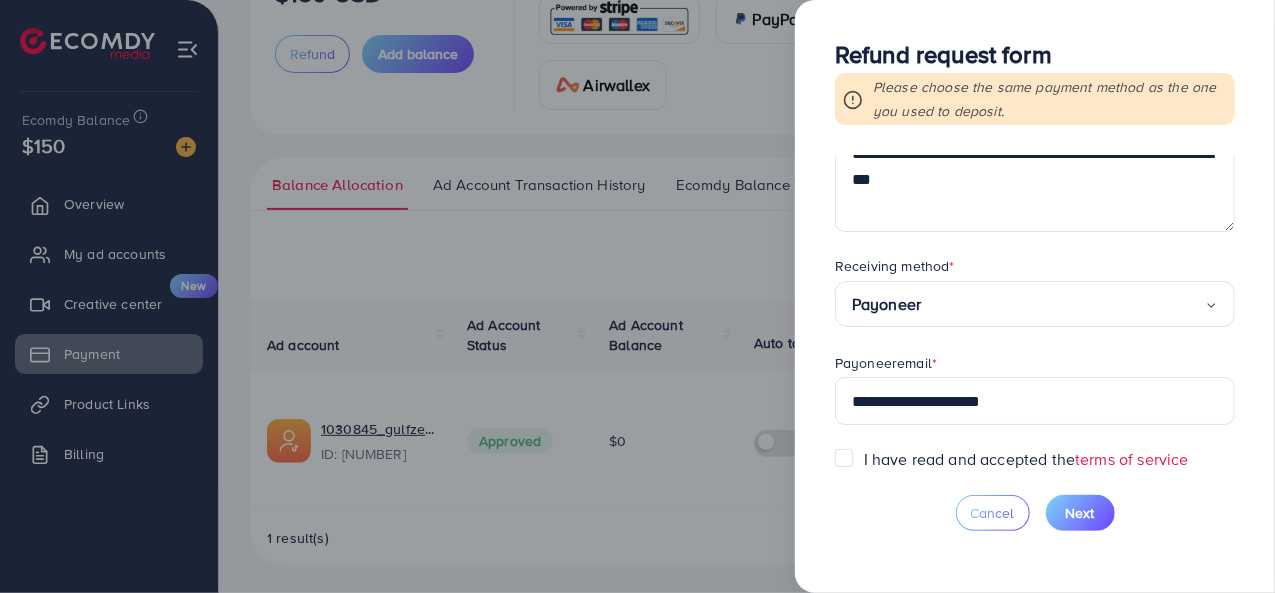 click at bounding box center [637, 296] 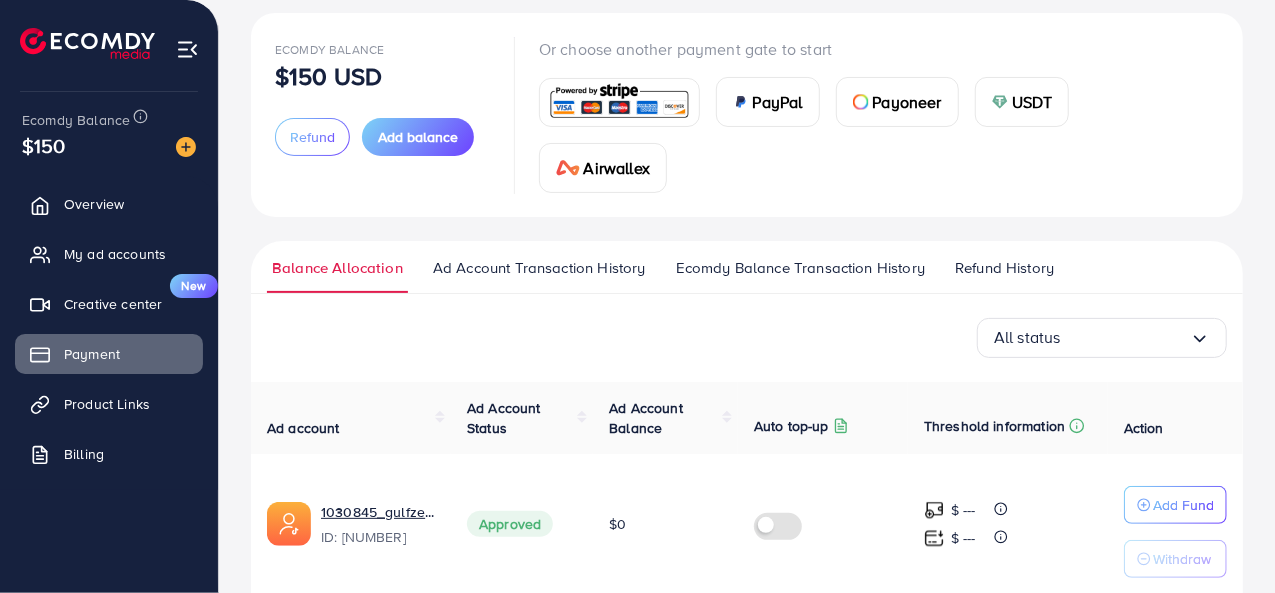 scroll, scrollTop: 110, scrollLeft: 0, axis: vertical 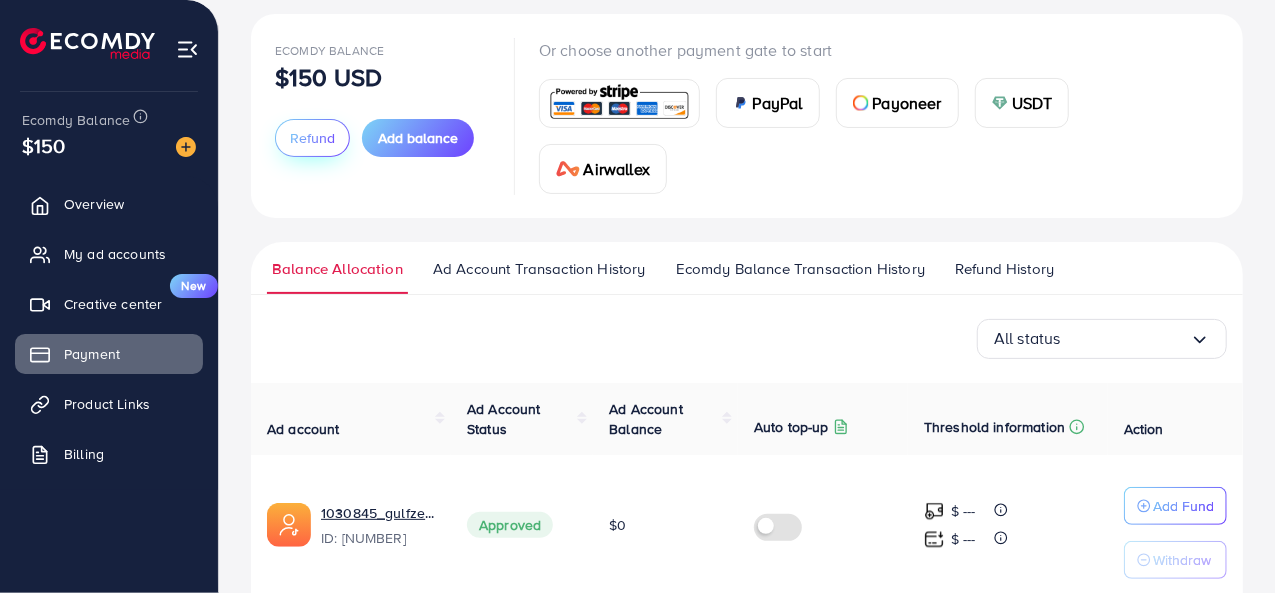 click on "Refund" at bounding box center [312, 138] 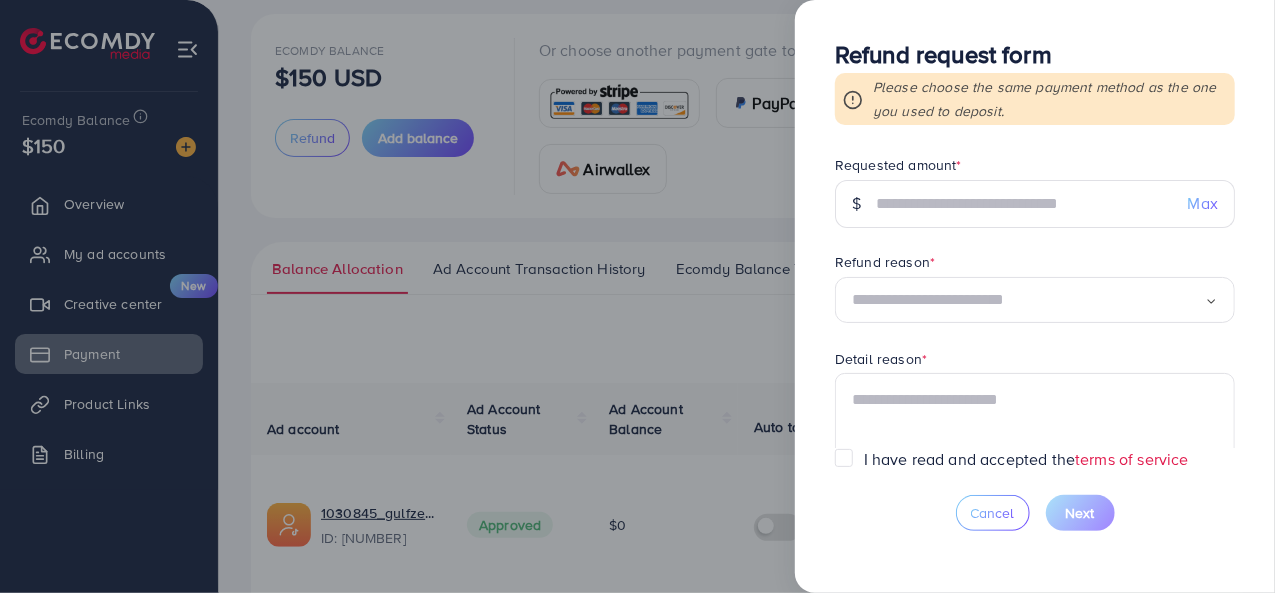 scroll, scrollTop: 0, scrollLeft: 0, axis: both 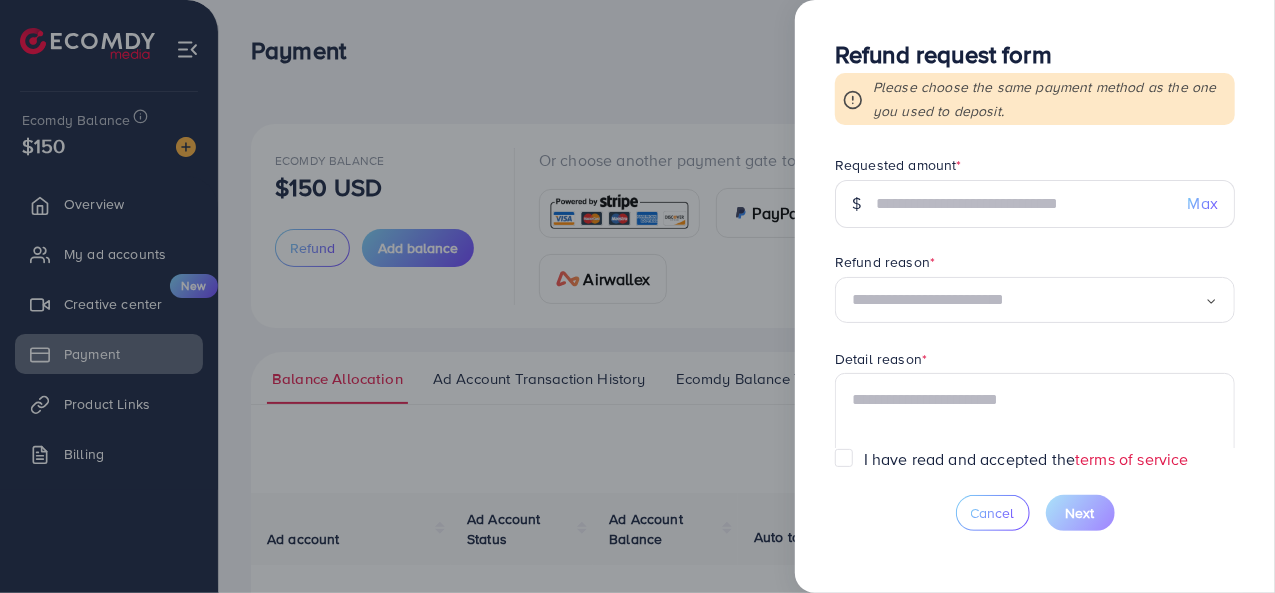 click on "Max" at bounding box center [1203, 203] 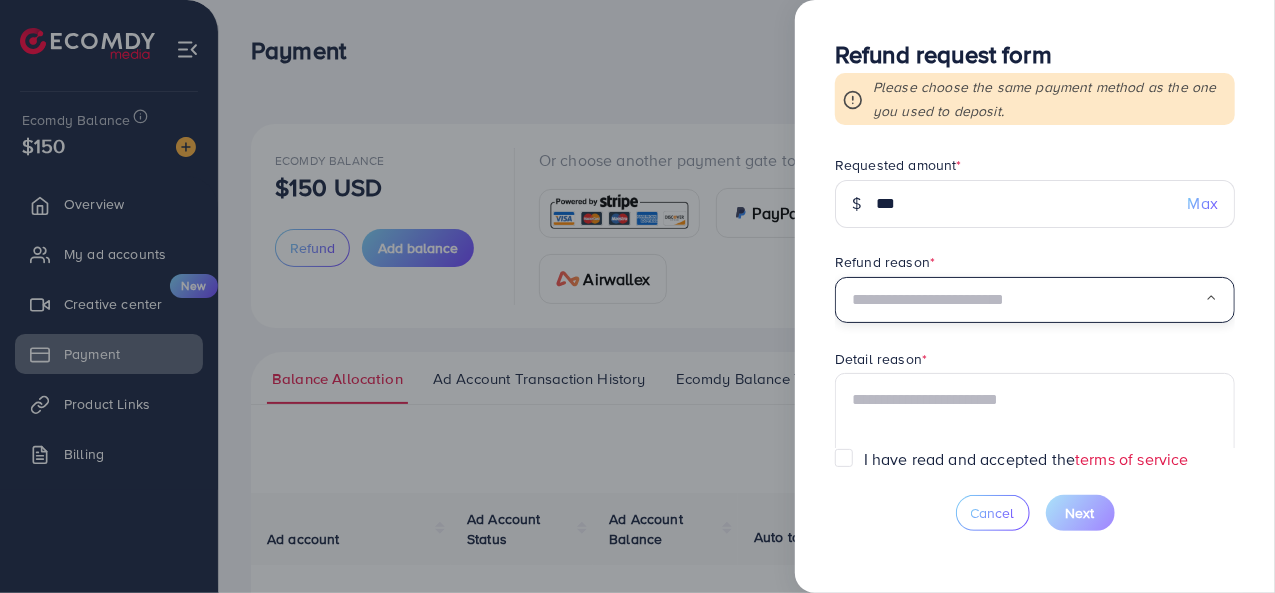 click at bounding box center (1028, 300) 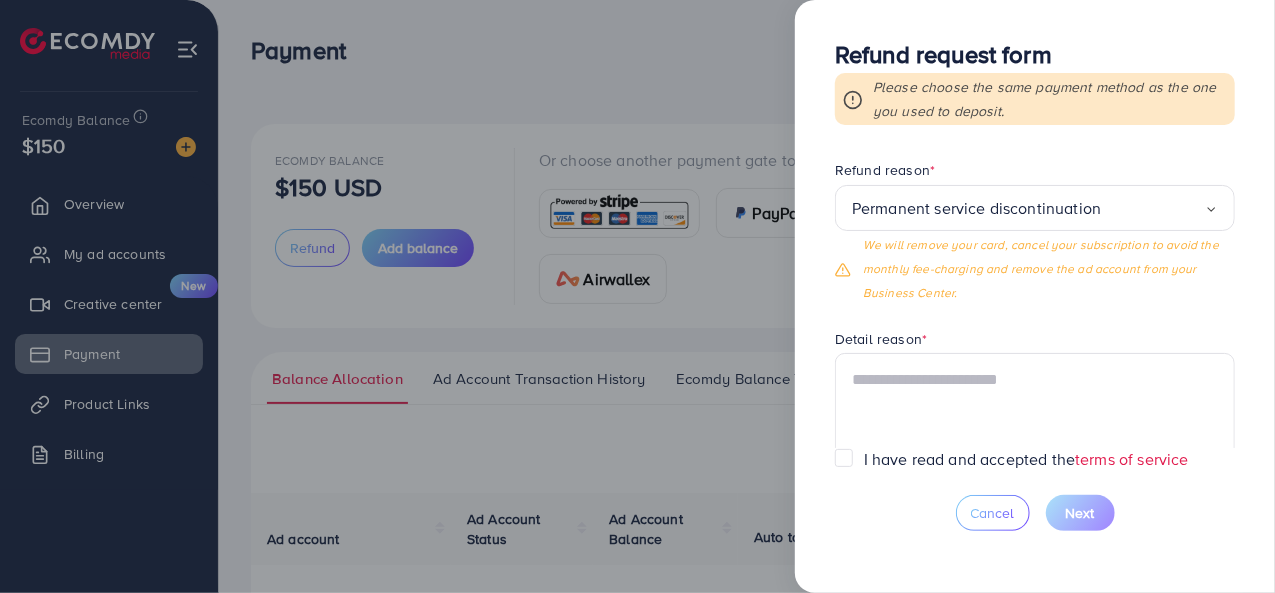 scroll, scrollTop: 222, scrollLeft: 0, axis: vertical 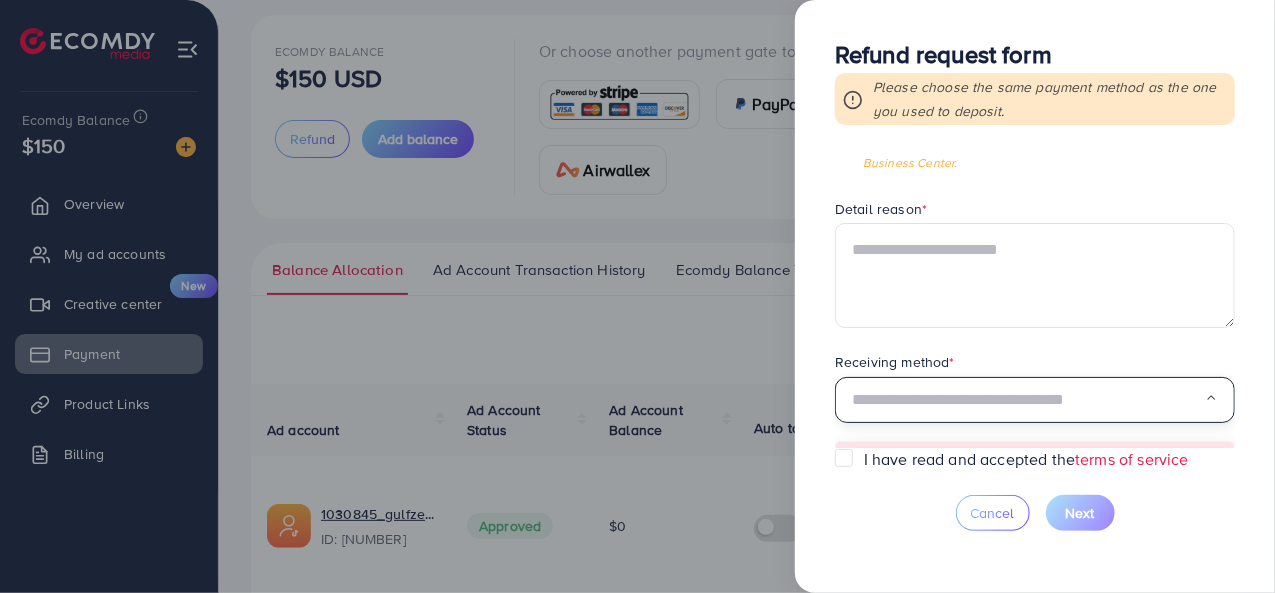 click at bounding box center (1028, 400) 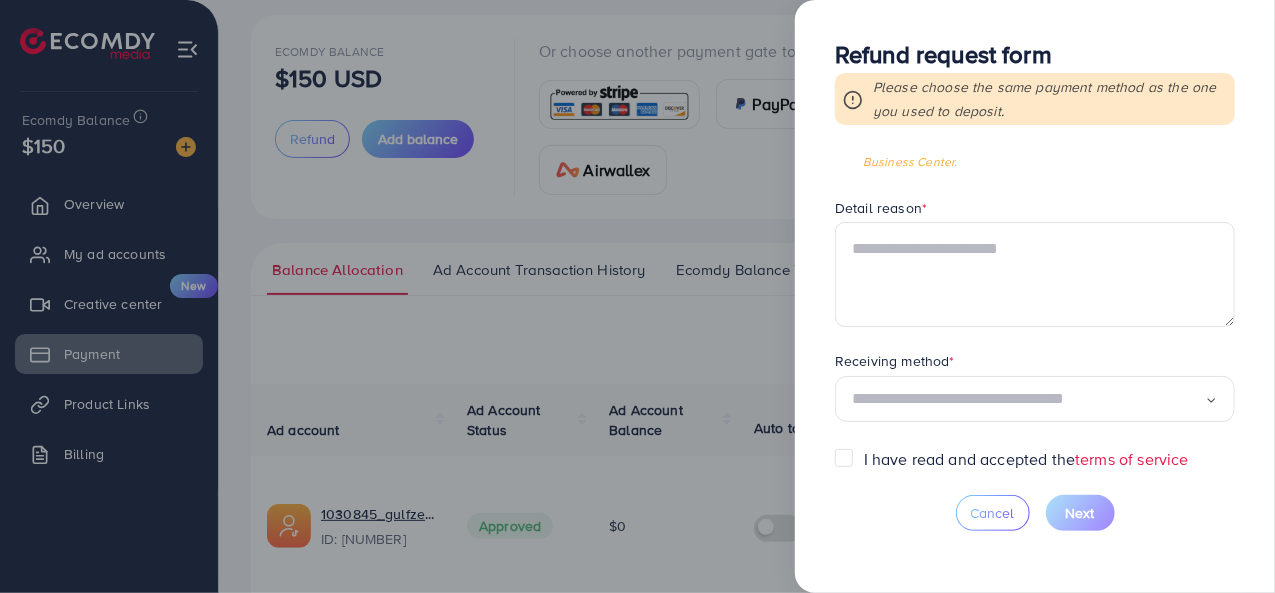click on "Refund request form   Please choose the same payment method as the one you used to deposit.   Requested amount  * $ ***  Max   Refund reason  *
Permanent service discontinuation
Loading...      We will remove your card, cancel your subscription to avoid the monthly fee-charging and remove the ad account from your Business Center.   Detail reason  *  Receiving method  *           Loading...      I have read and accepted the  terms of service  Cancel   Next" at bounding box center (1035, 296) 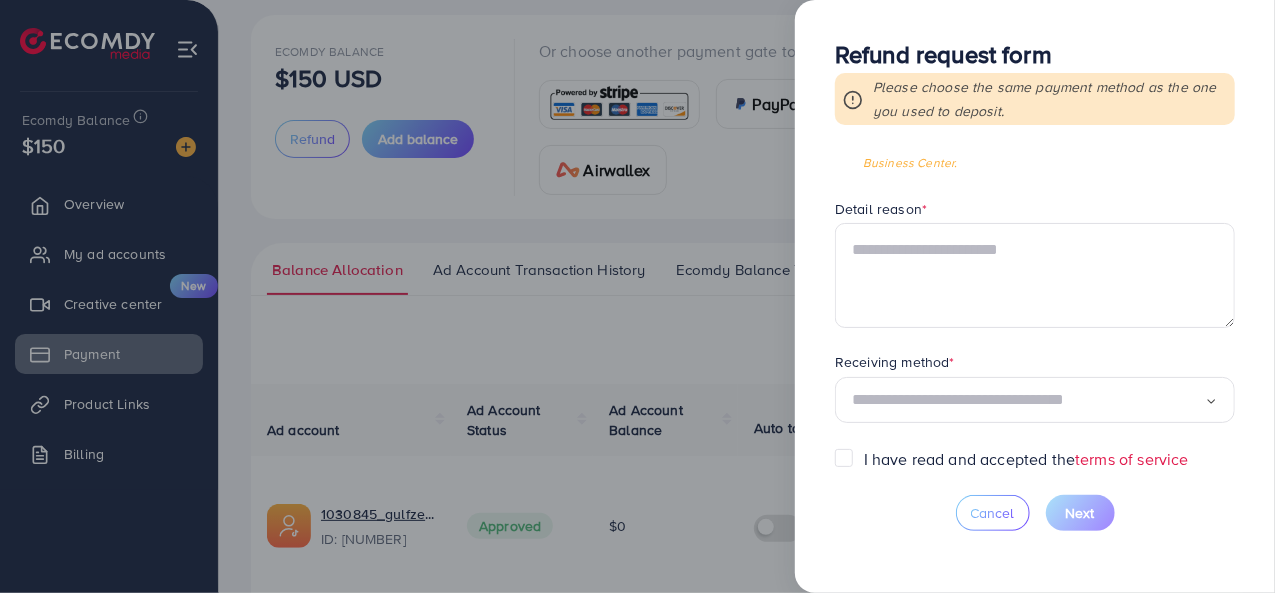 scroll, scrollTop: 194, scrollLeft: 0, axis: vertical 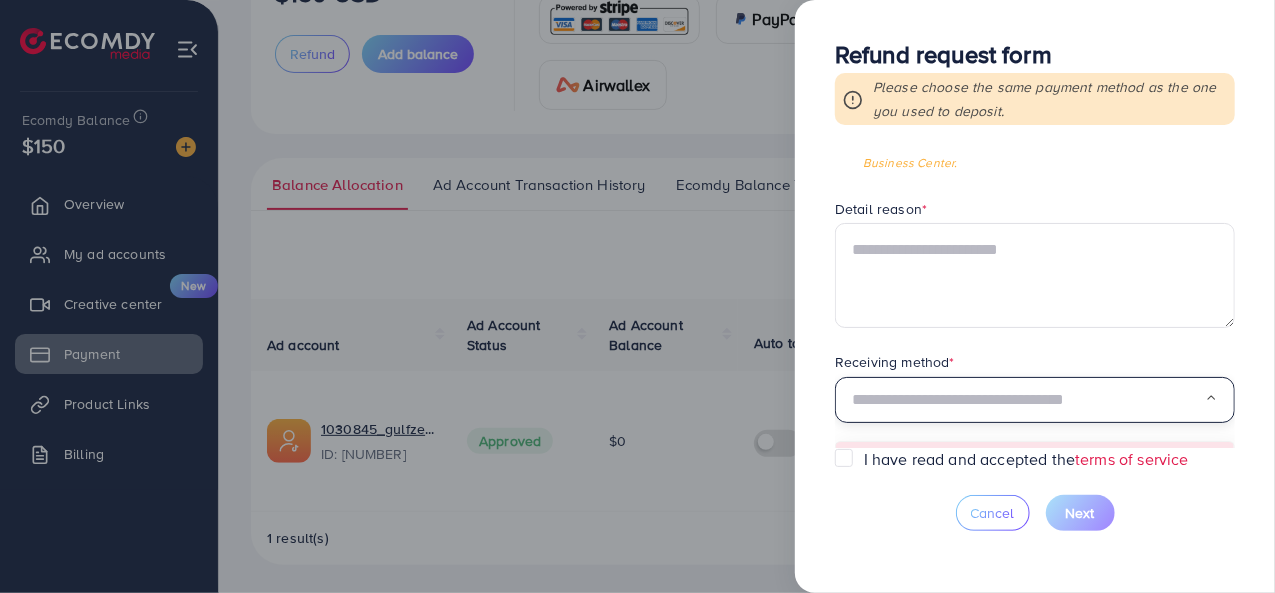 click at bounding box center (1028, 400) 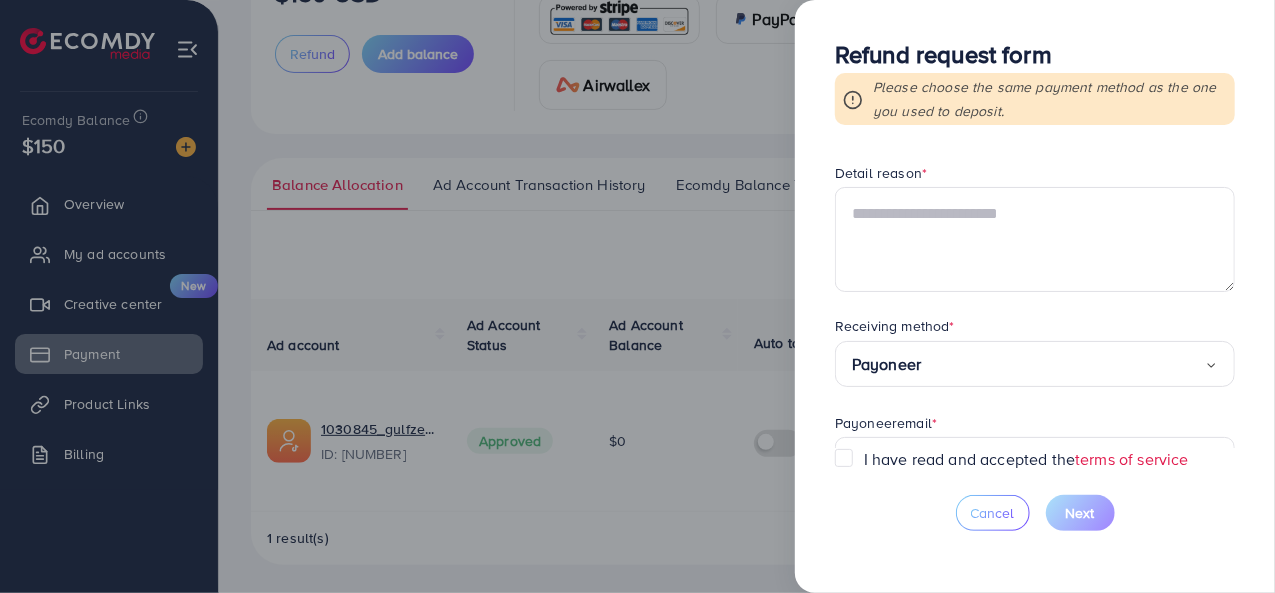 scroll, scrollTop: 318, scrollLeft: 0, axis: vertical 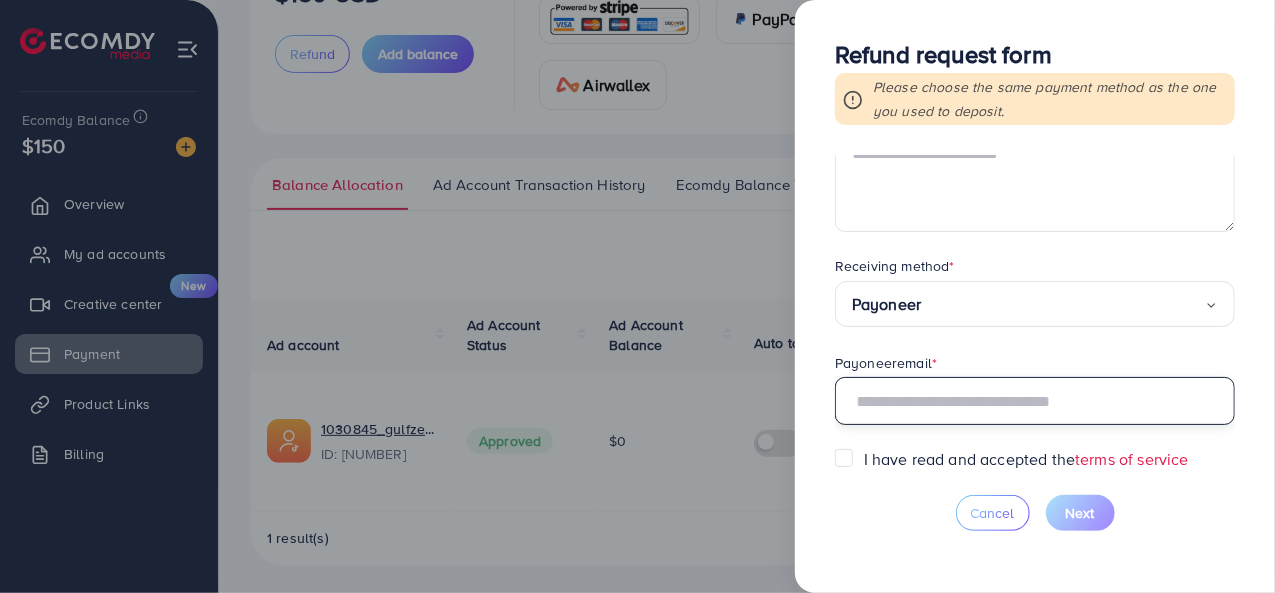 click at bounding box center (1035, 401) 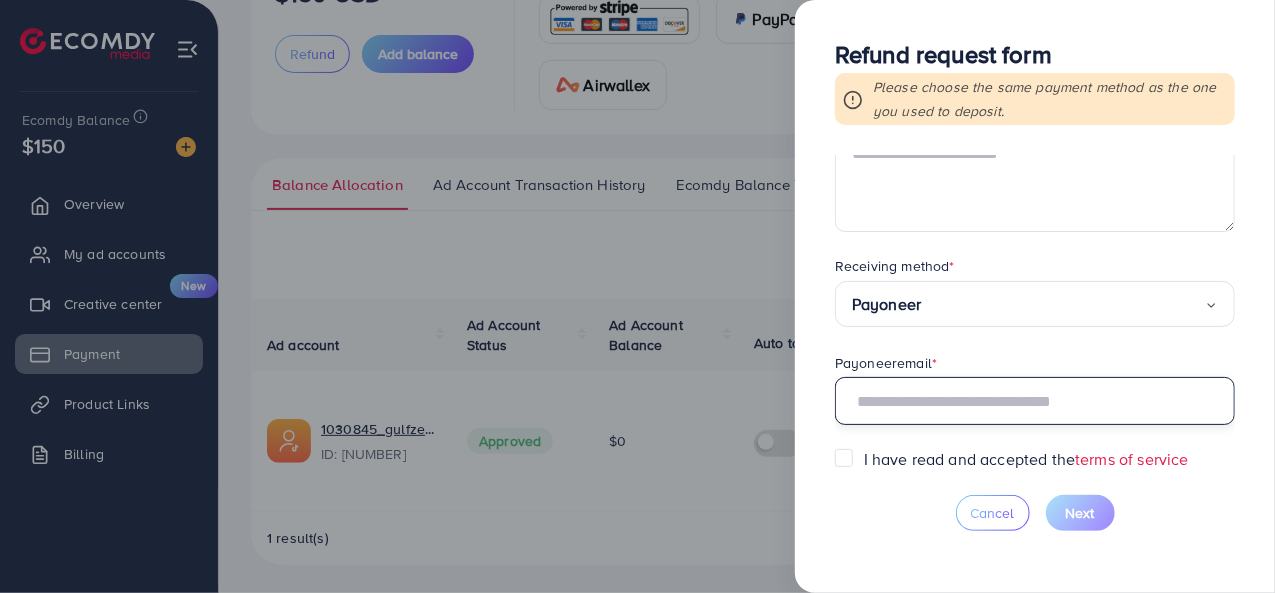 paste on "**********" 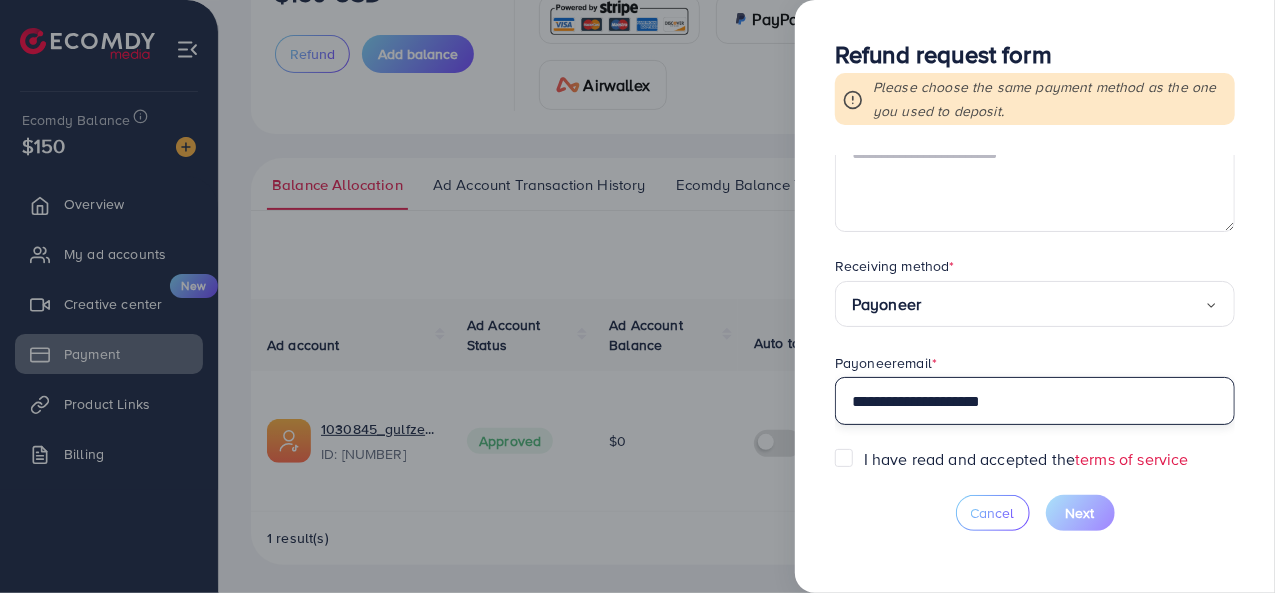 type on "**********" 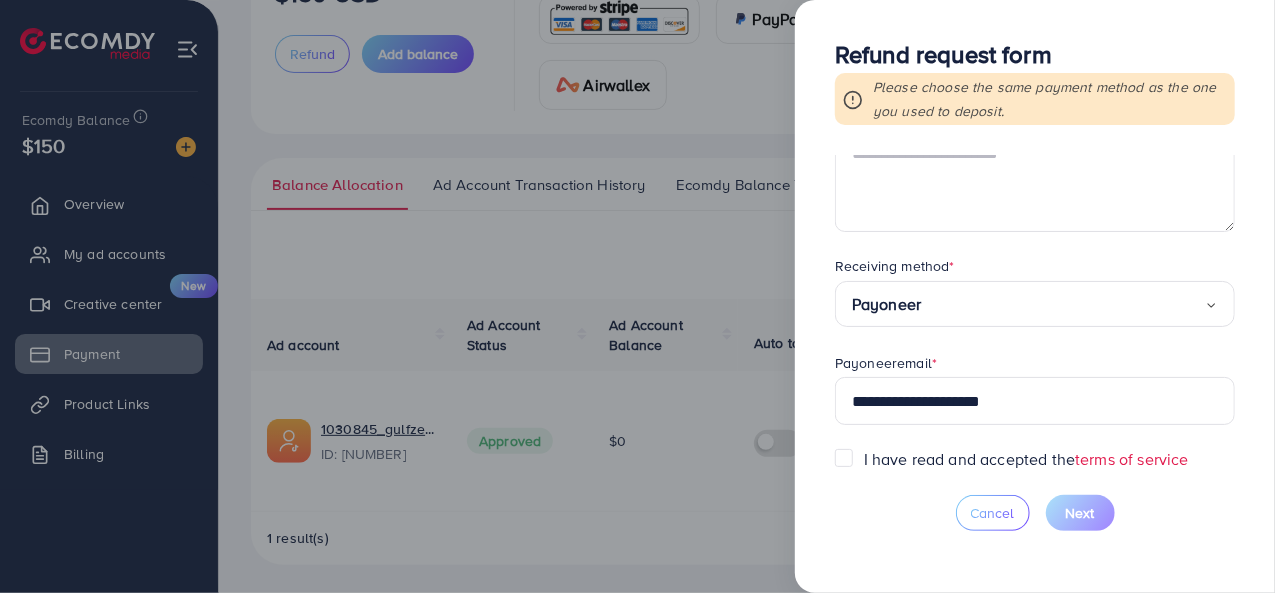 click on "I have read and accepted the  terms of service" at bounding box center (1026, 459) 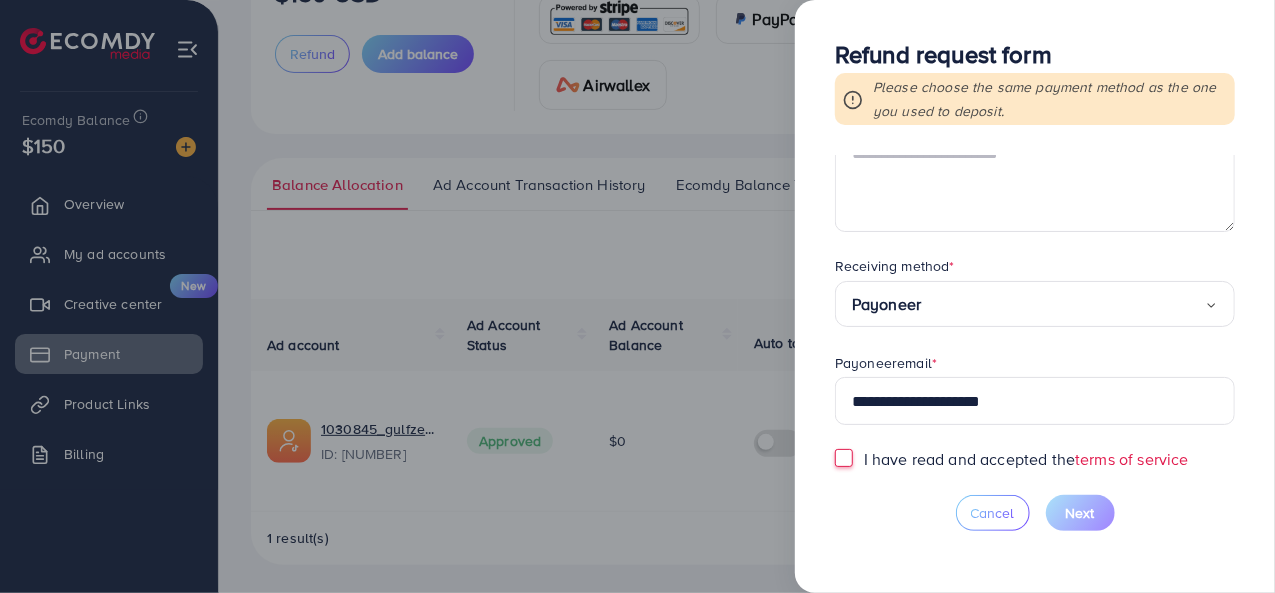 scroll, scrollTop: 226, scrollLeft: 0, axis: vertical 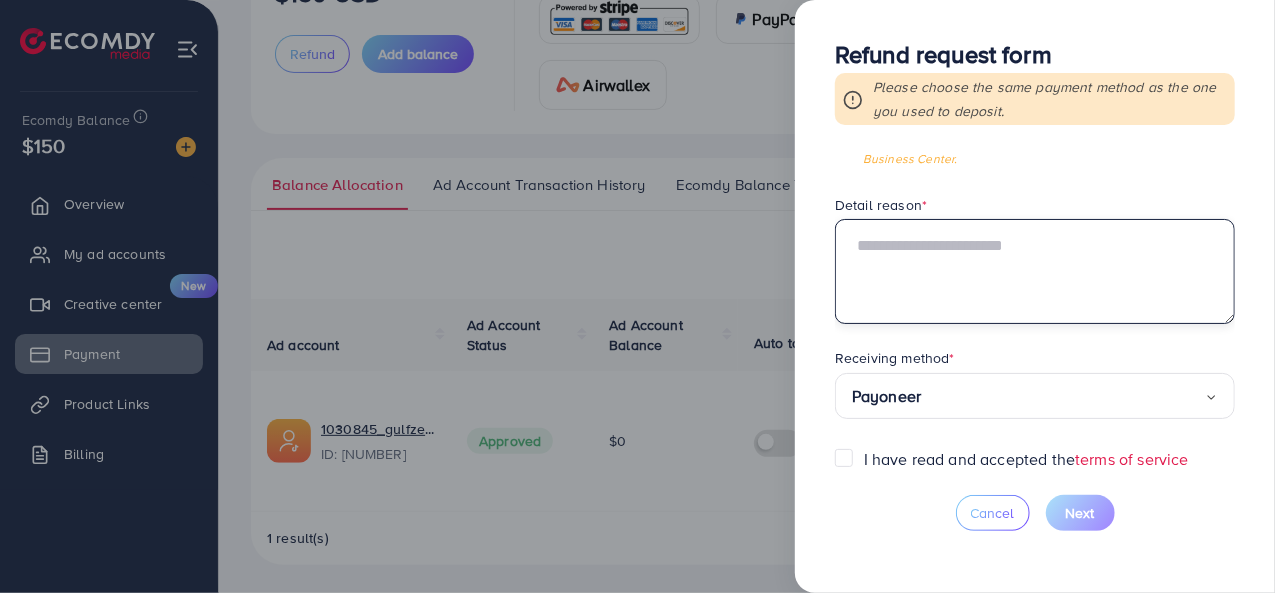 click at bounding box center (1035, 271) 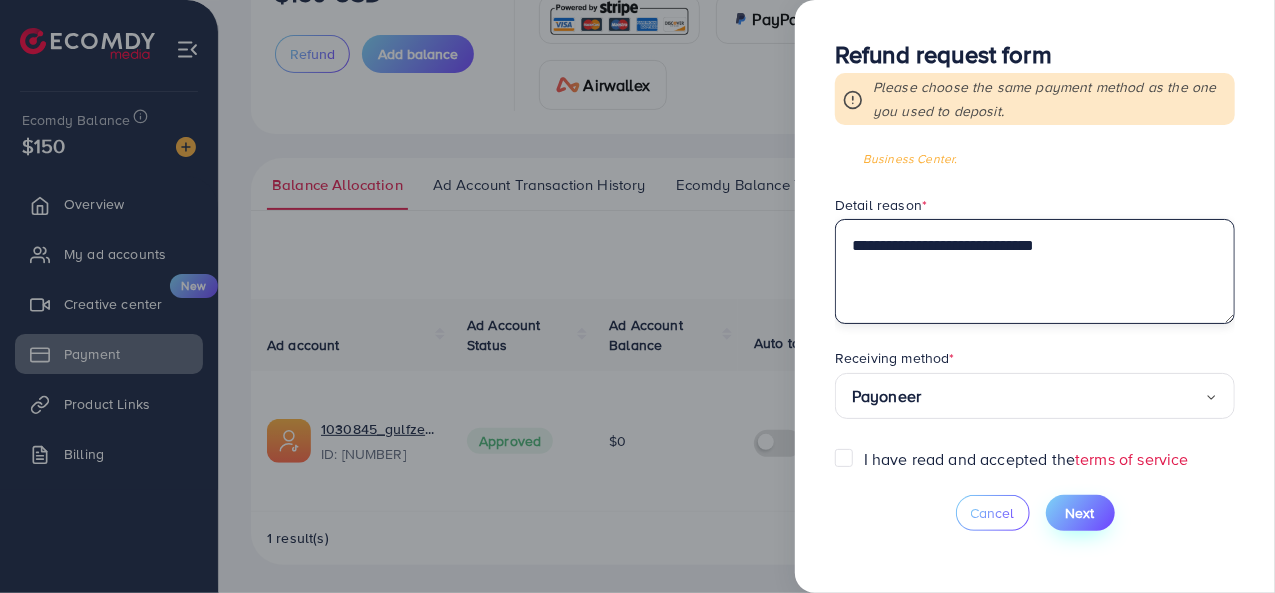 type on "**********" 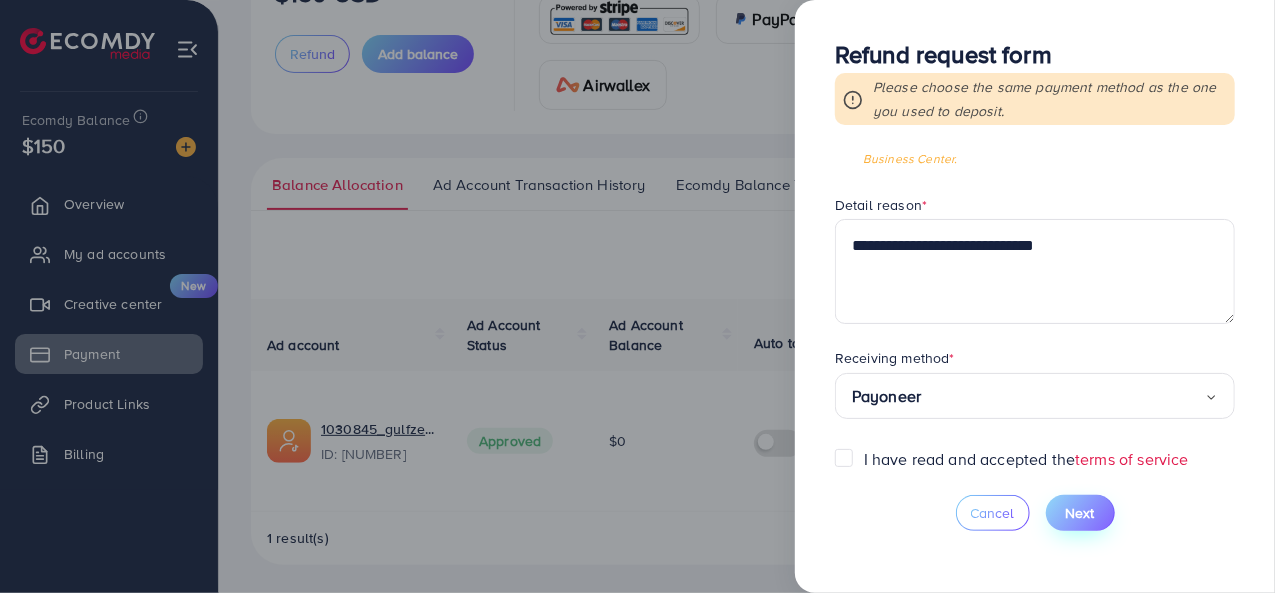 click on "Next" at bounding box center [1080, 513] 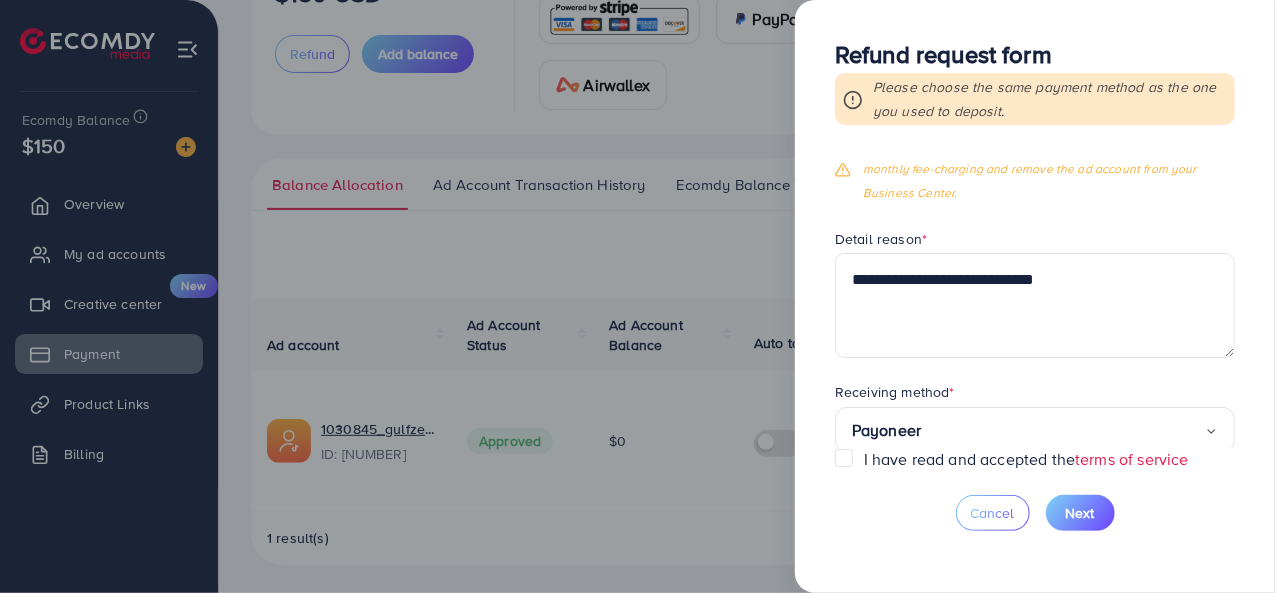 scroll, scrollTop: 318, scrollLeft: 0, axis: vertical 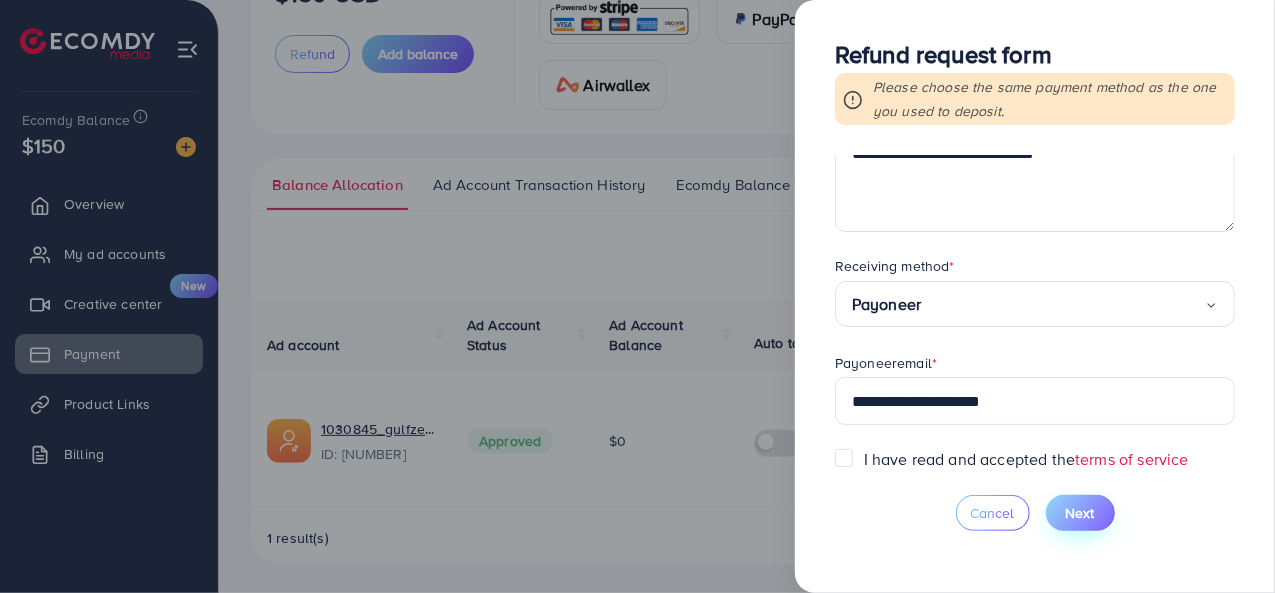 click on "Next" at bounding box center (1080, 513) 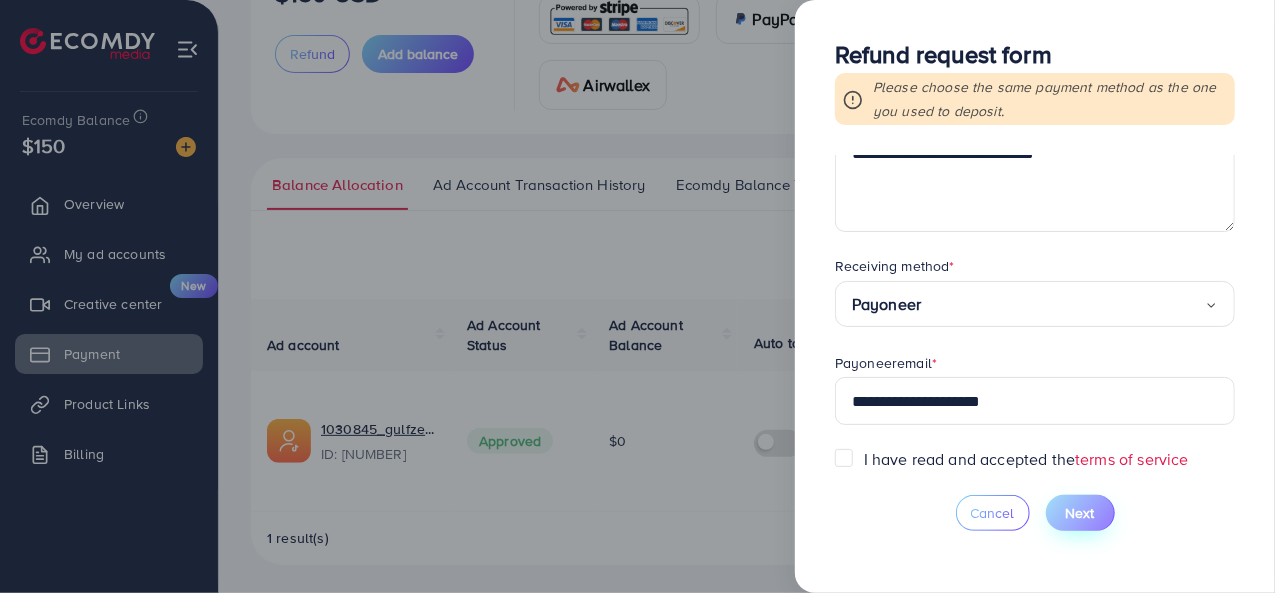 click on "Next" at bounding box center [1080, 513] 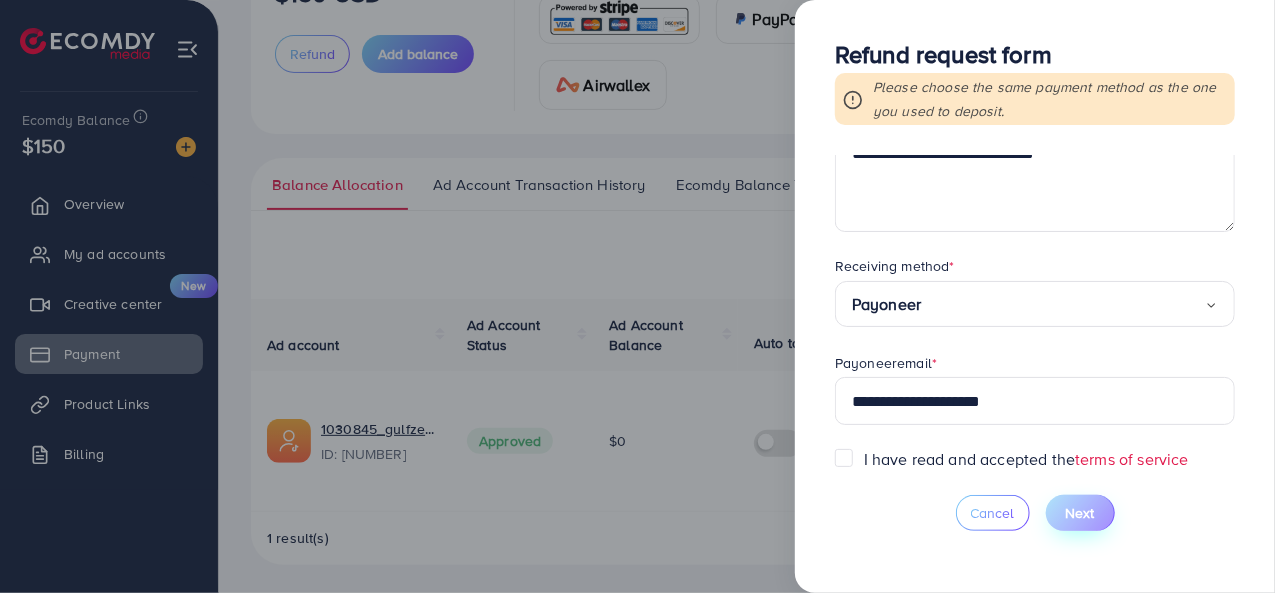 click on "Next" at bounding box center [1080, 513] 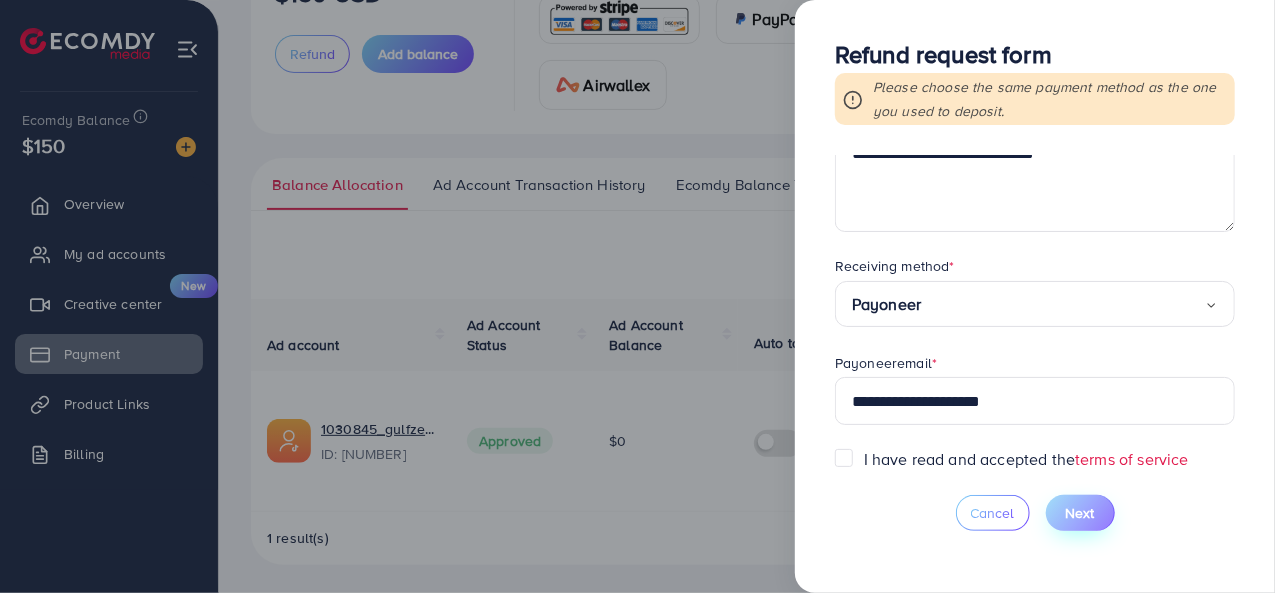 click on "Next" at bounding box center [1080, 513] 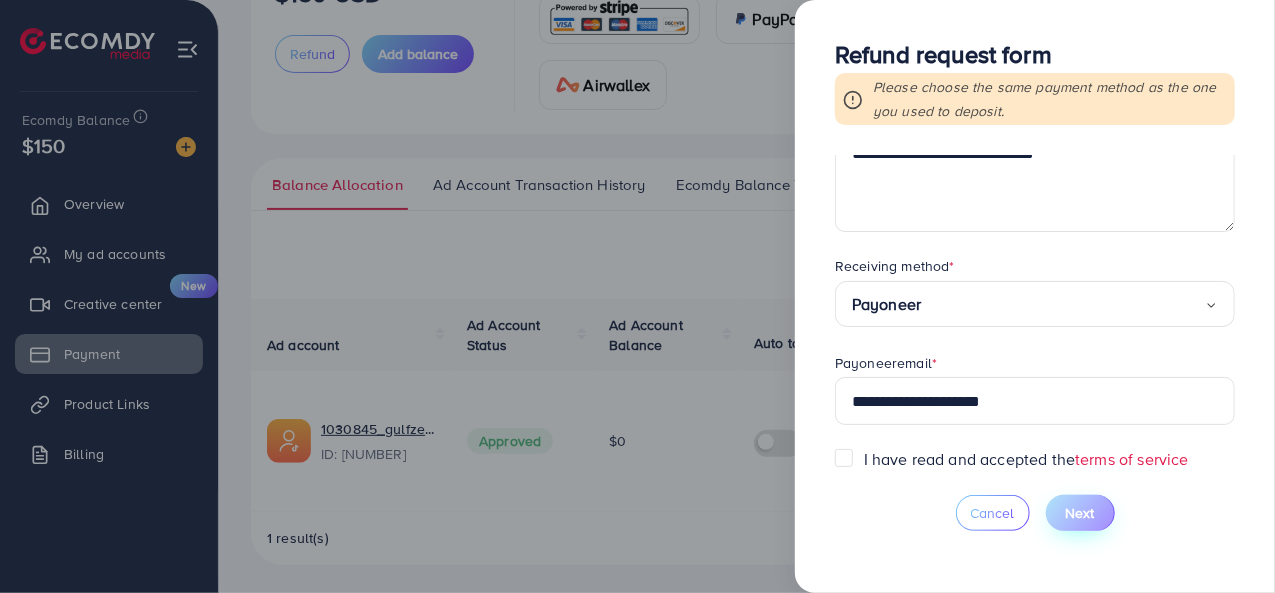 click on "Next" at bounding box center [1080, 513] 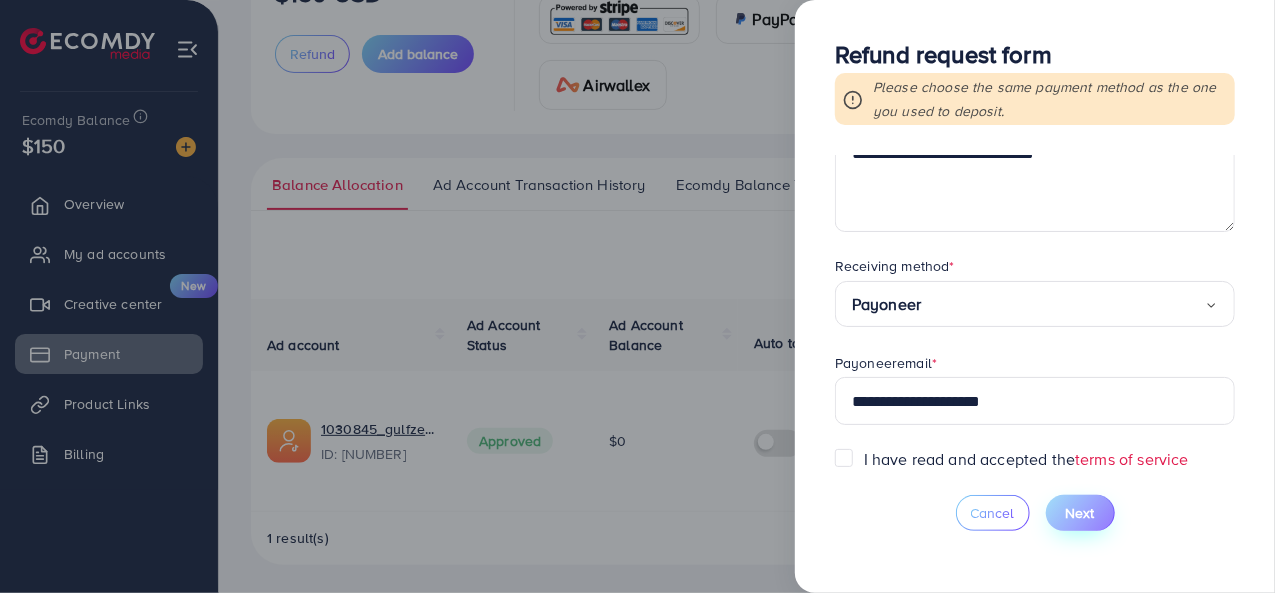 click on "Next" at bounding box center [1080, 513] 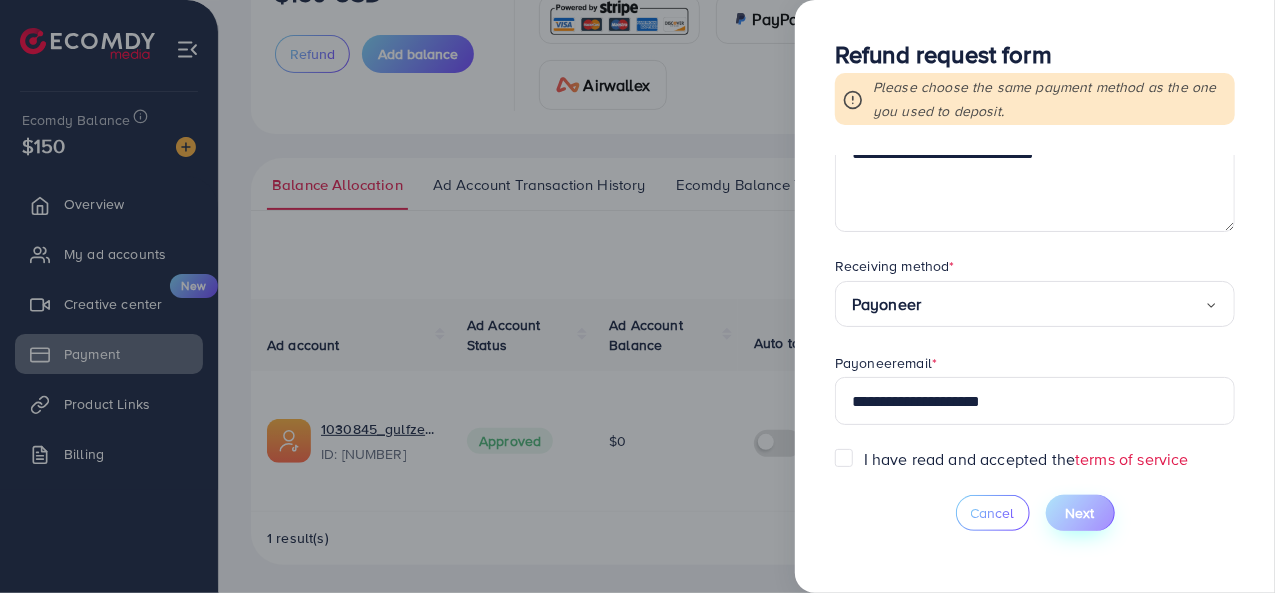click on "Next" at bounding box center (1080, 513) 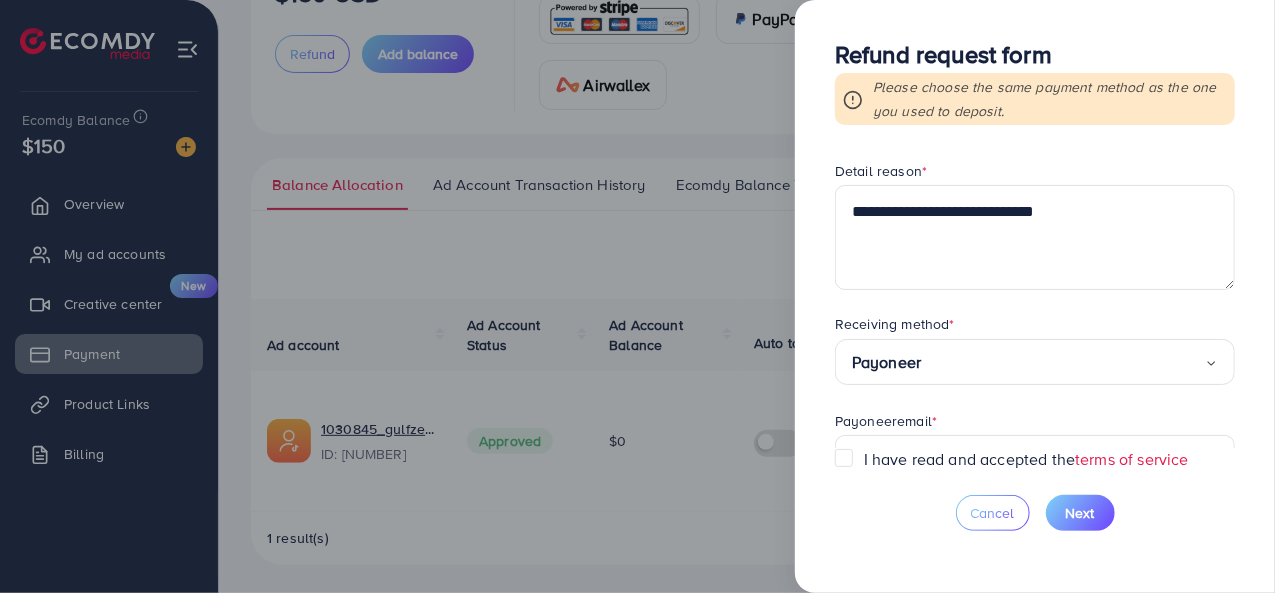 scroll, scrollTop: 256, scrollLeft: 0, axis: vertical 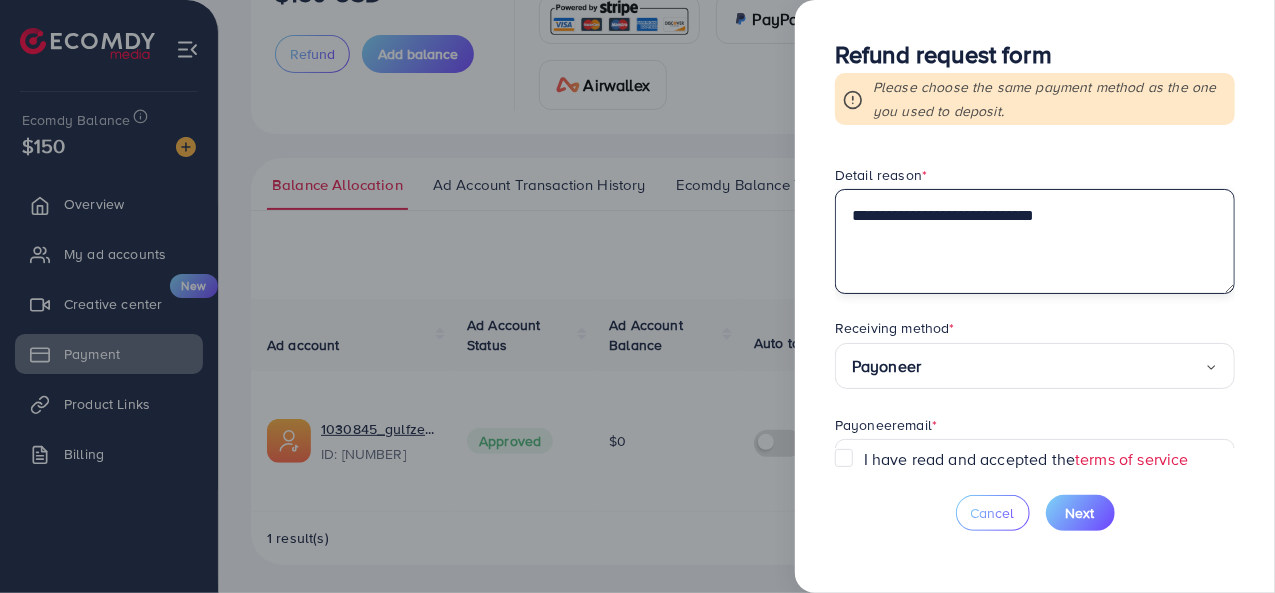 click on "**********" at bounding box center (1035, 241) 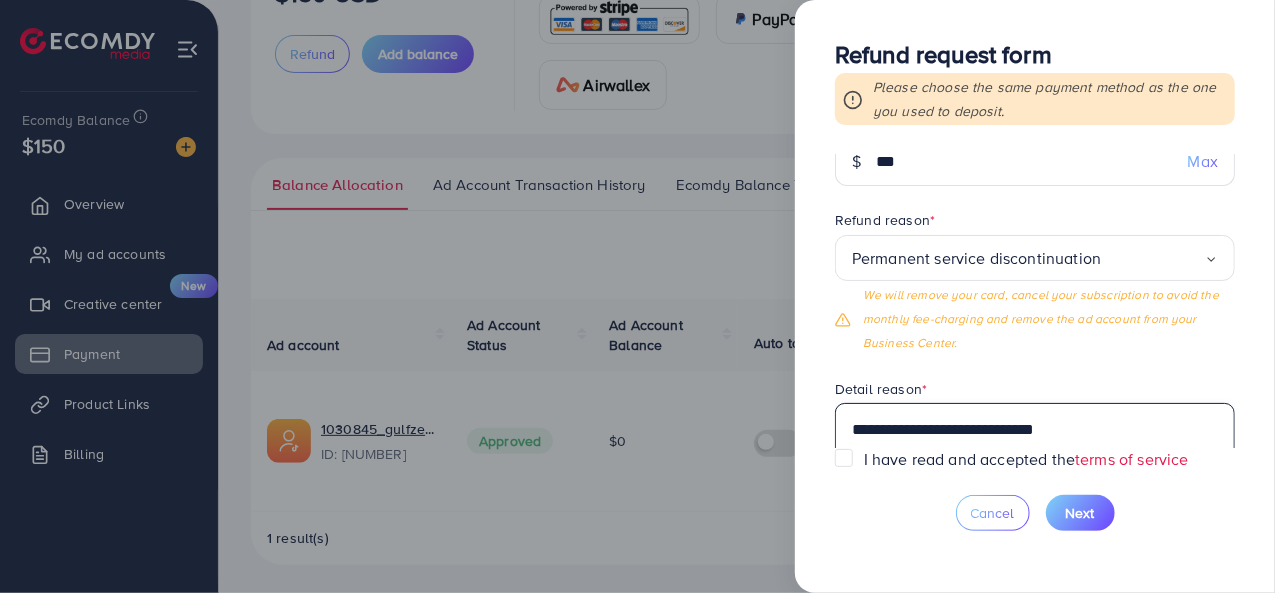 scroll, scrollTop: 16, scrollLeft: 0, axis: vertical 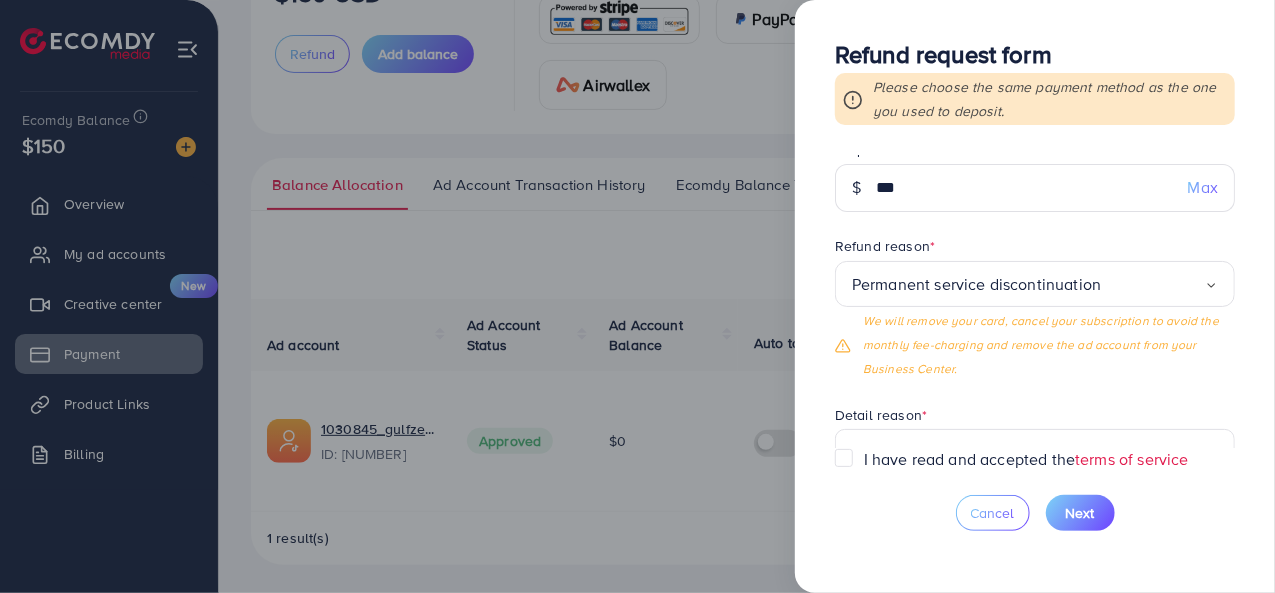 click on "Permanent service discontinuation" at bounding box center (1028, 284) 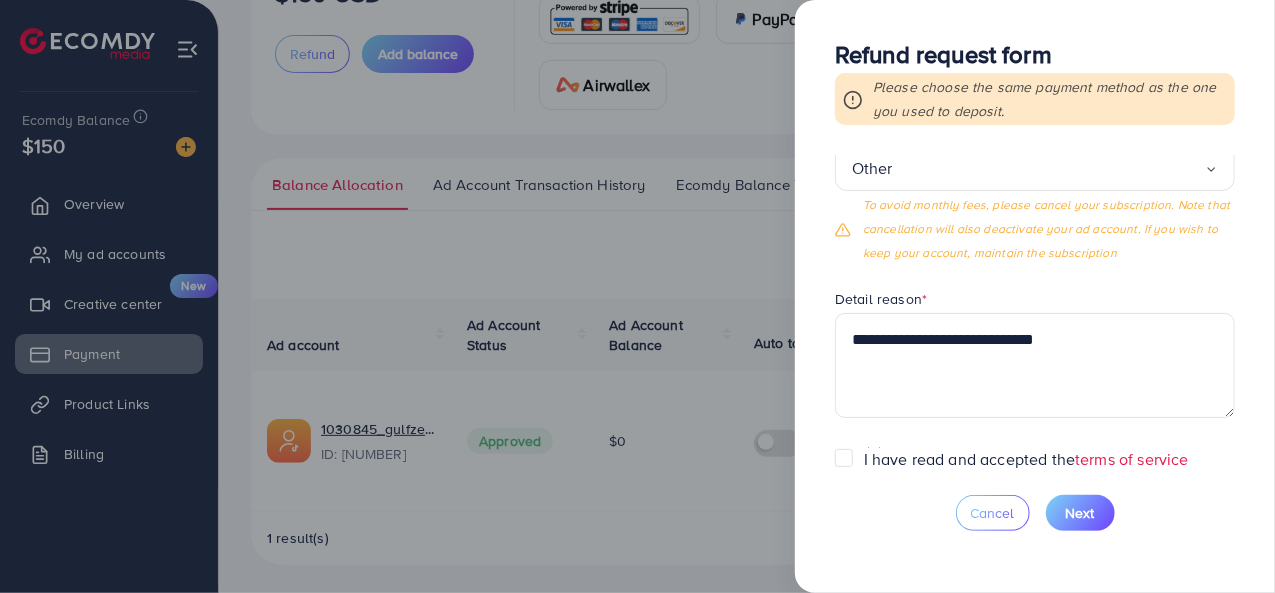 scroll, scrollTop: 318, scrollLeft: 0, axis: vertical 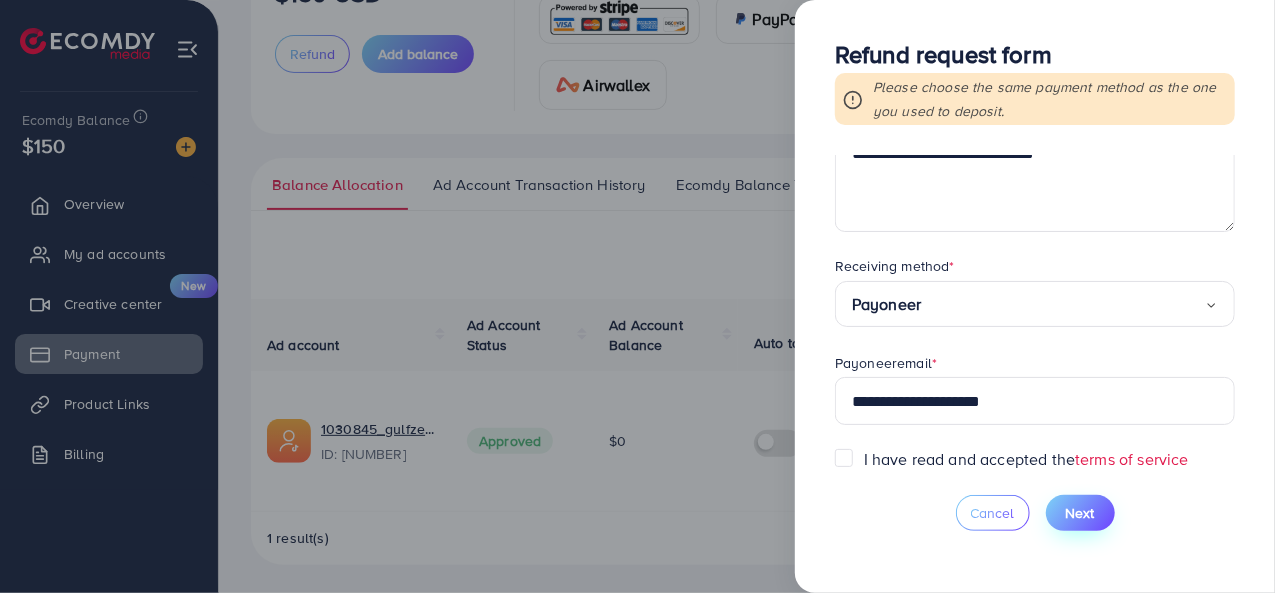 click on "Next" at bounding box center (1080, 513) 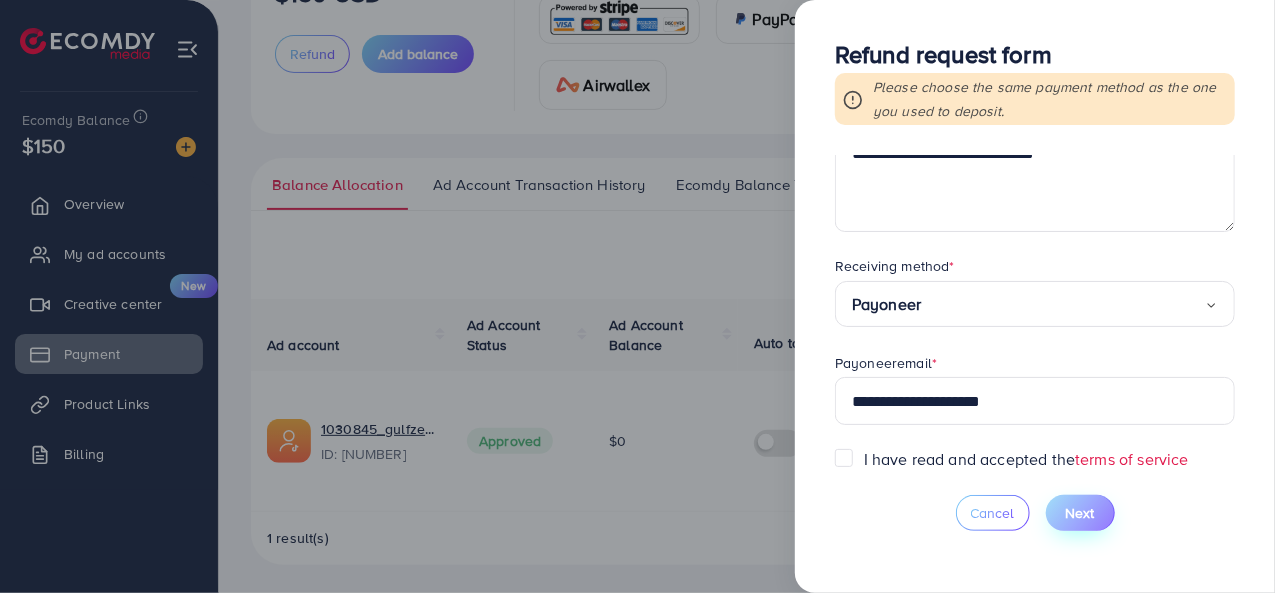 click on "Next" at bounding box center [1080, 513] 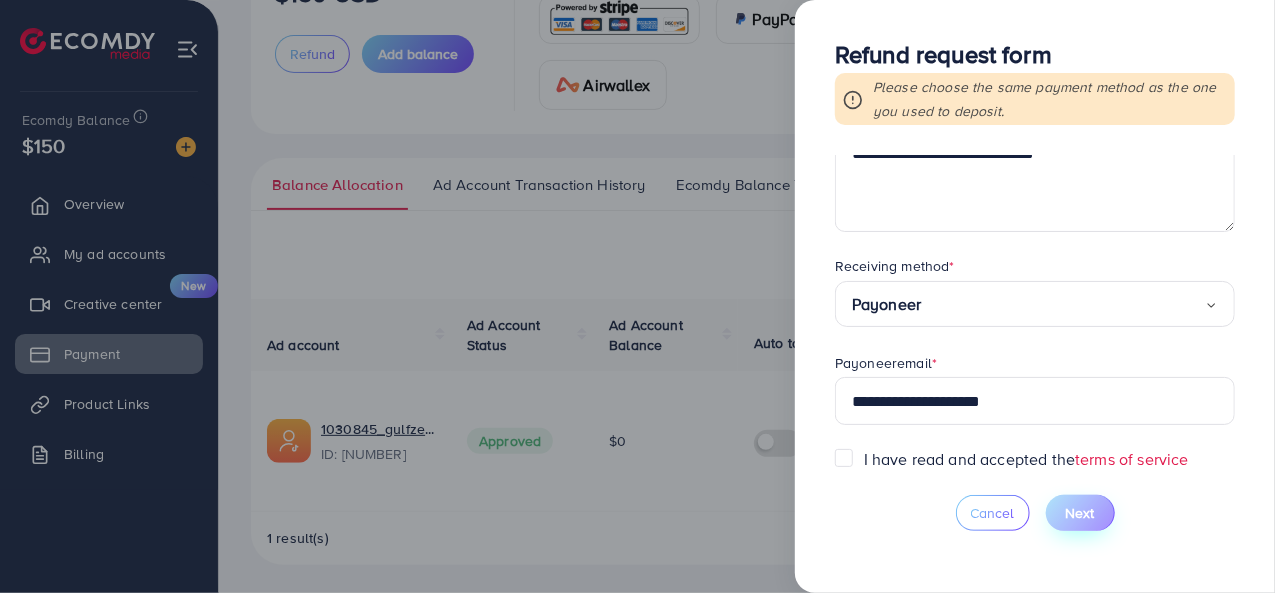 click on "Next" at bounding box center (1080, 513) 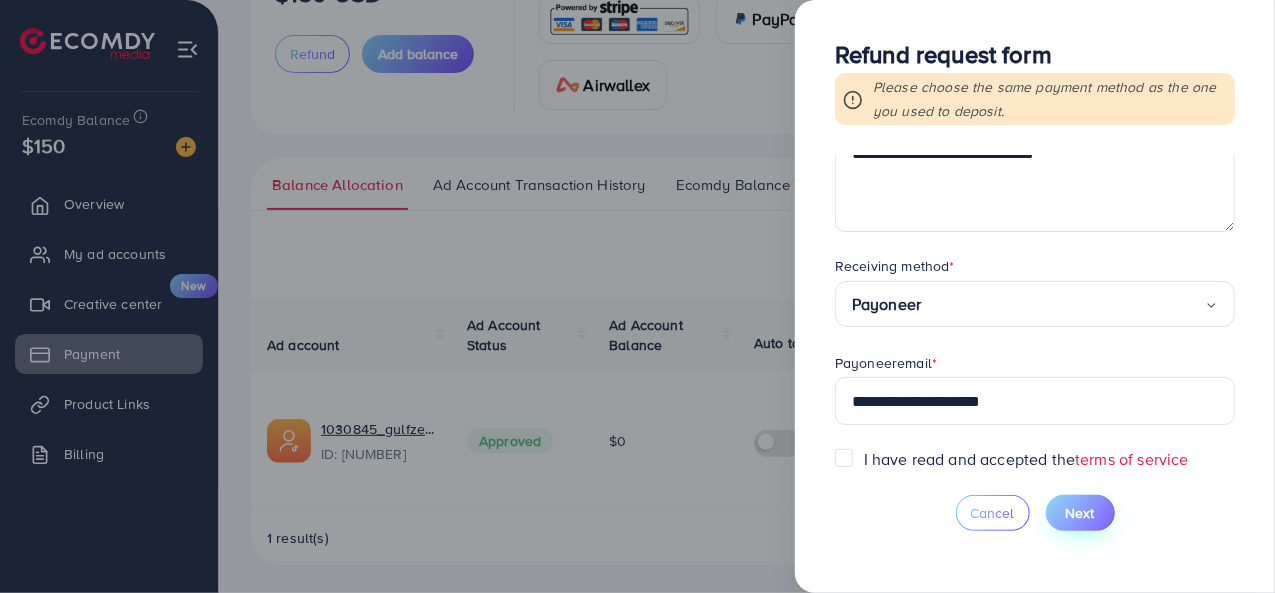 click on "Next" at bounding box center [1080, 513] 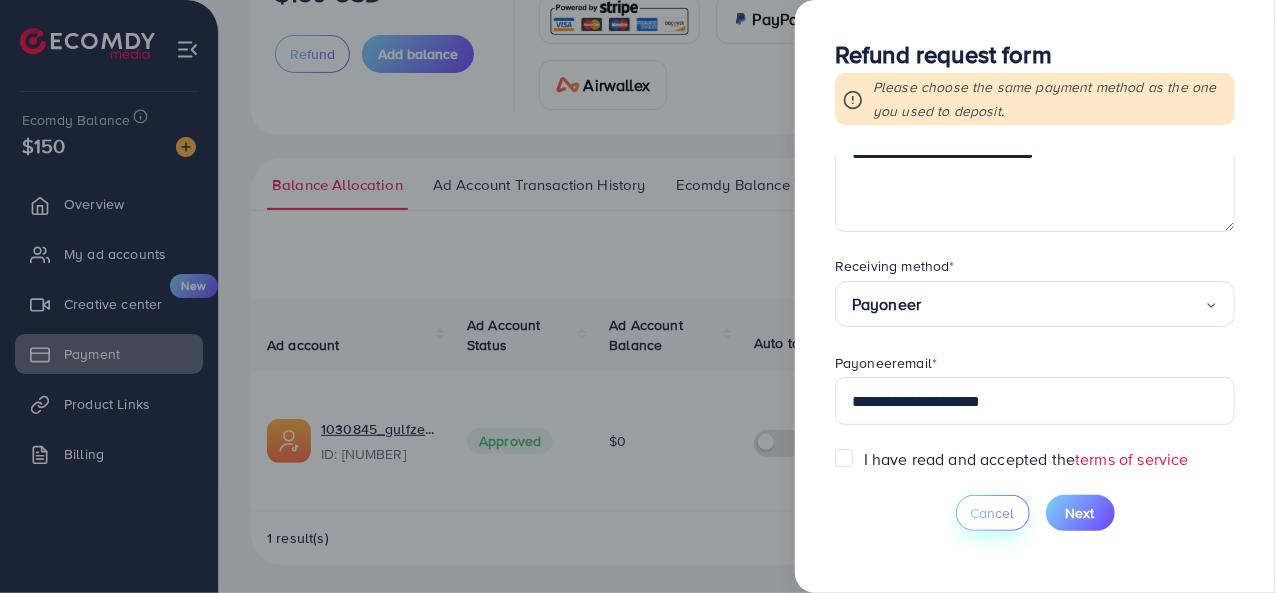 click on "Cancel" at bounding box center (993, 513) 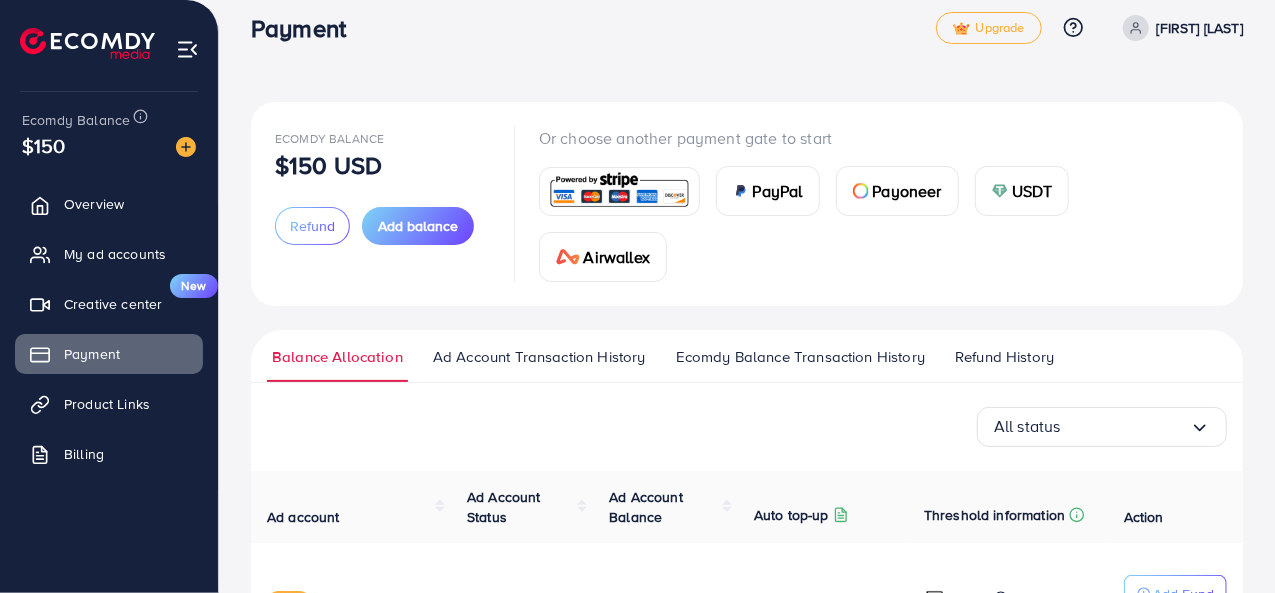 scroll, scrollTop: 0, scrollLeft: 0, axis: both 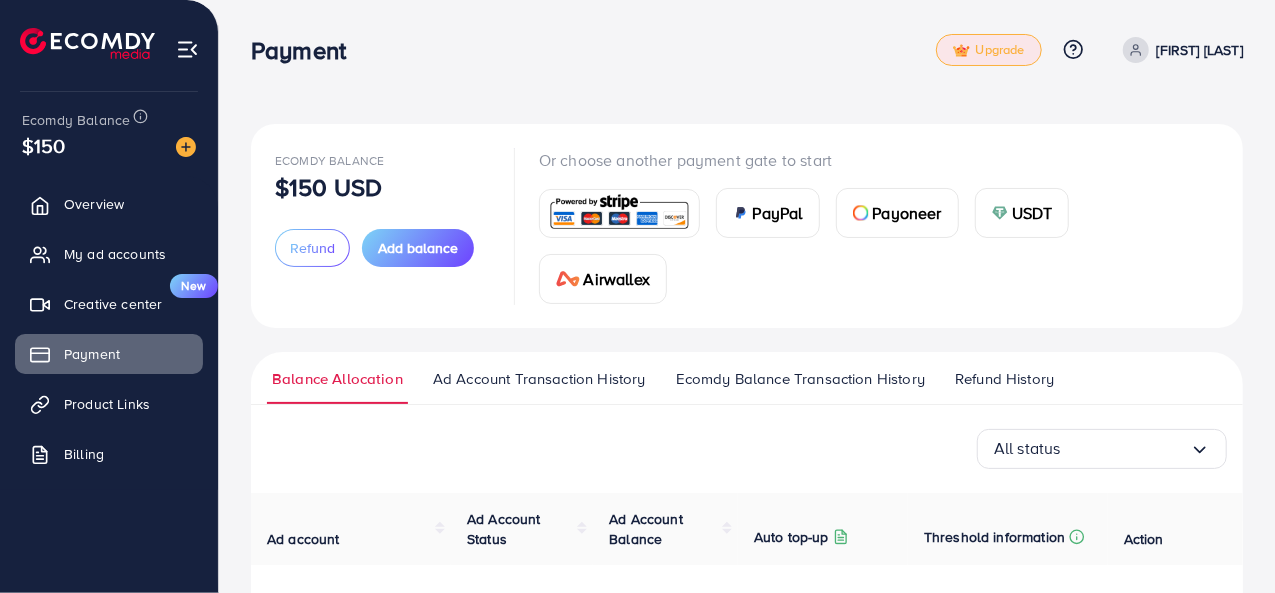 type 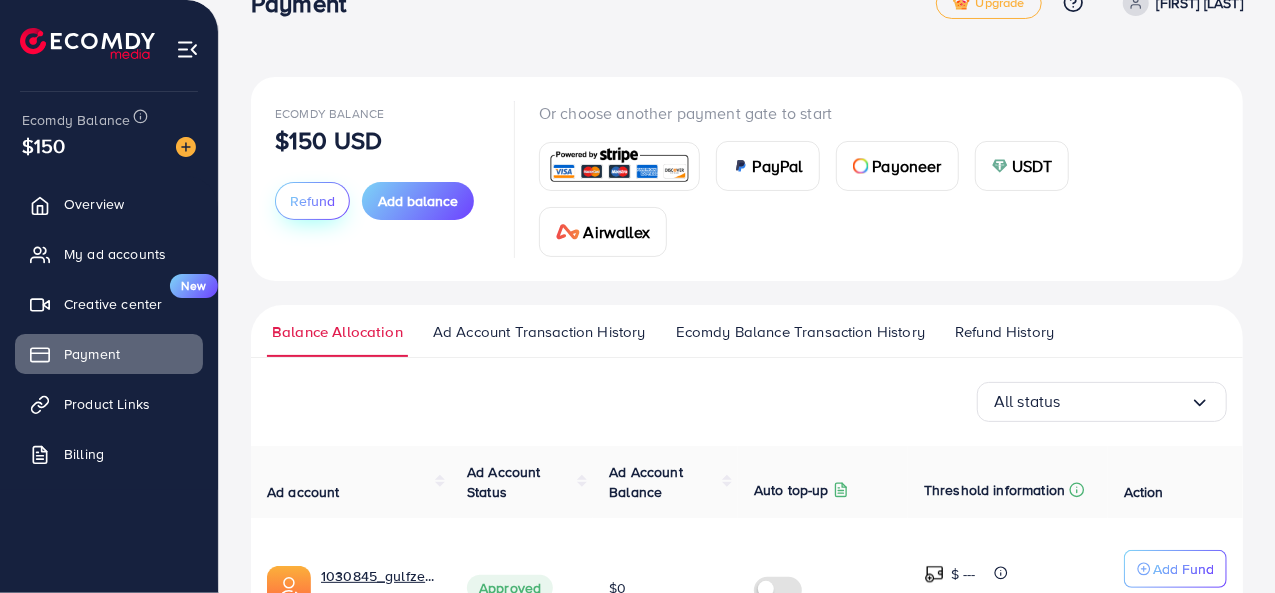 scroll, scrollTop: 46, scrollLeft: 0, axis: vertical 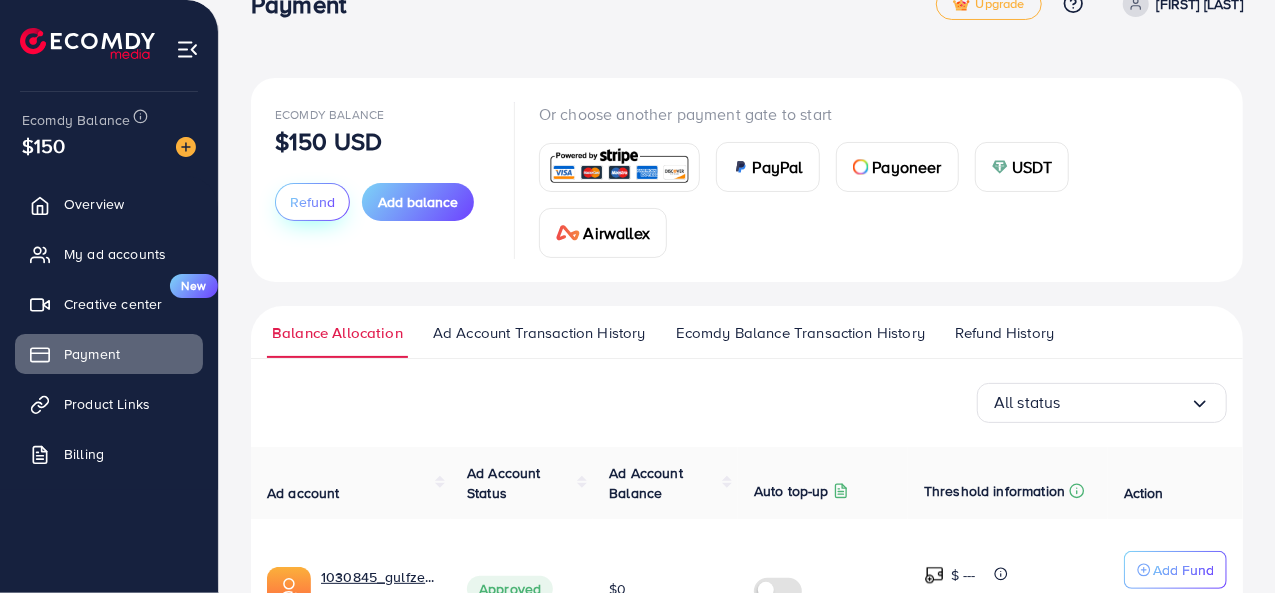 click on "Refund" at bounding box center [312, 202] 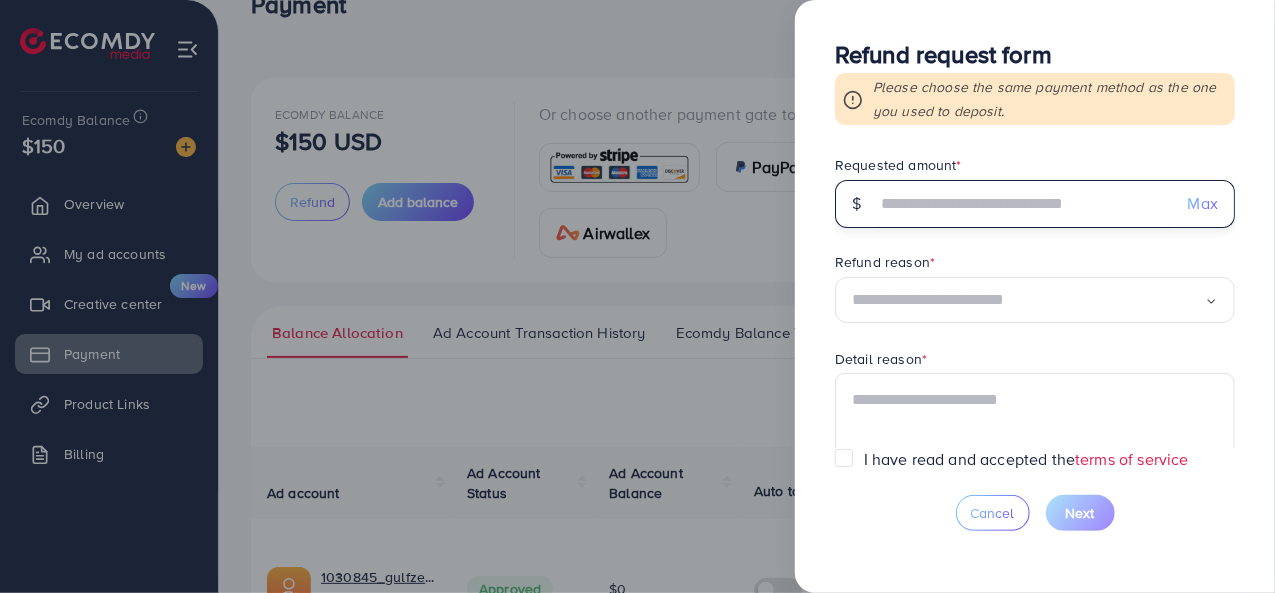 click at bounding box center (1024, 204) 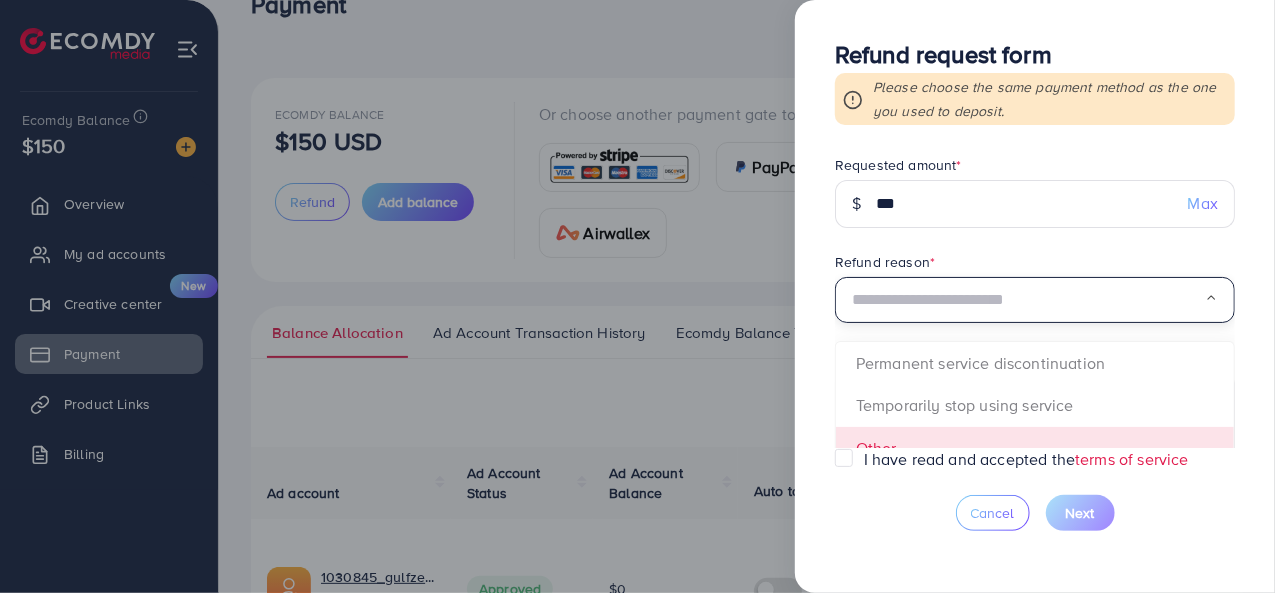 click at bounding box center (1028, 300) 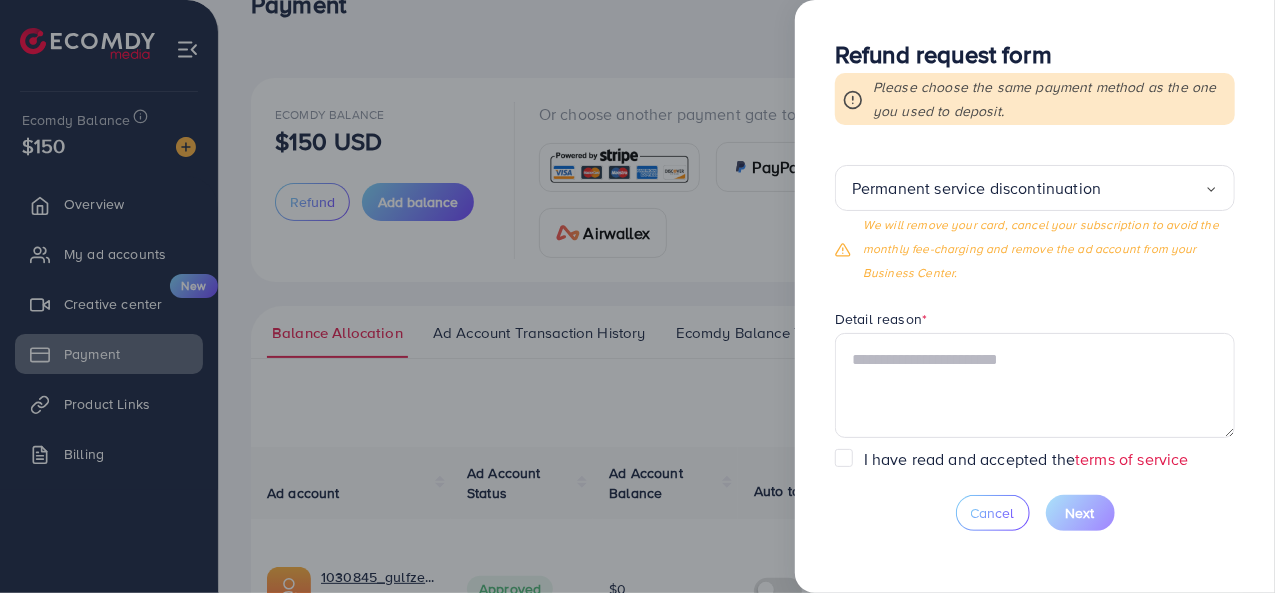 scroll, scrollTop: 120, scrollLeft: 0, axis: vertical 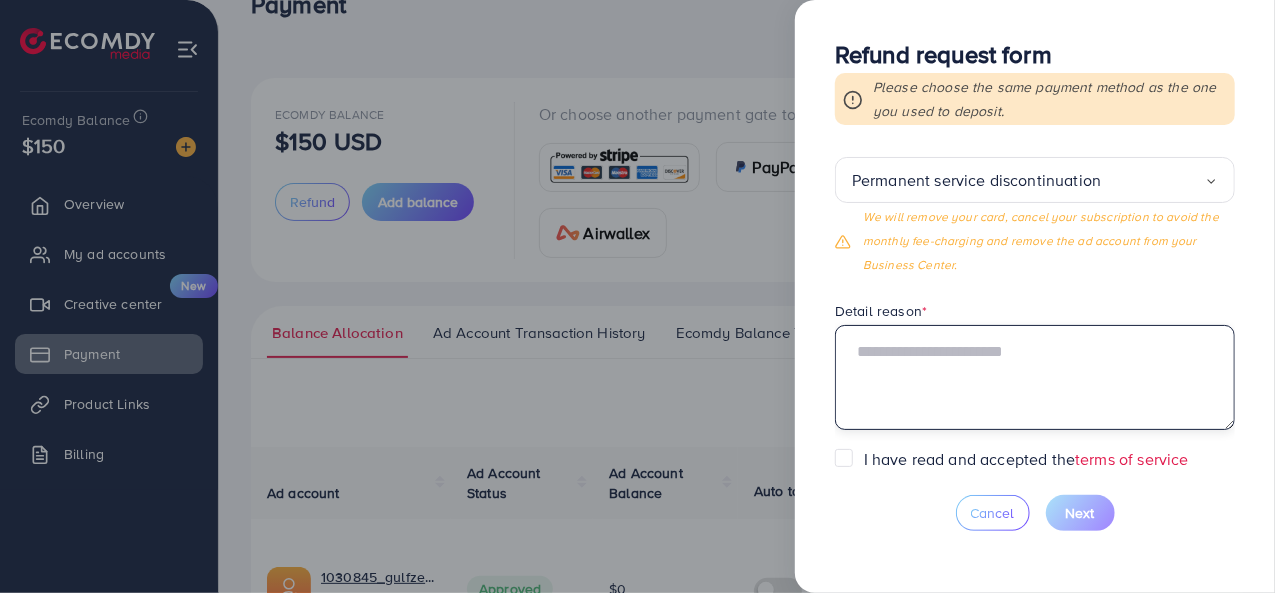 click at bounding box center (1035, 377) 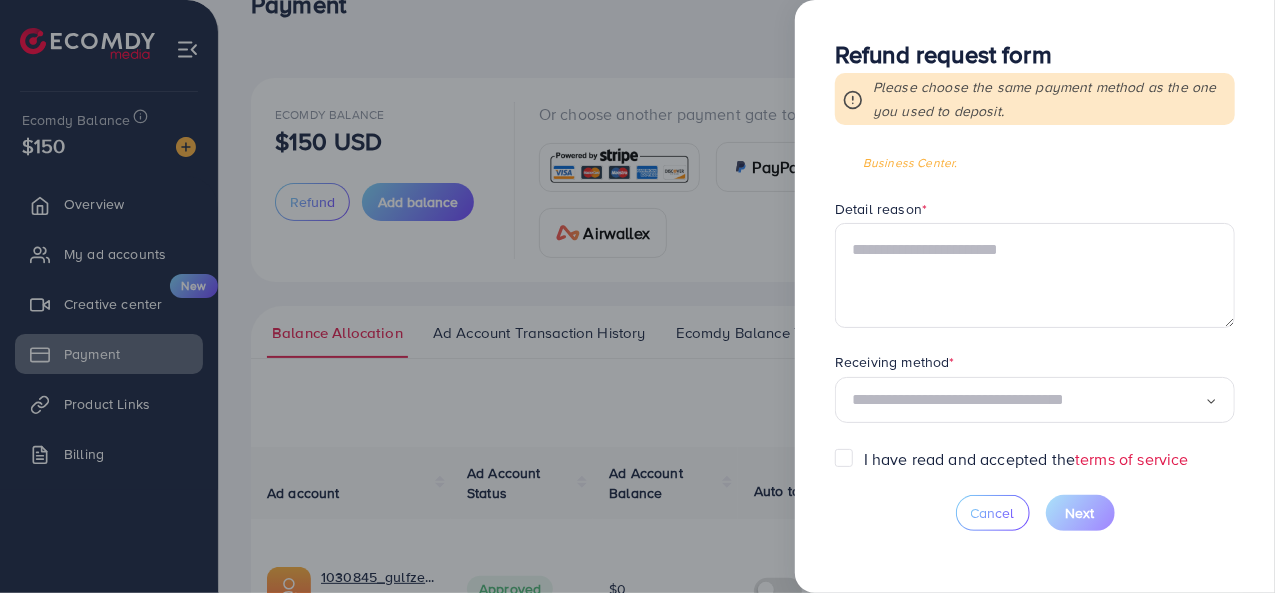 click on "Loading..." at bounding box center [1035, 400] 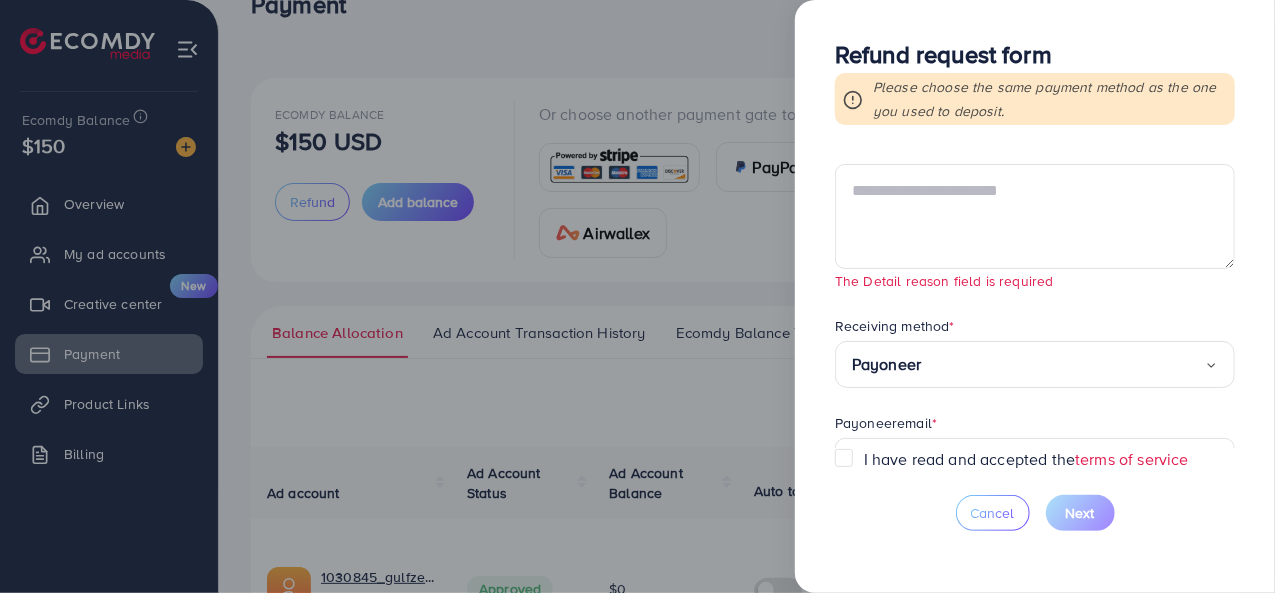 scroll, scrollTop: 342, scrollLeft: 0, axis: vertical 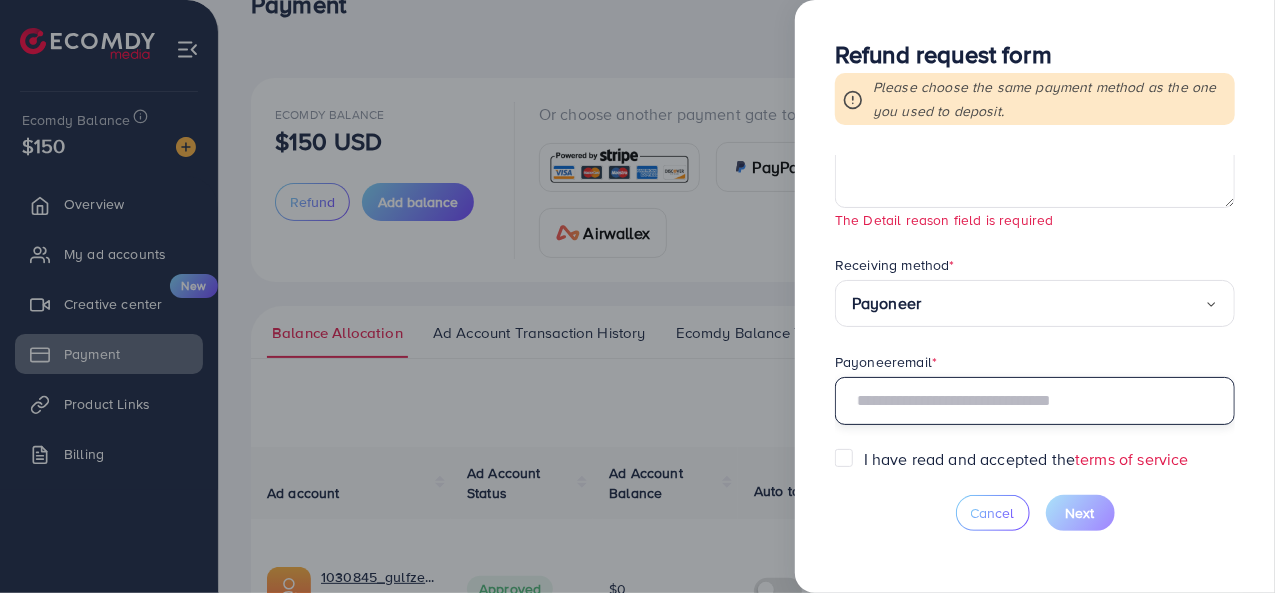 click at bounding box center (1035, 401) 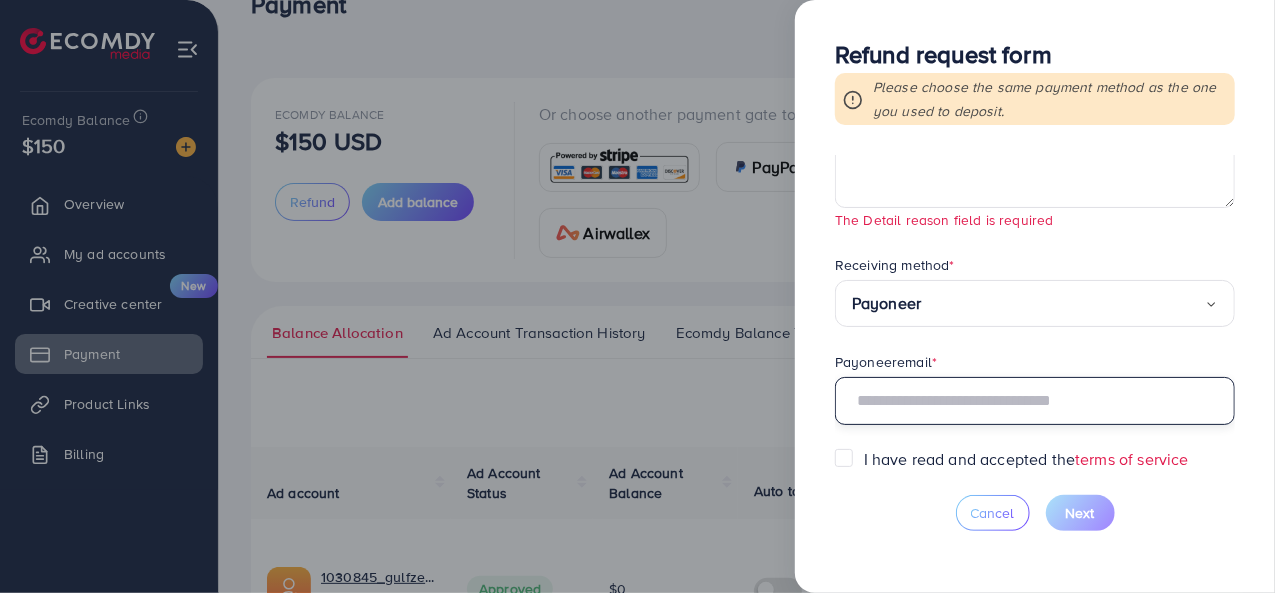 paste on "**********" 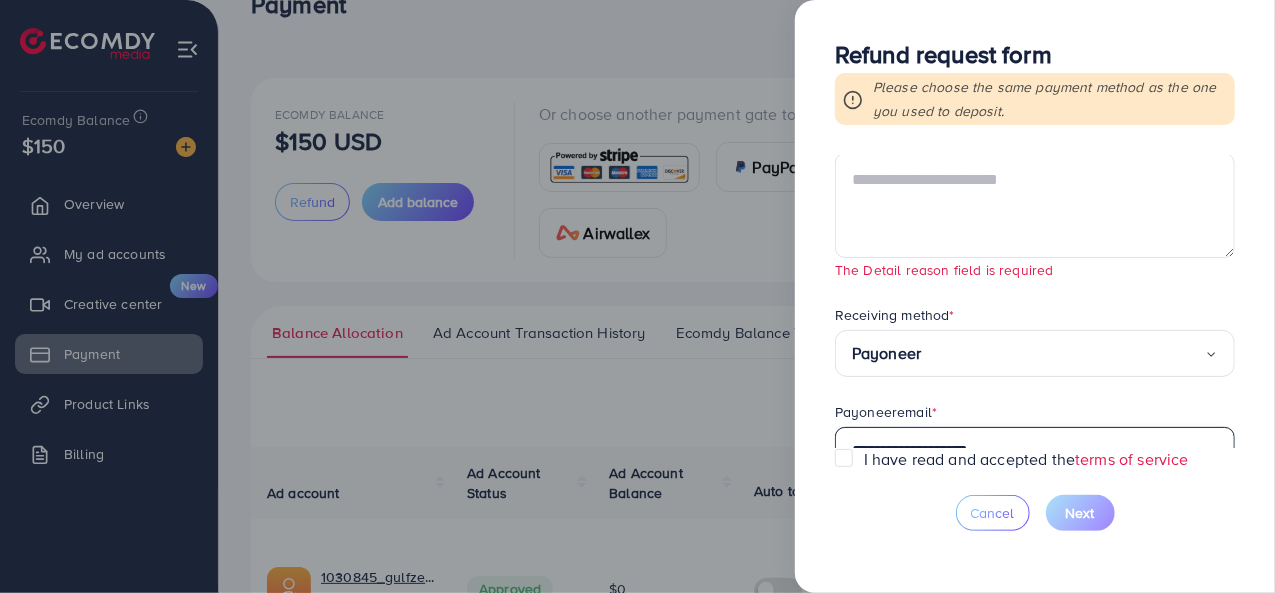 scroll, scrollTop: 289, scrollLeft: 0, axis: vertical 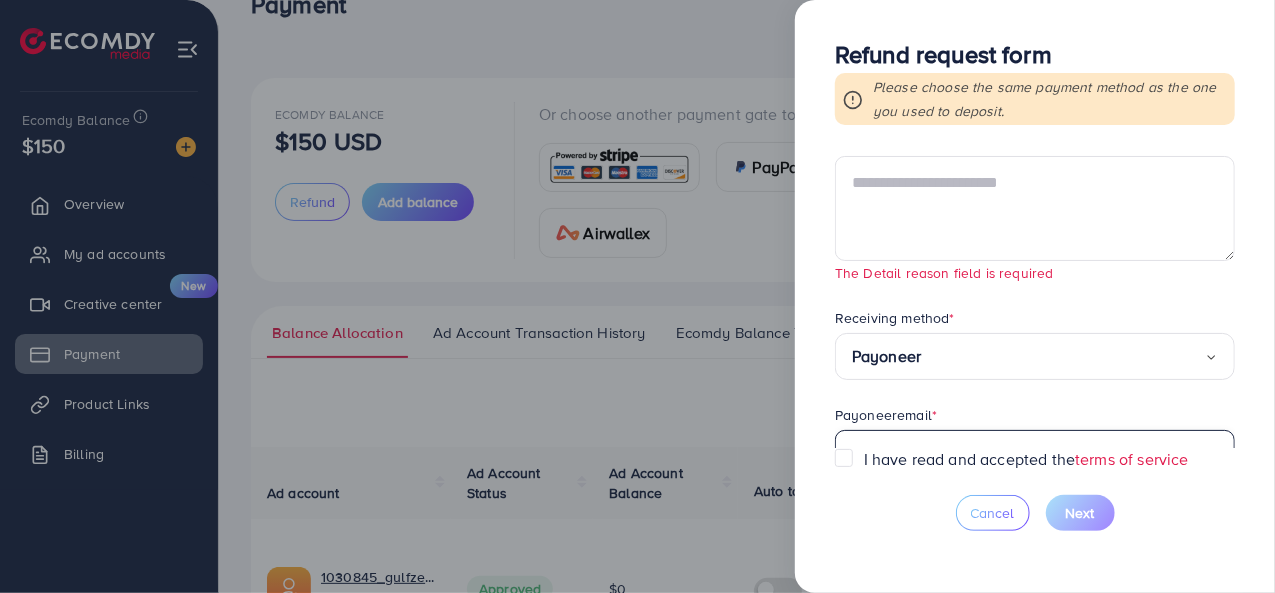 type on "**********" 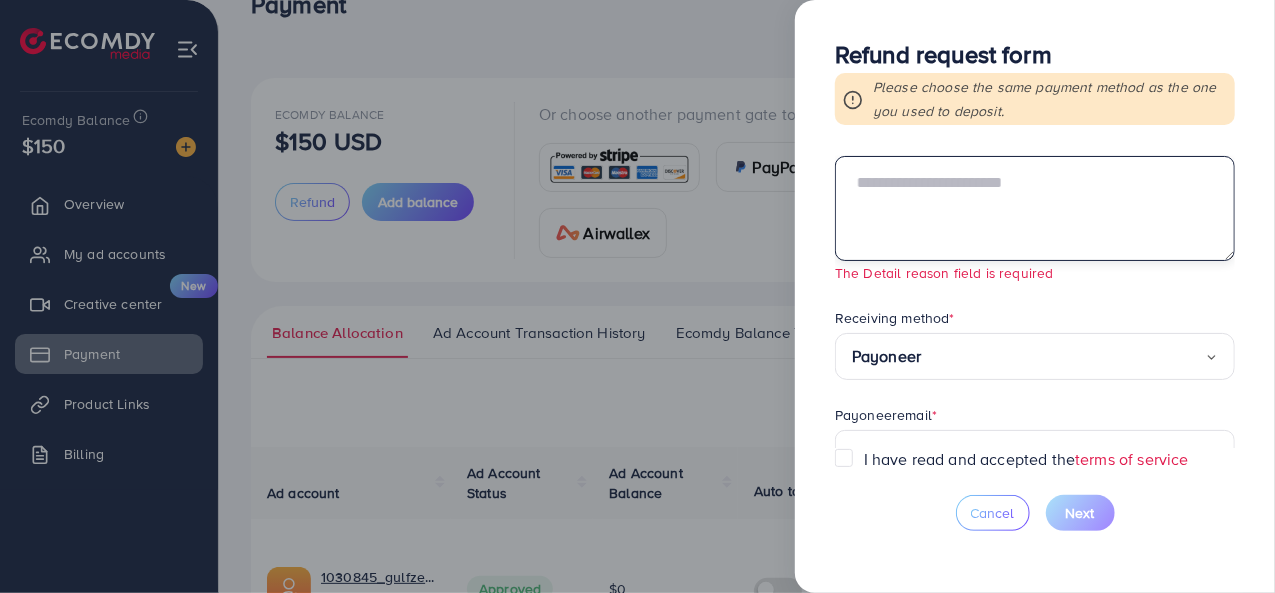 click at bounding box center (1035, 208) 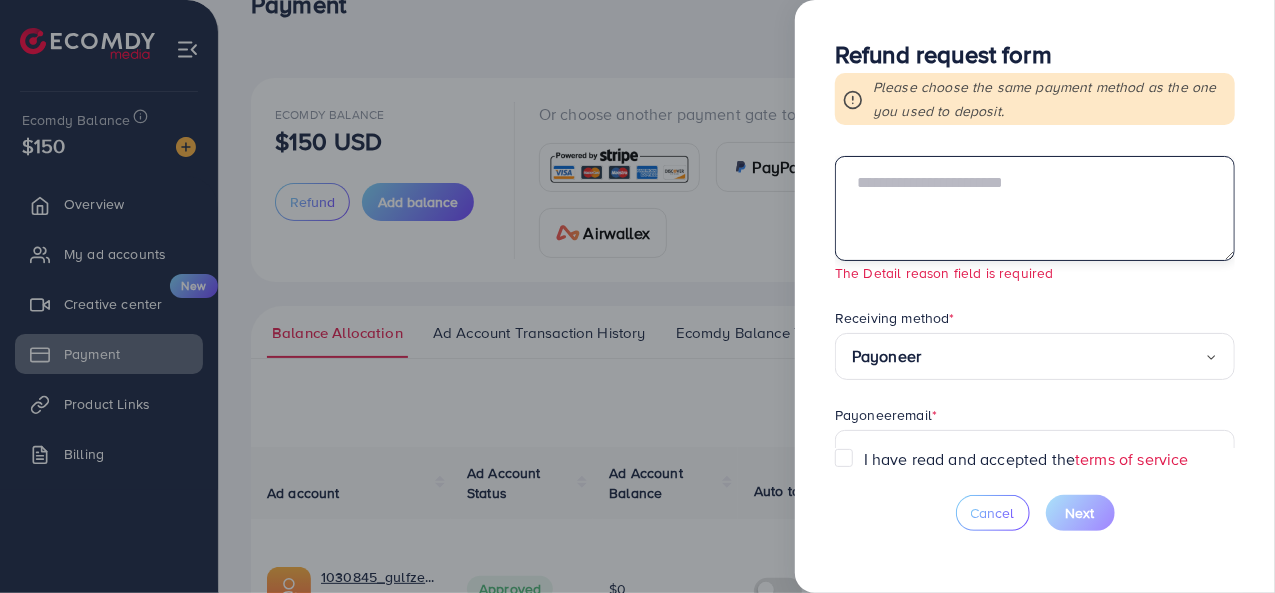click at bounding box center [1035, 208] 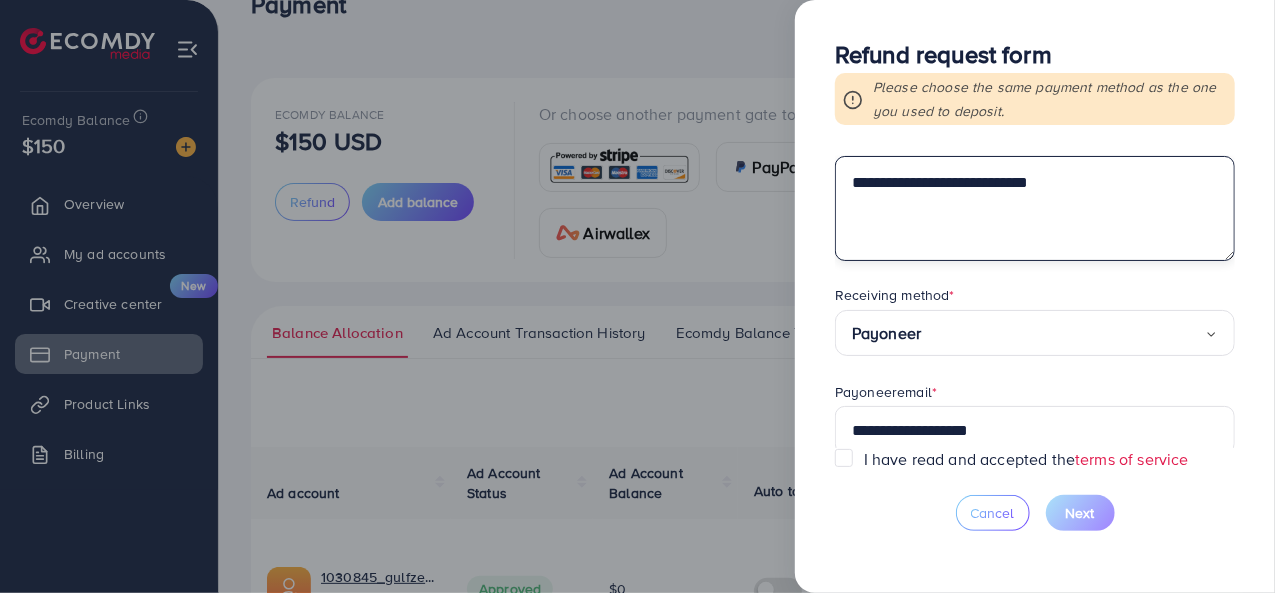scroll, scrollTop: 318, scrollLeft: 0, axis: vertical 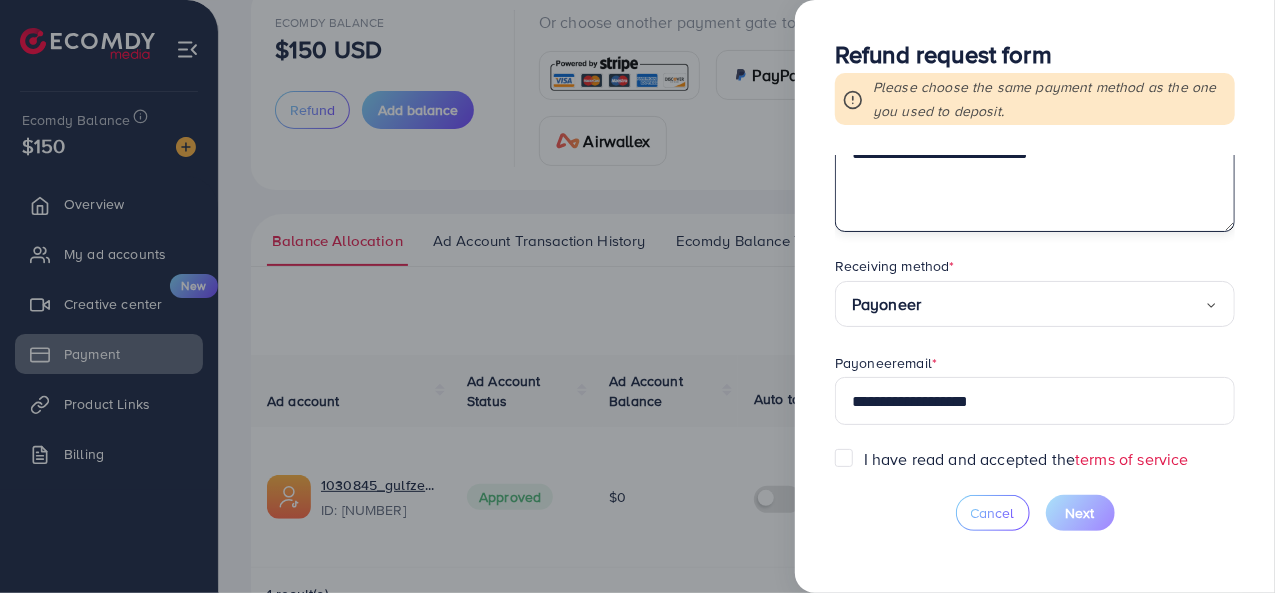 type on "**********" 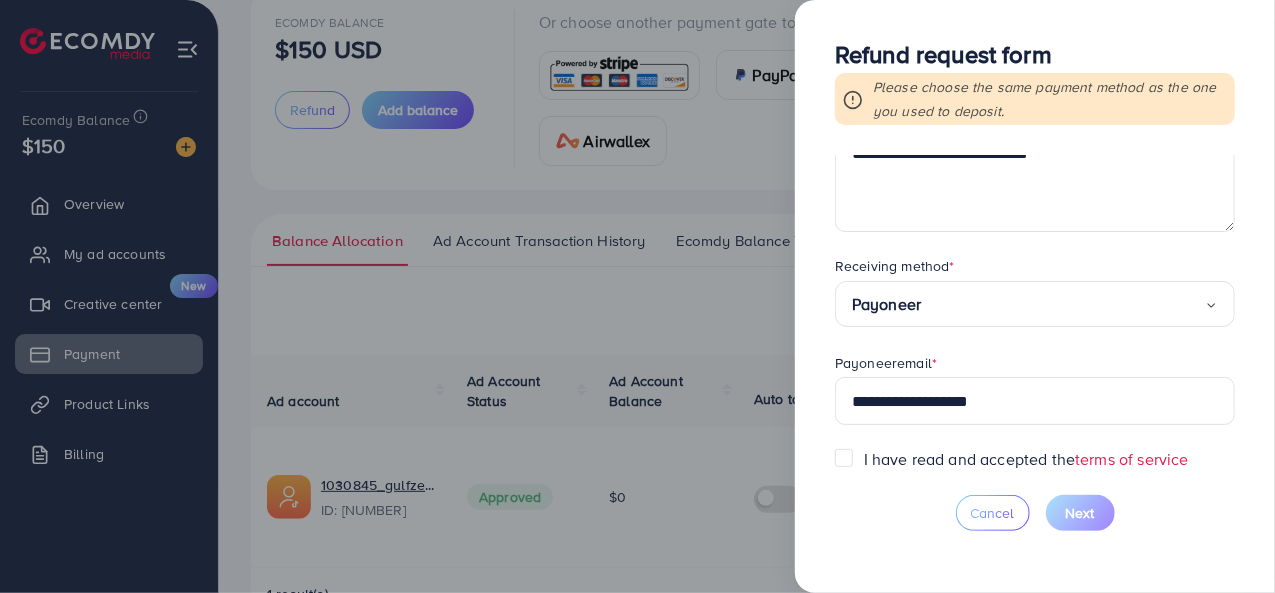 click on "I have read and accepted the  terms of service" at bounding box center (1026, 459) 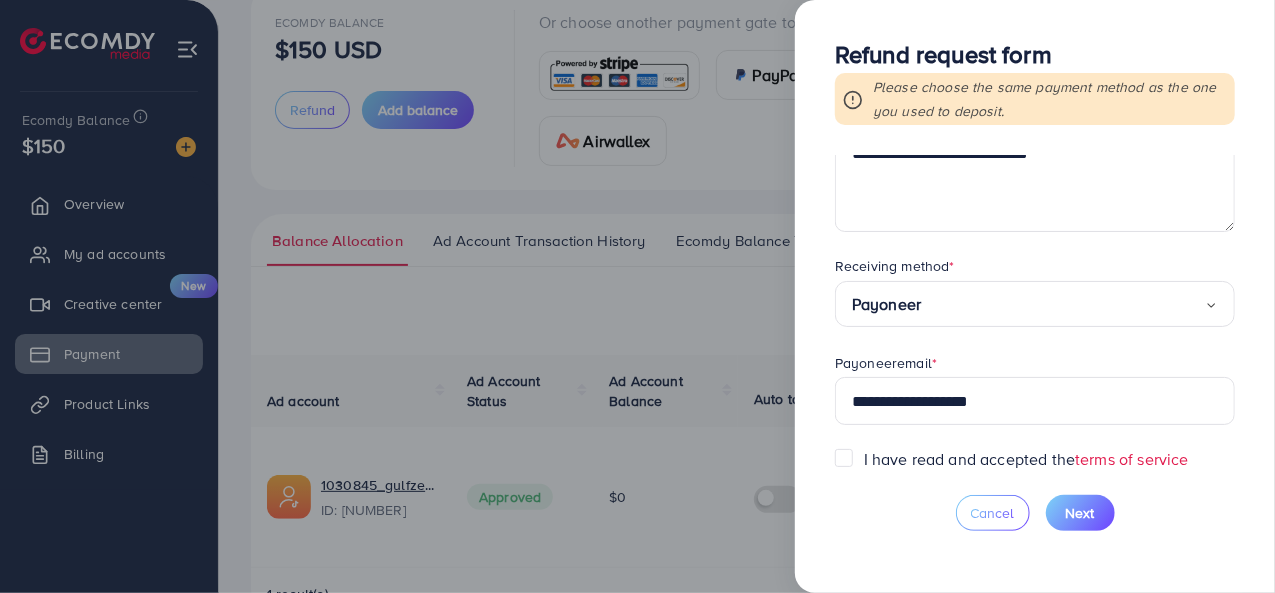 click on "I have read and accepted the  terms of service" at bounding box center (1026, 459) 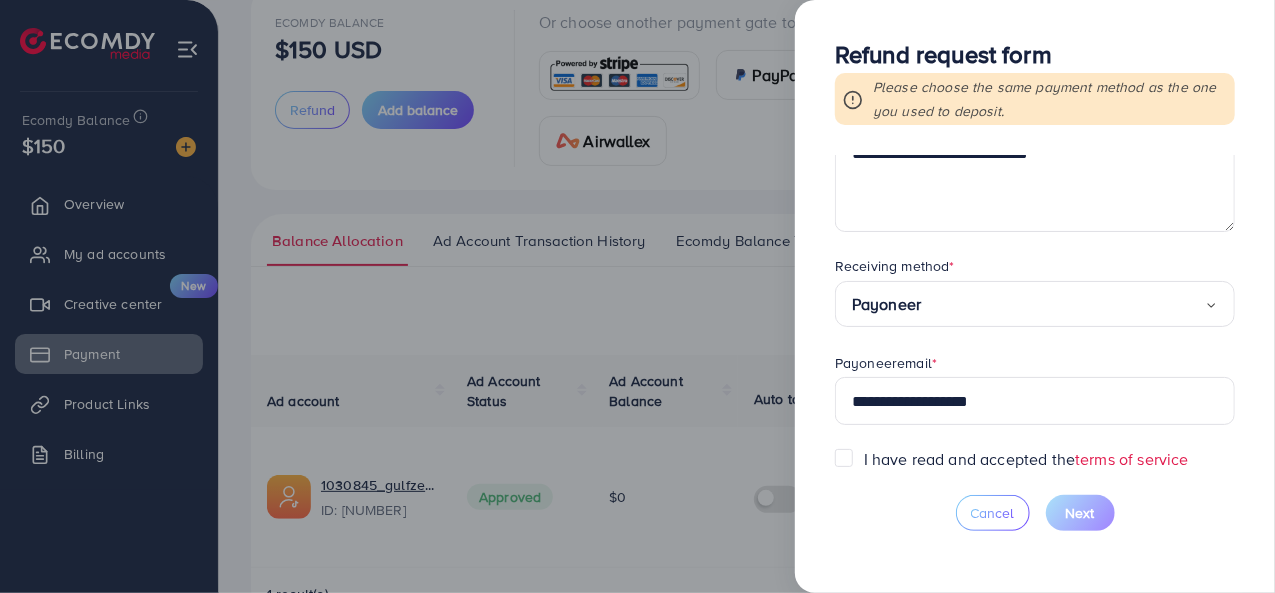 click on "I have read and accepted the  terms of service" at bounding box center [1026, 459] 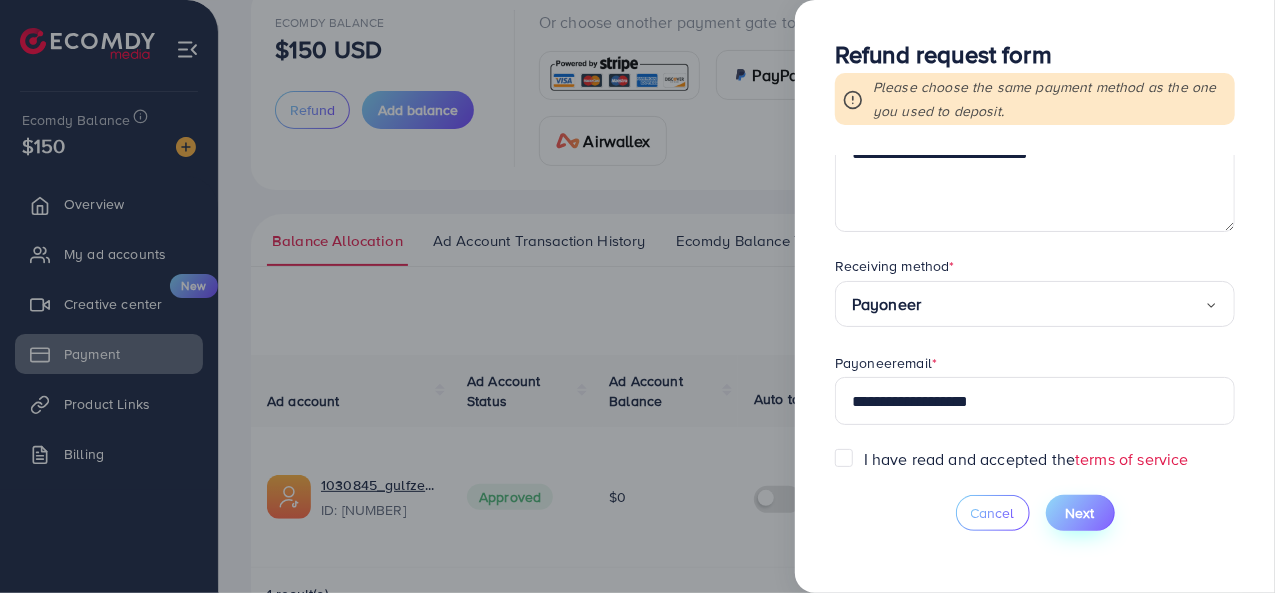 click on "Next" at bounding box center (1080, 513) 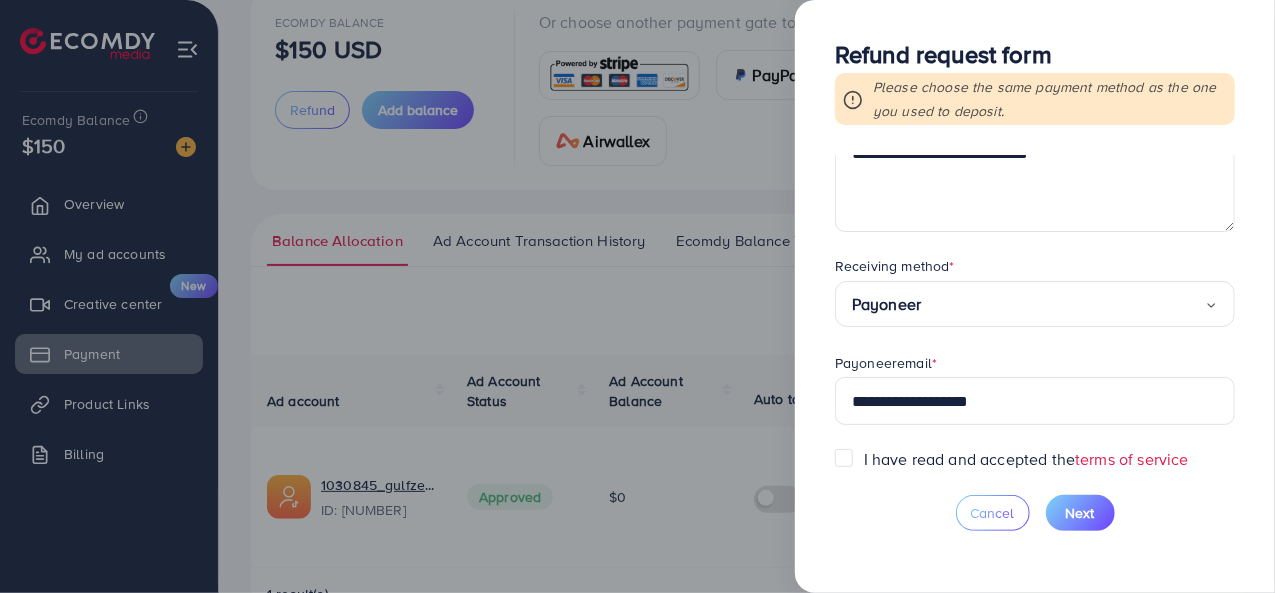 scroll, scrollTop: 0, scrollLeft: 0, axis: both 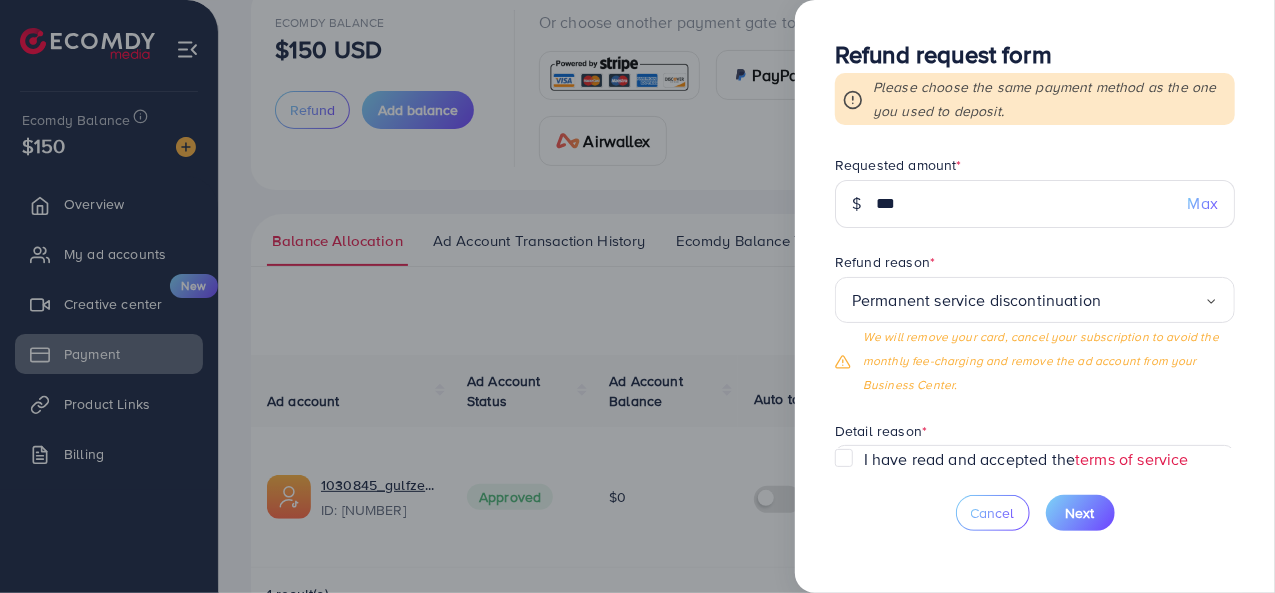 click at bounding box center [637, 296] 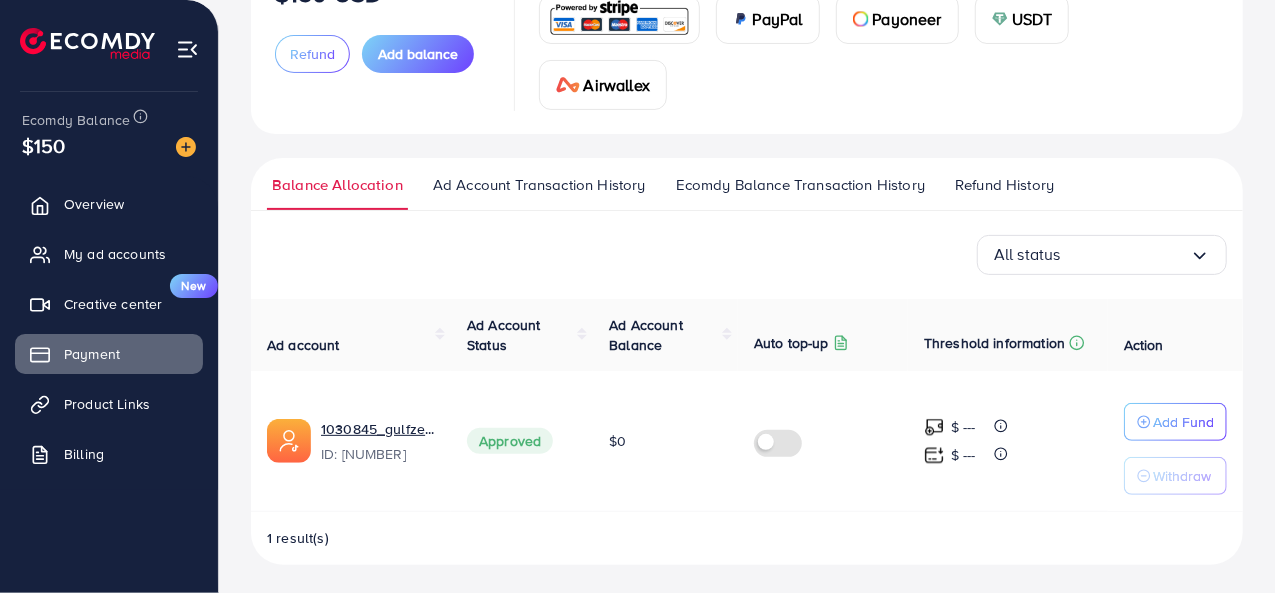 scroll, scrollTop: 0, scrollLeft: 0, axis: both 